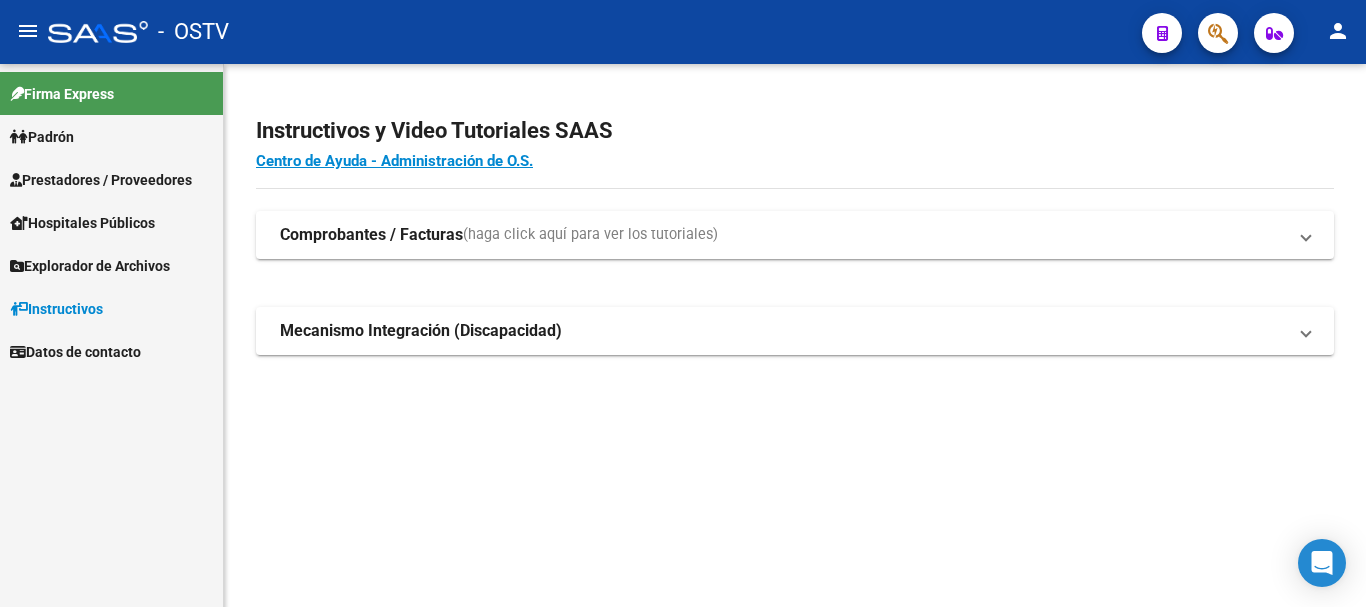 scroll, scrollTop: 0, scrollLeft: 0, axis: both 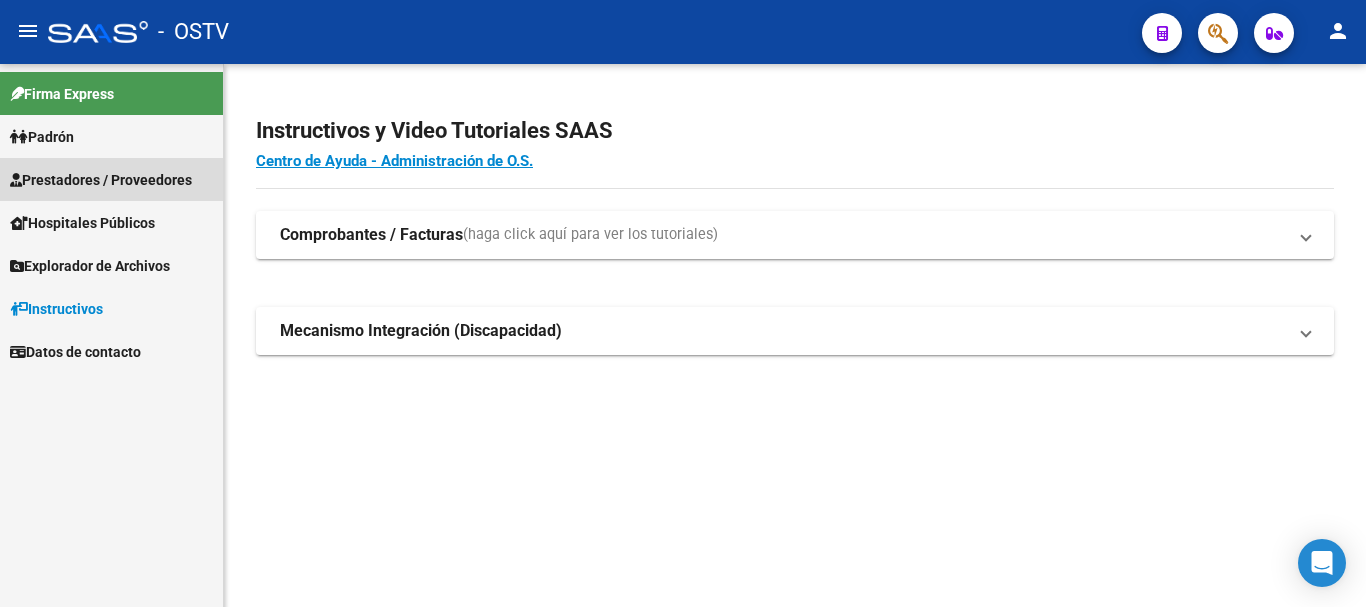 click on "Prestadores / Proveedores" at bounding box center [101, 180] 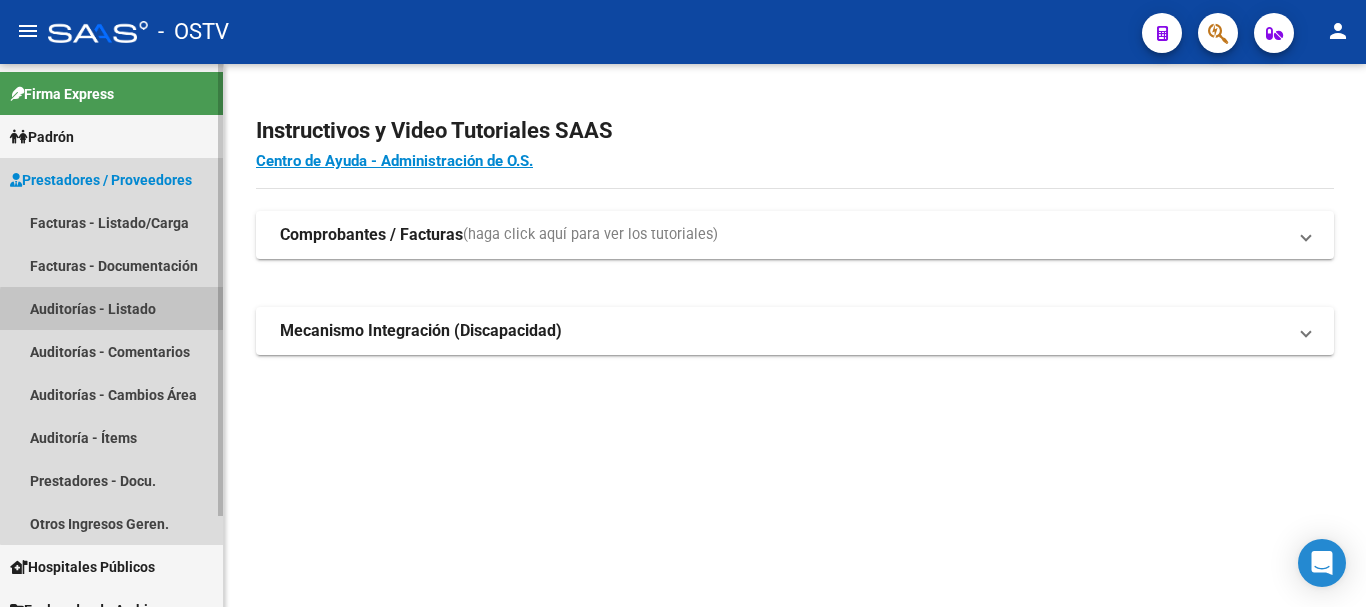 click on "Auditorías - Listado" at bounding box center (111, 308) 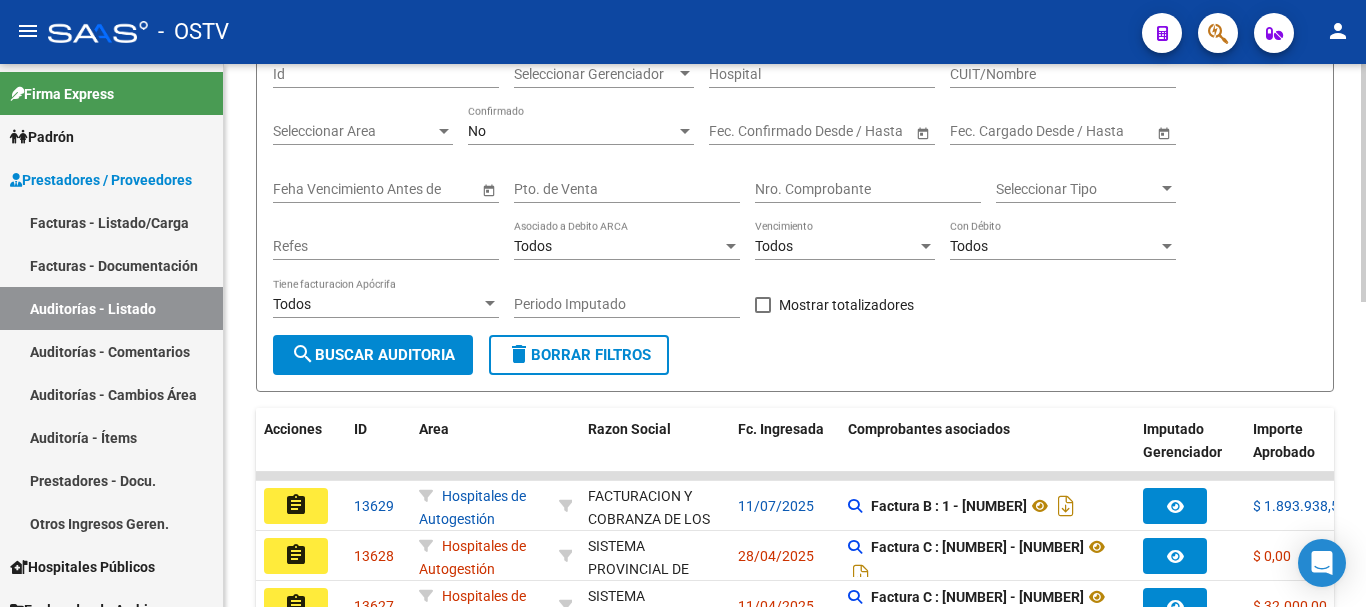 scroll, scrollTop: 200, scrollLeft: 0, axis: vertical 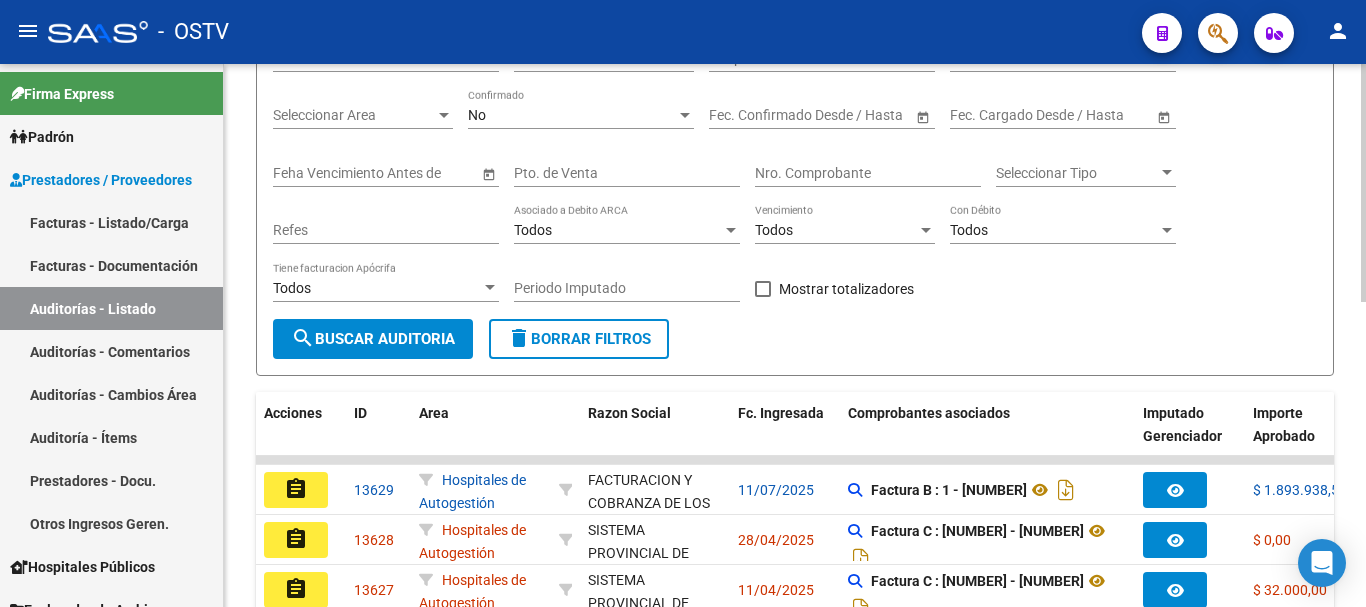 click on "Nro. Comprobante" at bounding box center [868, 173] 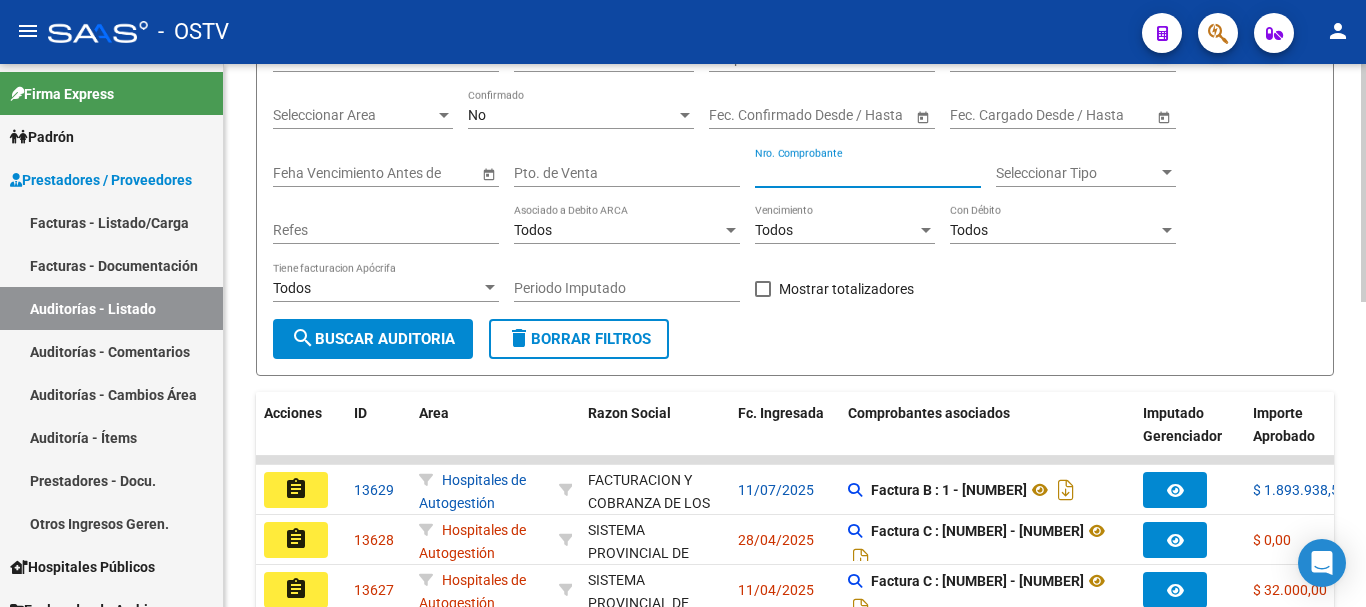paste on "16310" 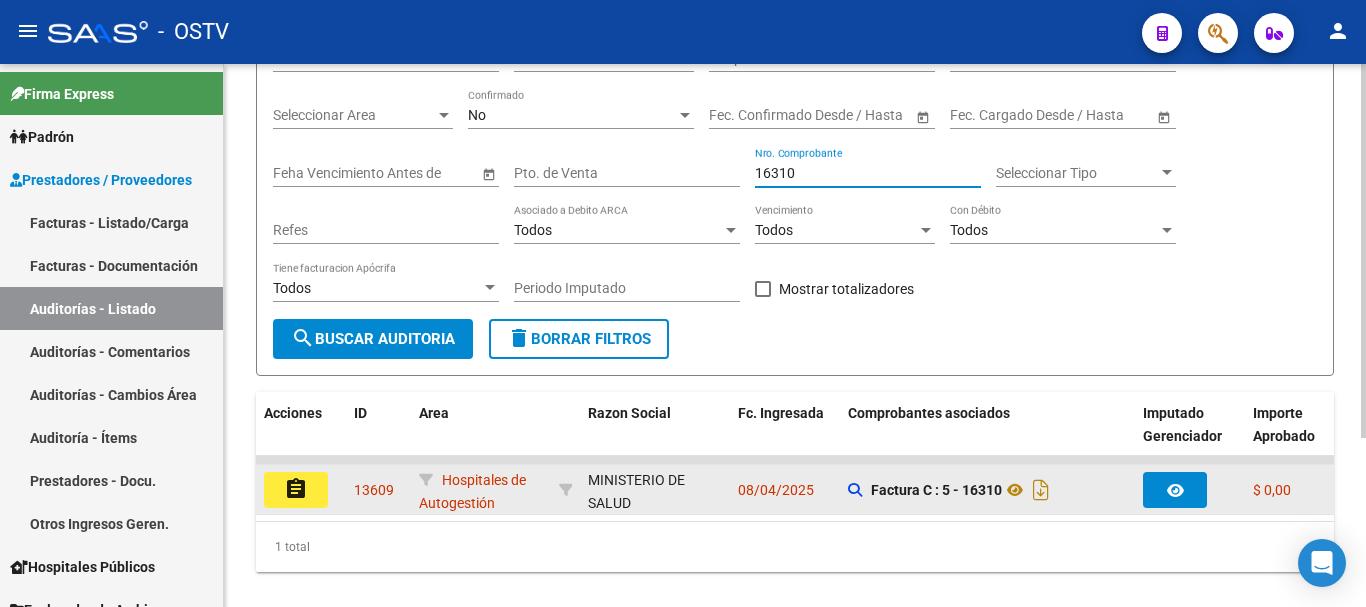 type on "16310" 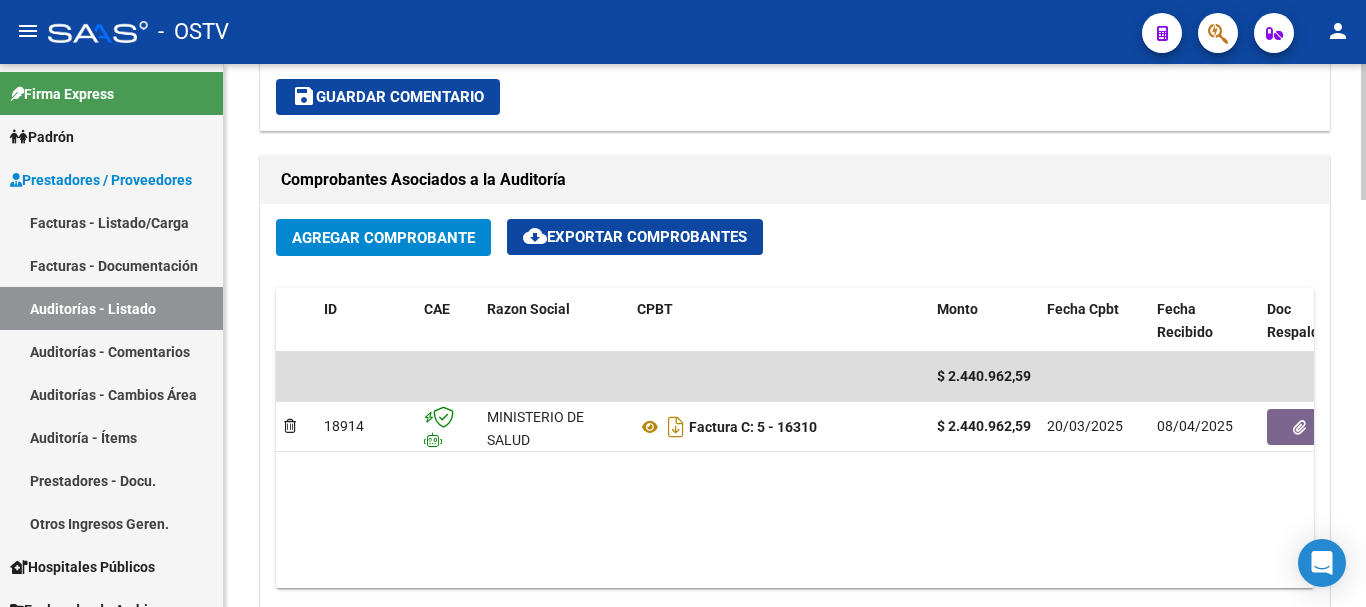 scroll, scrollTop: 900, scrollLeft: 0, axis: vertical 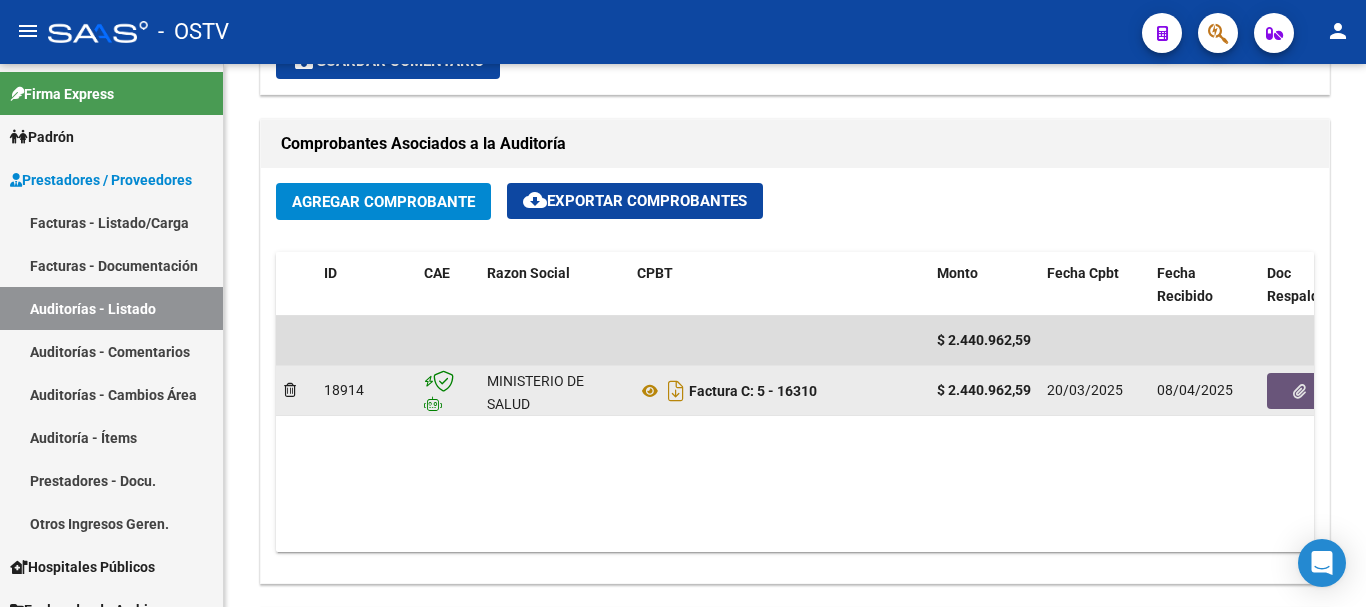 click 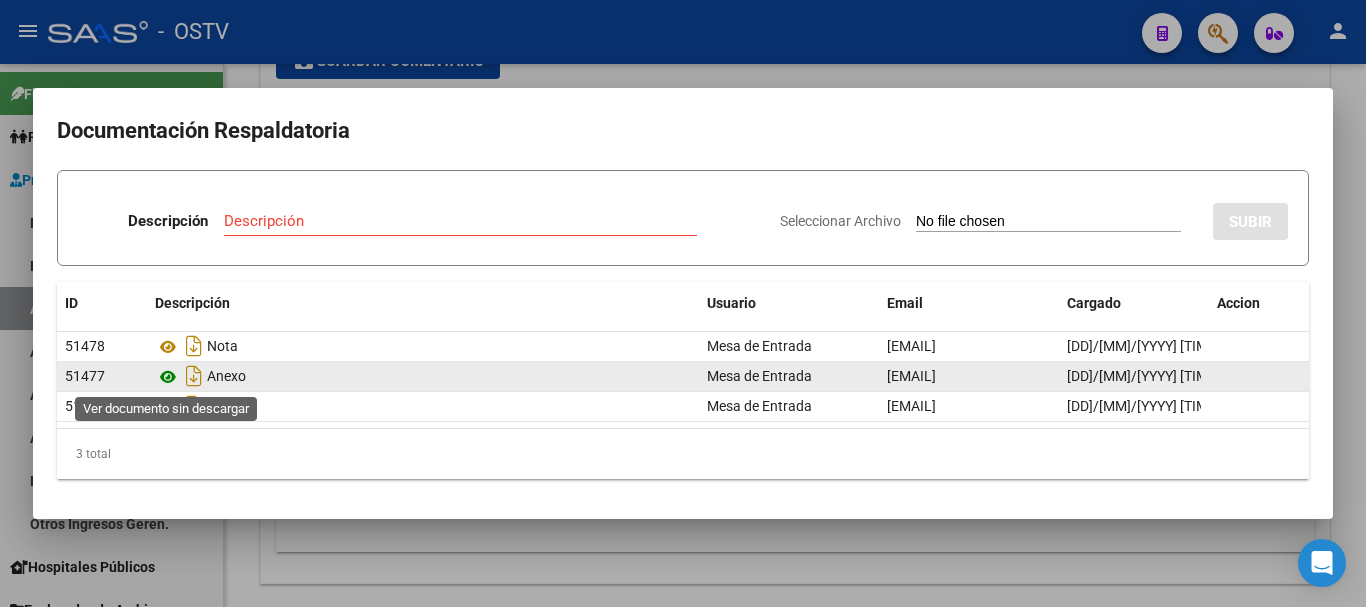 click 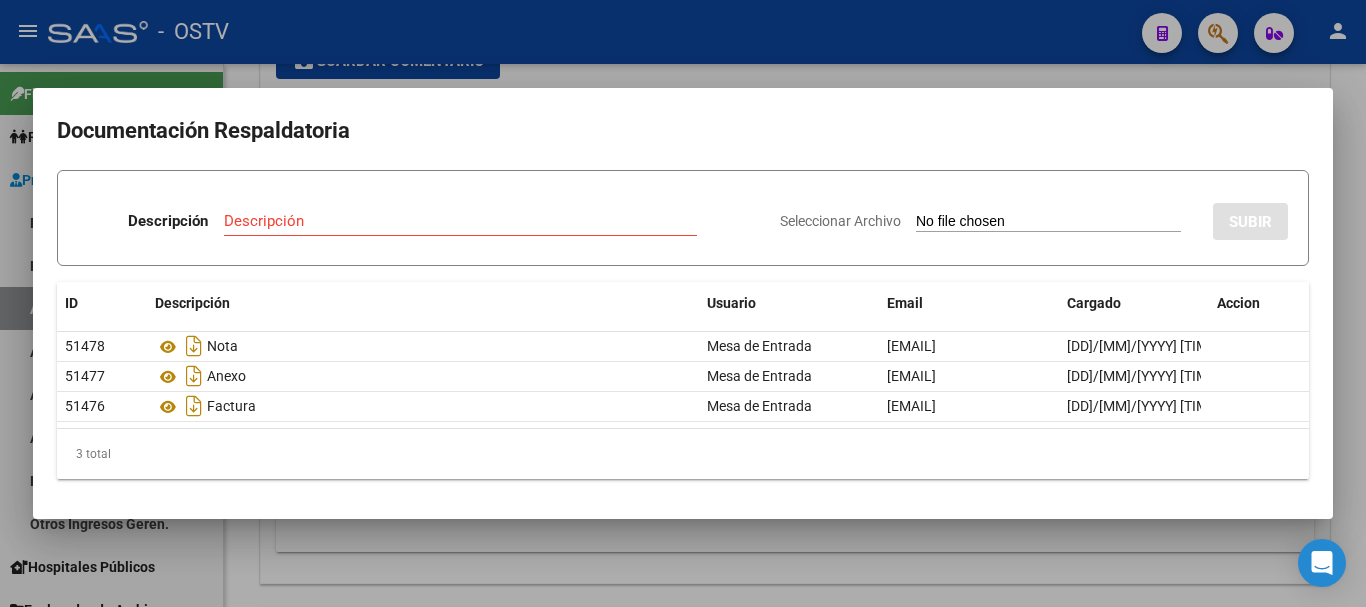 click at bounding box center (683, 303) 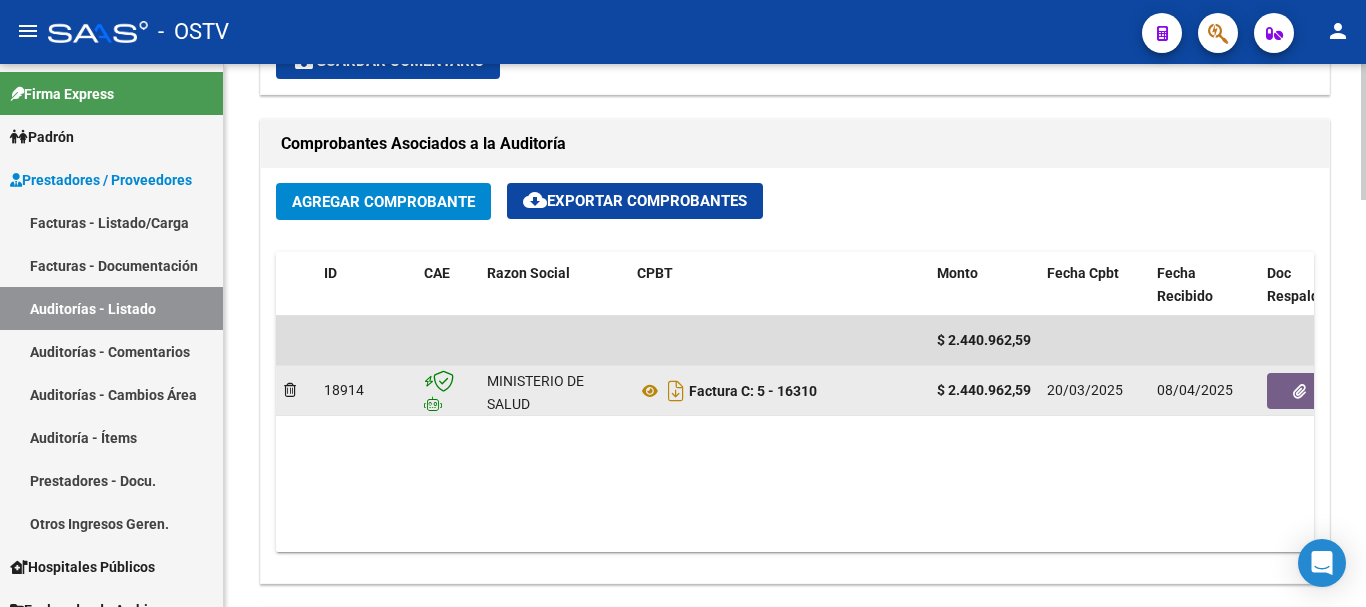 scroll, scrollTop: 1, scrollLeft: 0, axis: vertical 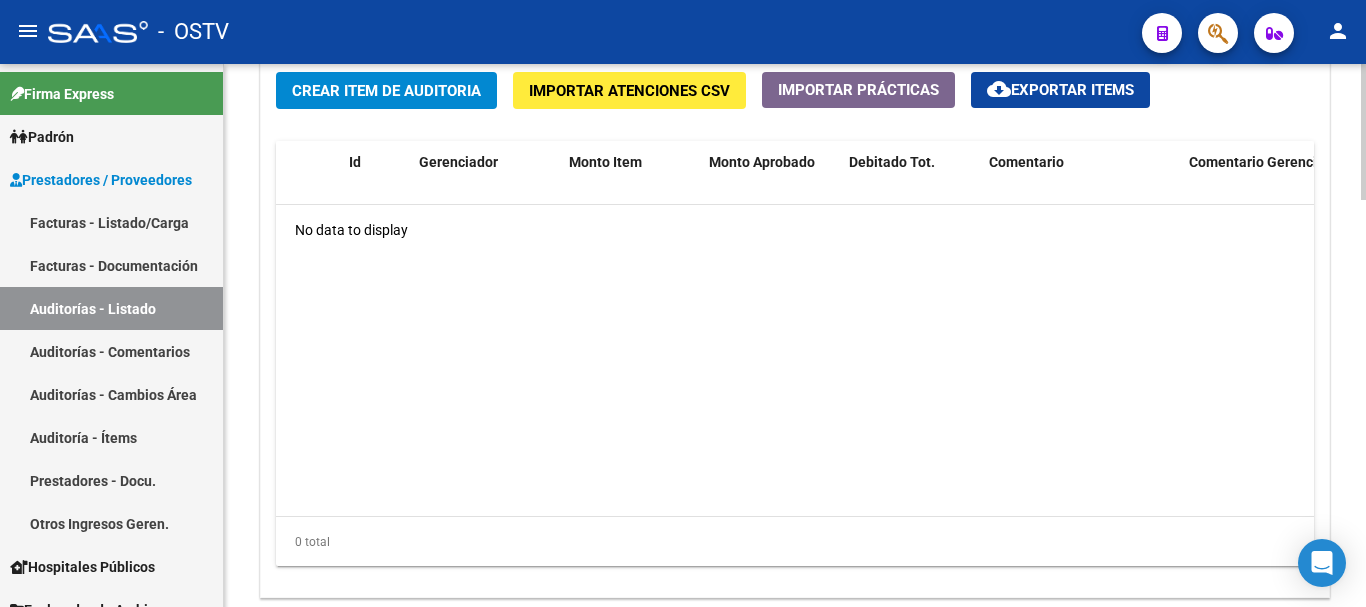 click on "Crear Item de Auditoria" 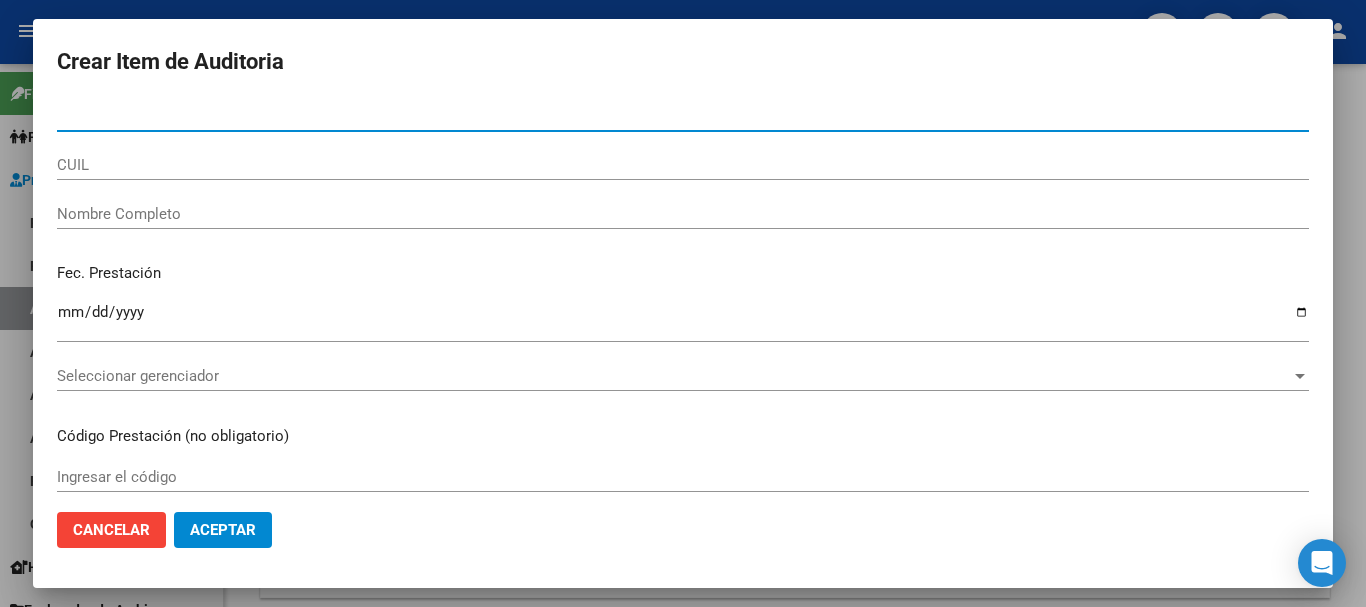 paste on "[NUMBER]" 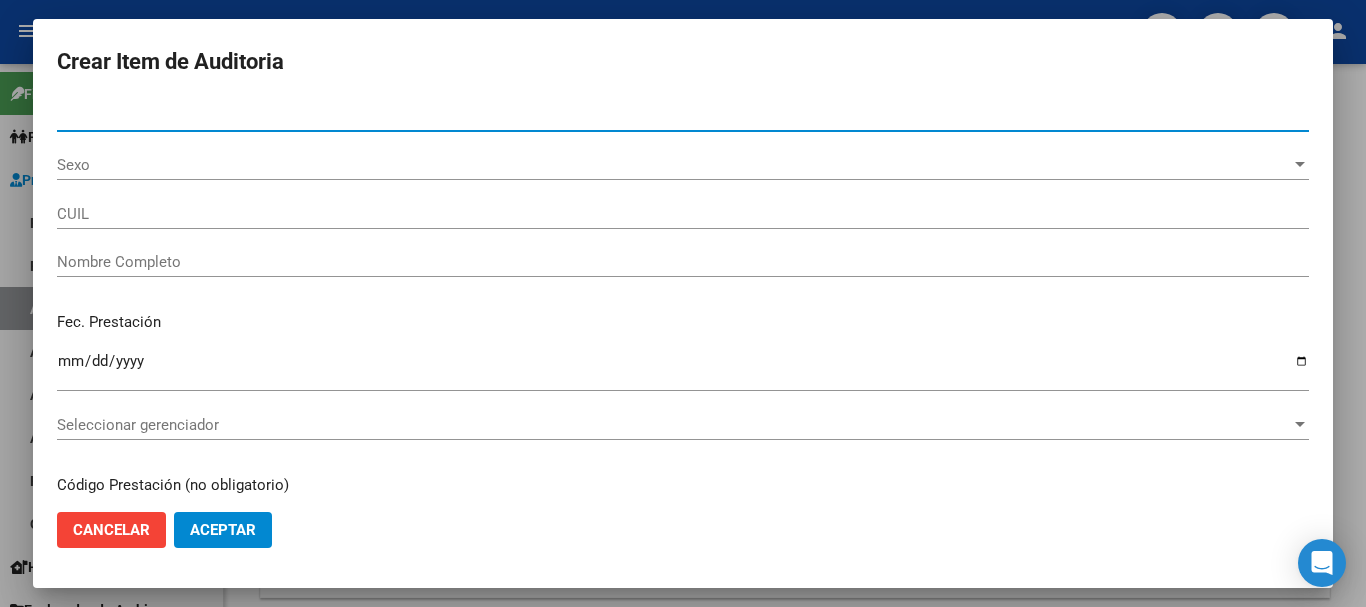 type on "[NUMBER]" 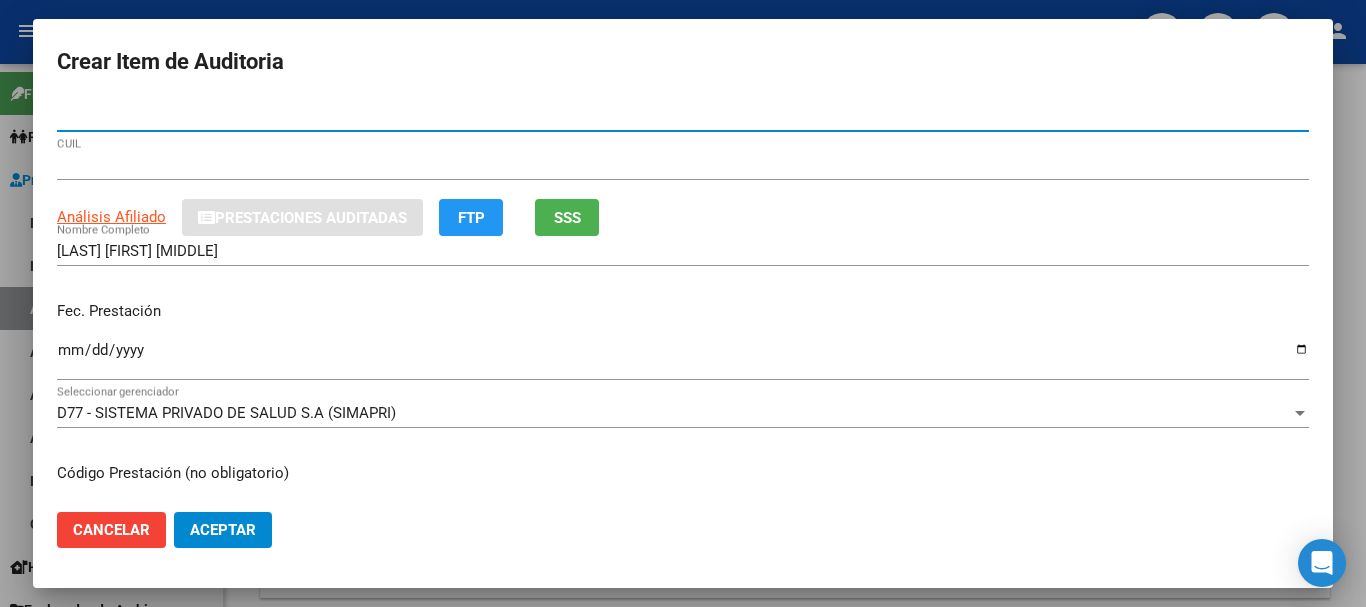 type on "[NUMBER]" 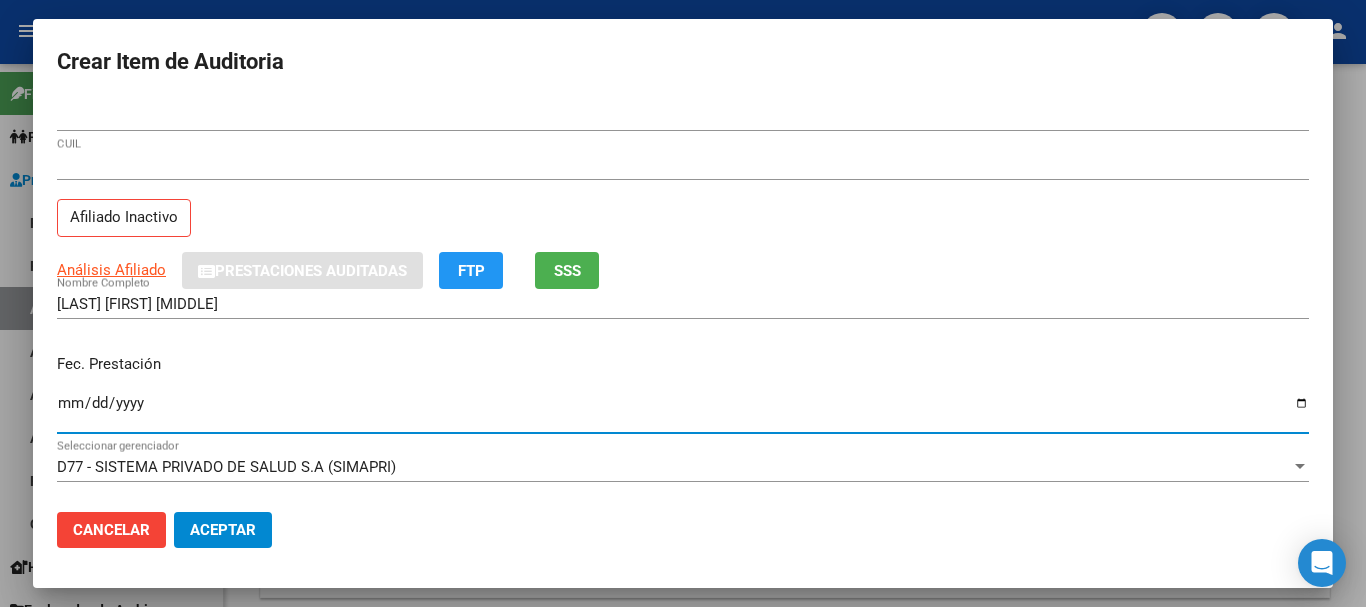 type on "[YYYY]-[MM]-[DD]" 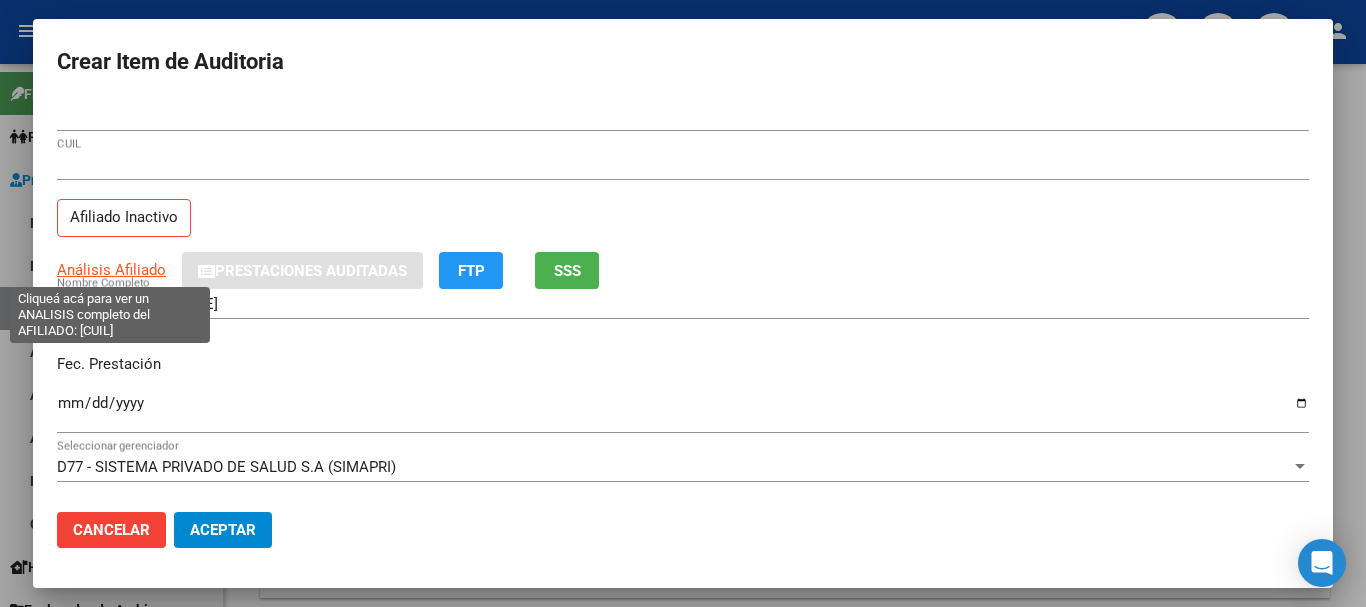 click on "Análisis Afiliado" at bounding box center [111, 270] 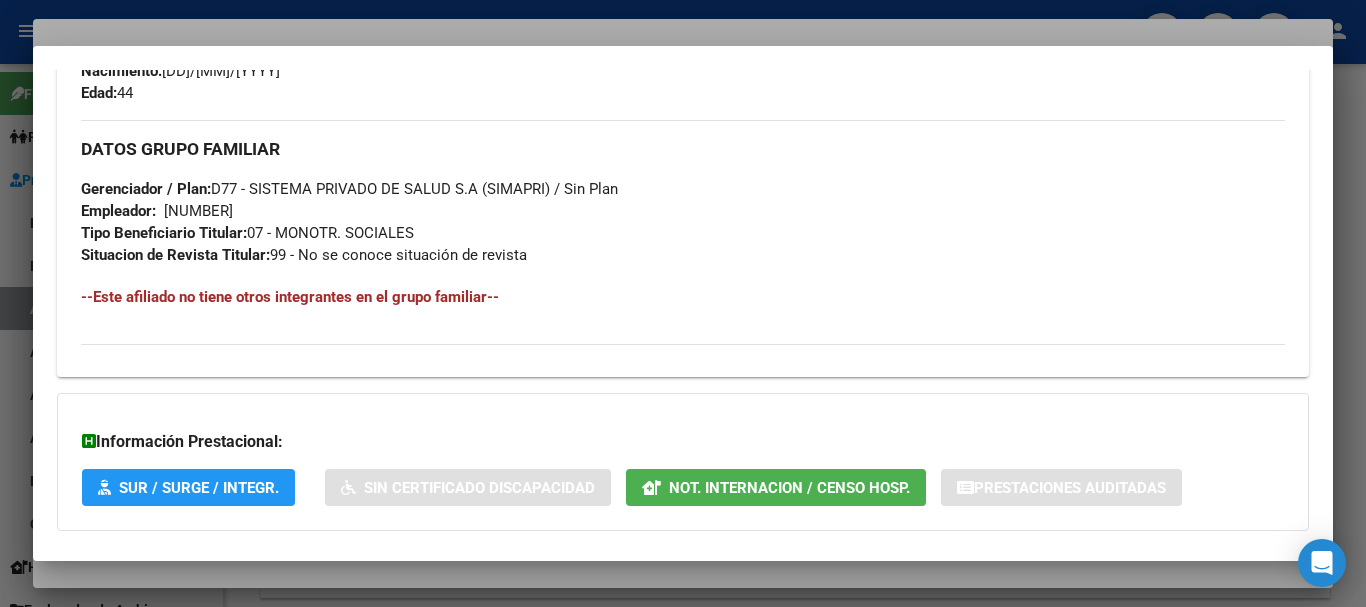 scroll, scrollTop: 1053, scrollLeft: 0, axis: vertical 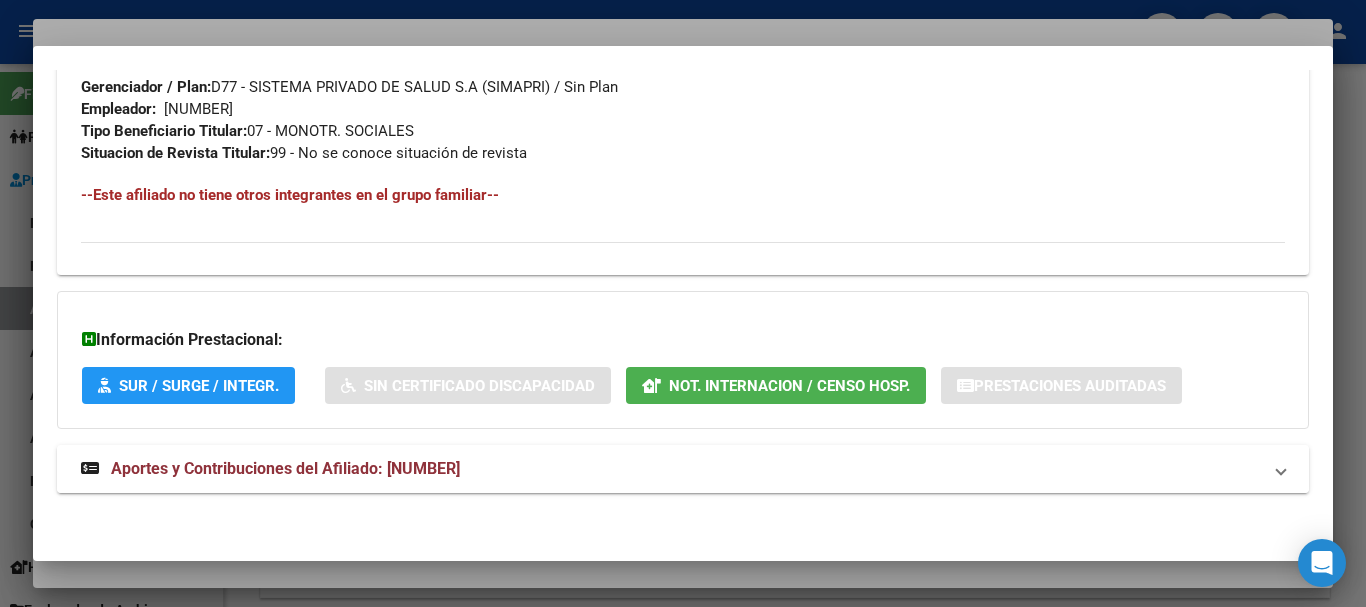 click on "Aportes y Contribuciones del Afiliado: [NUMBER]" at bounding box center (671, 469) 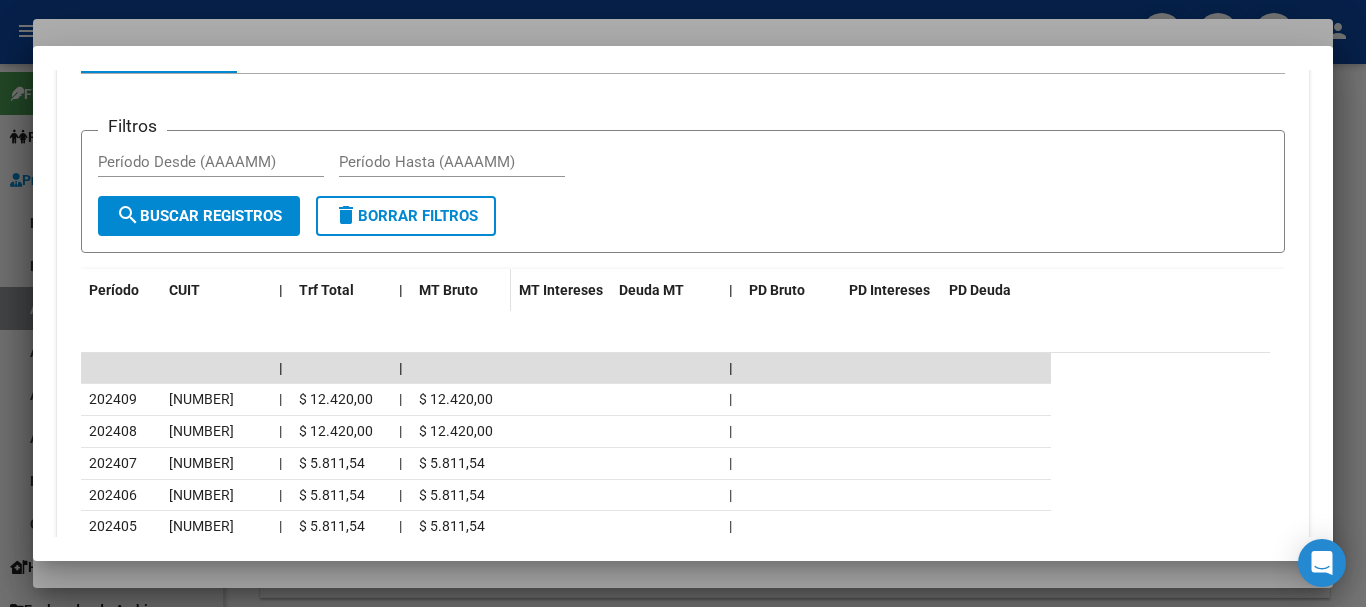 scroll, scrollTop: 1653, scrollLeft: 0, axis: vertical 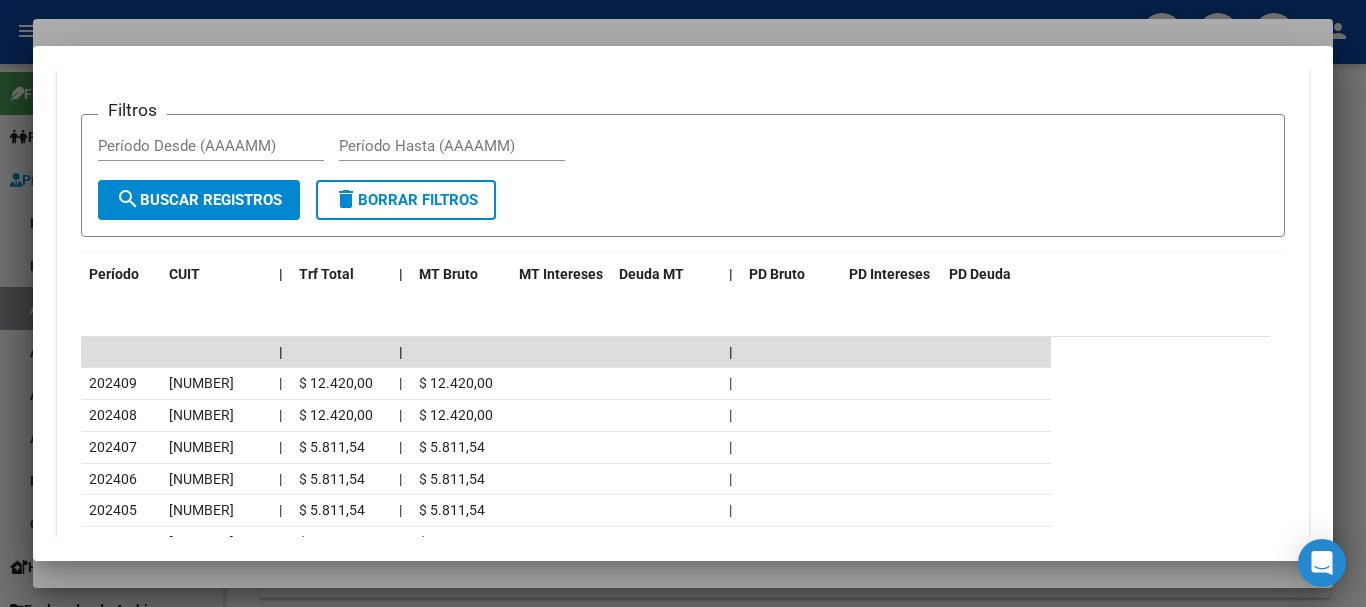 click at bounding box center [683, 303] 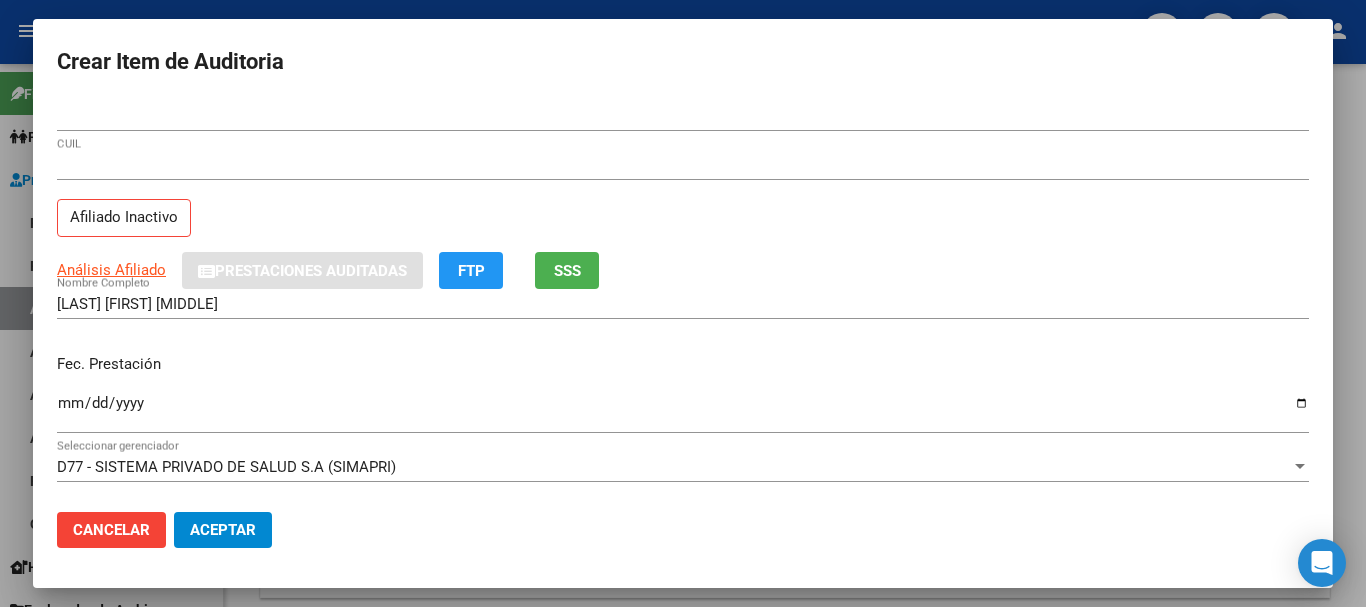 click on "Análisis Afiliado  Prestaciones Auditadas FTP SSS" at bounding box center (683, 270) 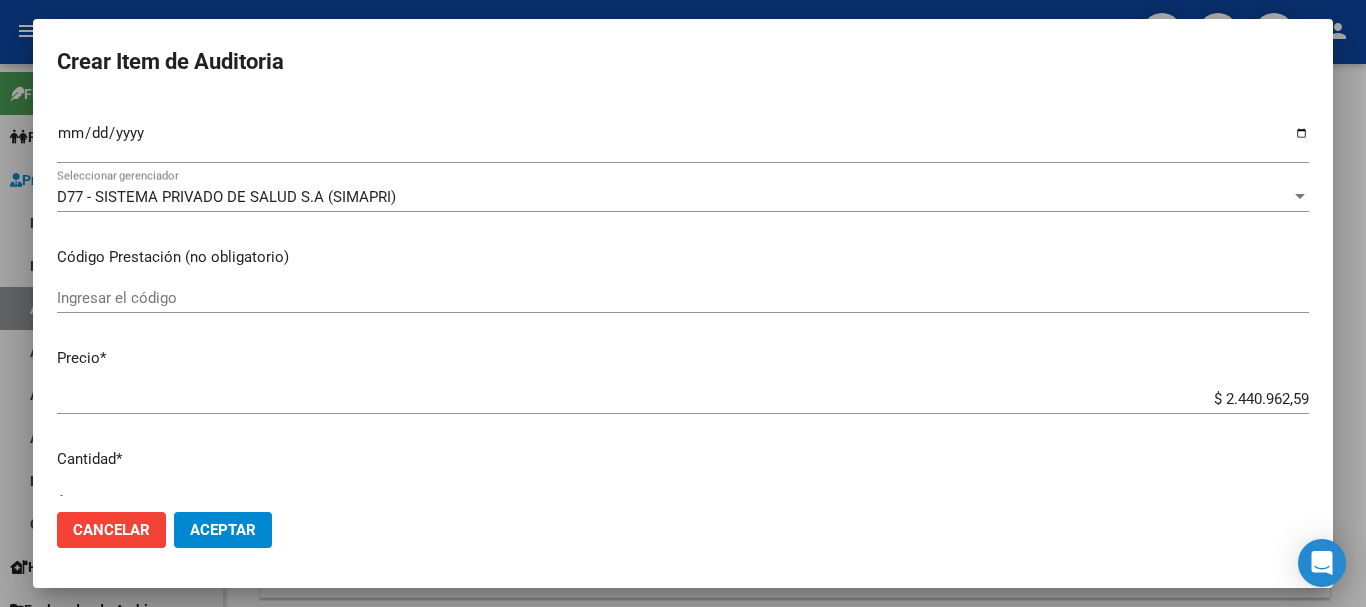 scroll, scrollTop: 284, scrollLeft: 0, axis: vertical 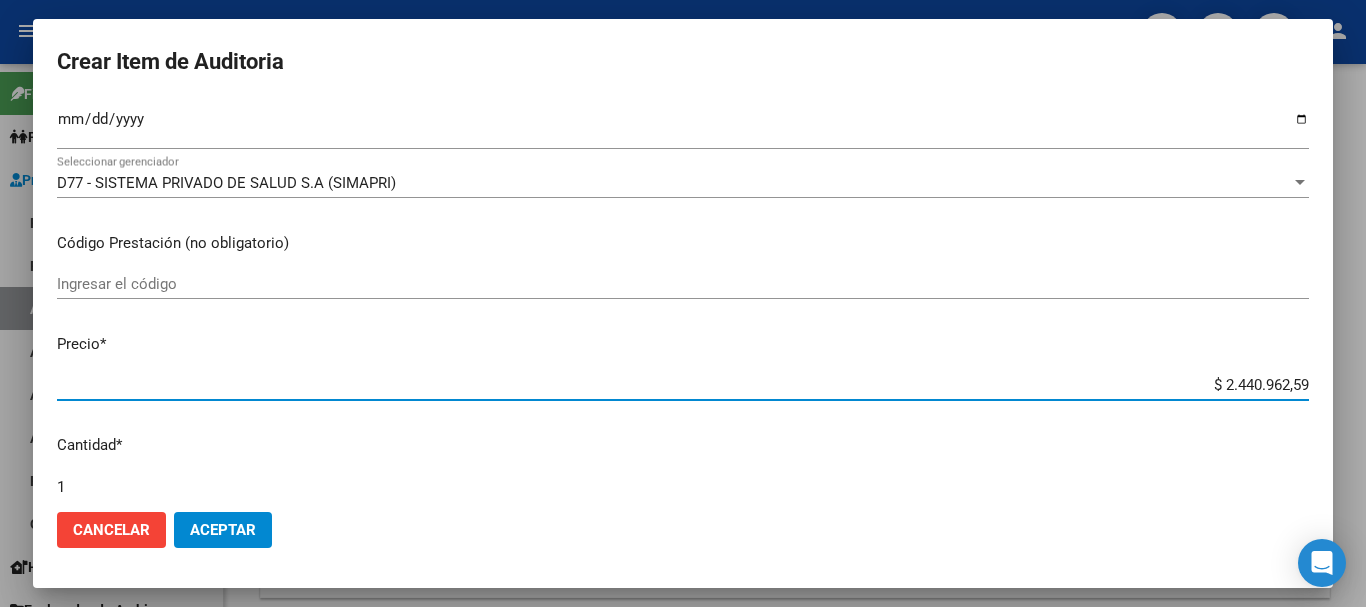 type on "$ 0,05" 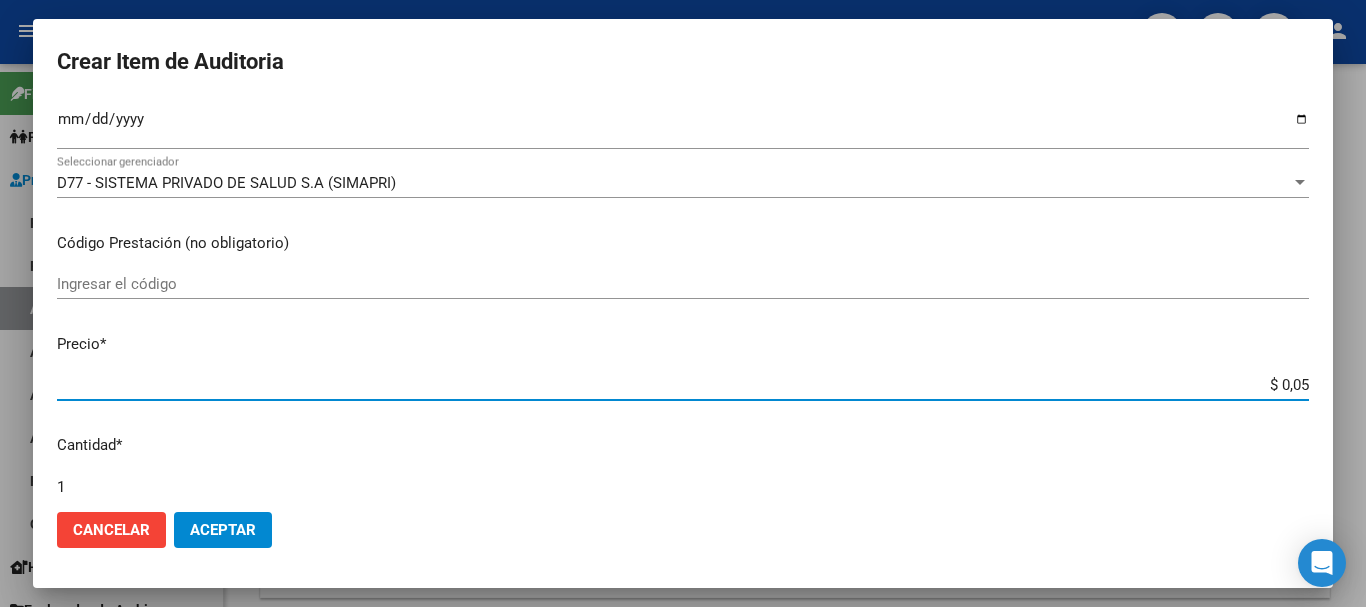 type on "$ 0,54" 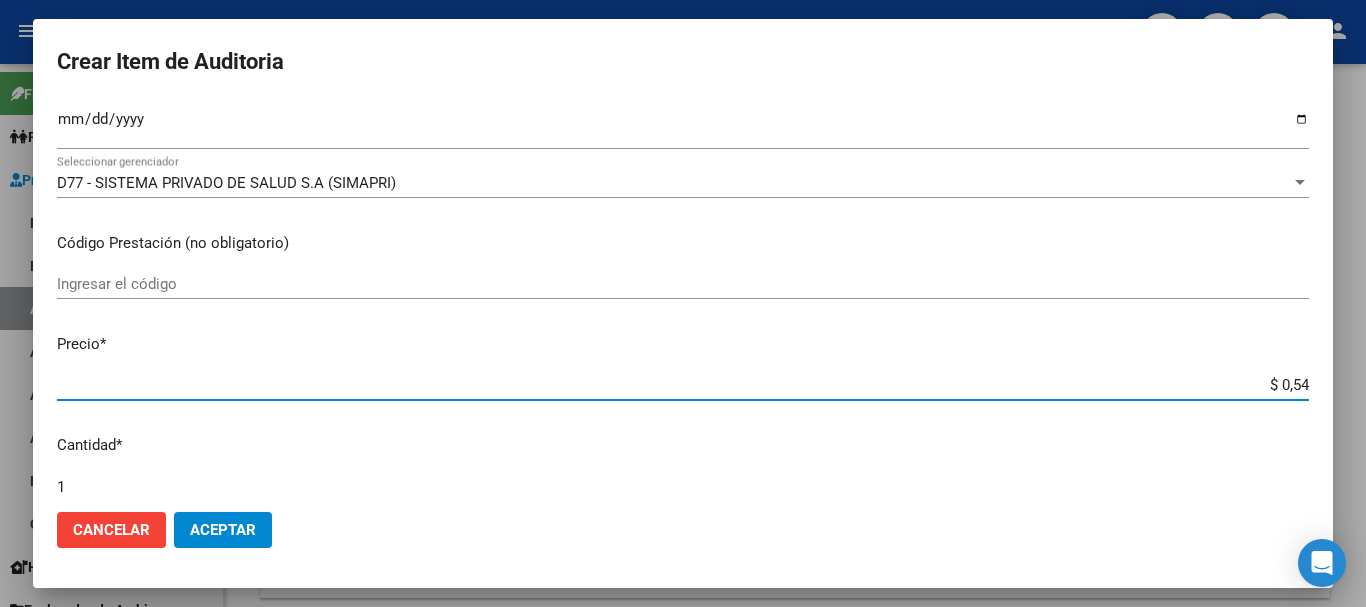 type on "$ [NUMBER]" 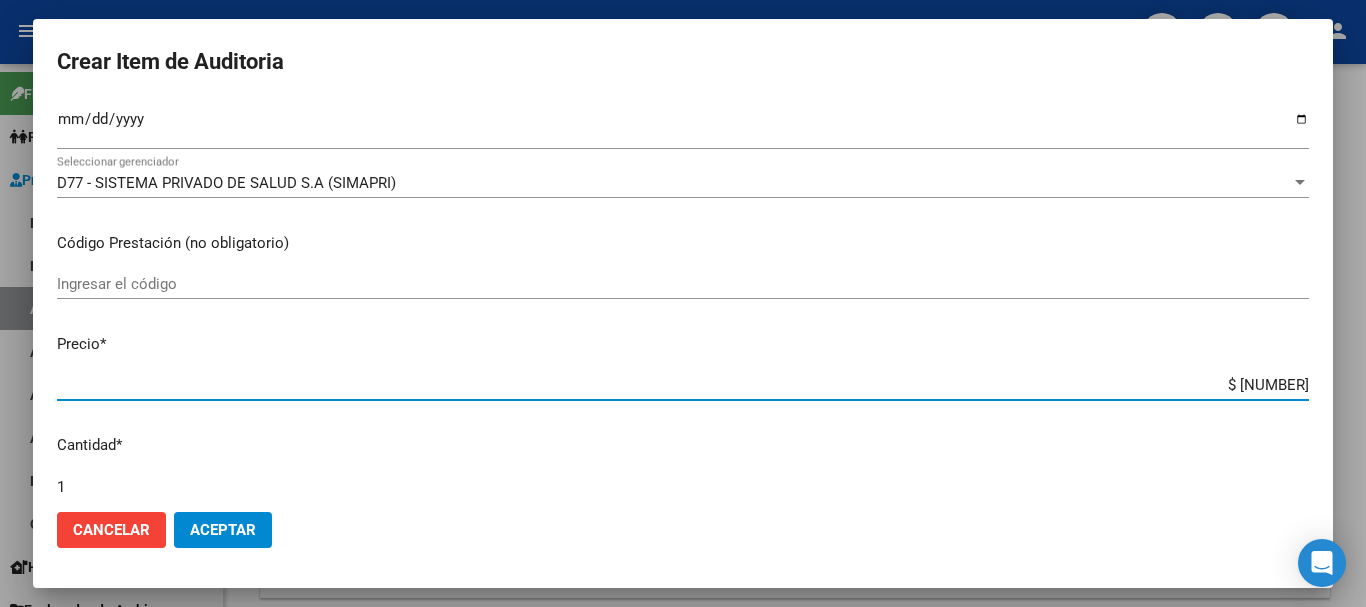 type on "$ [NUMBER]" 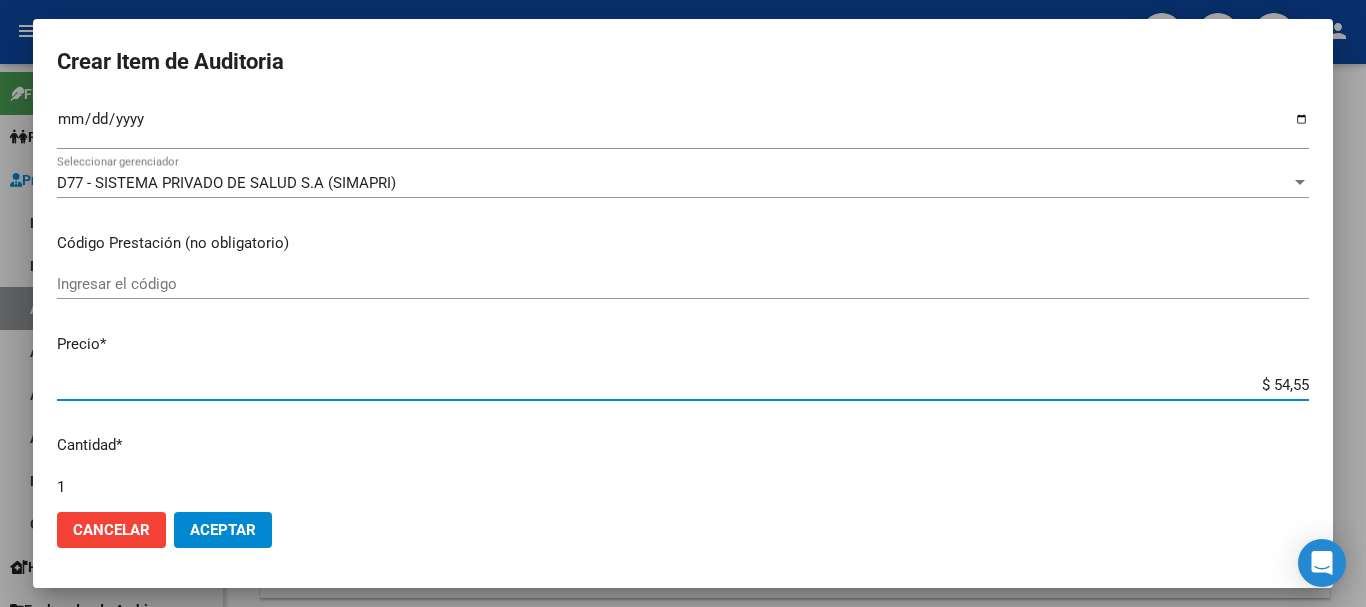 type on "$ 545,52" 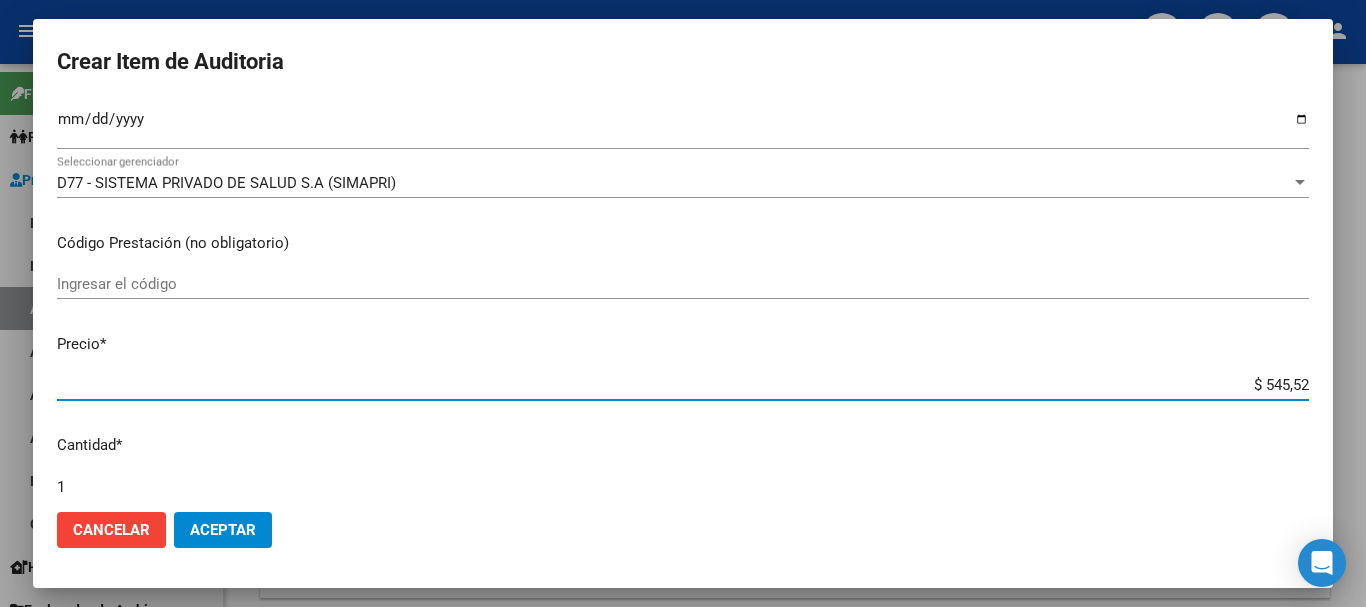 type on "$ 5.455,21" 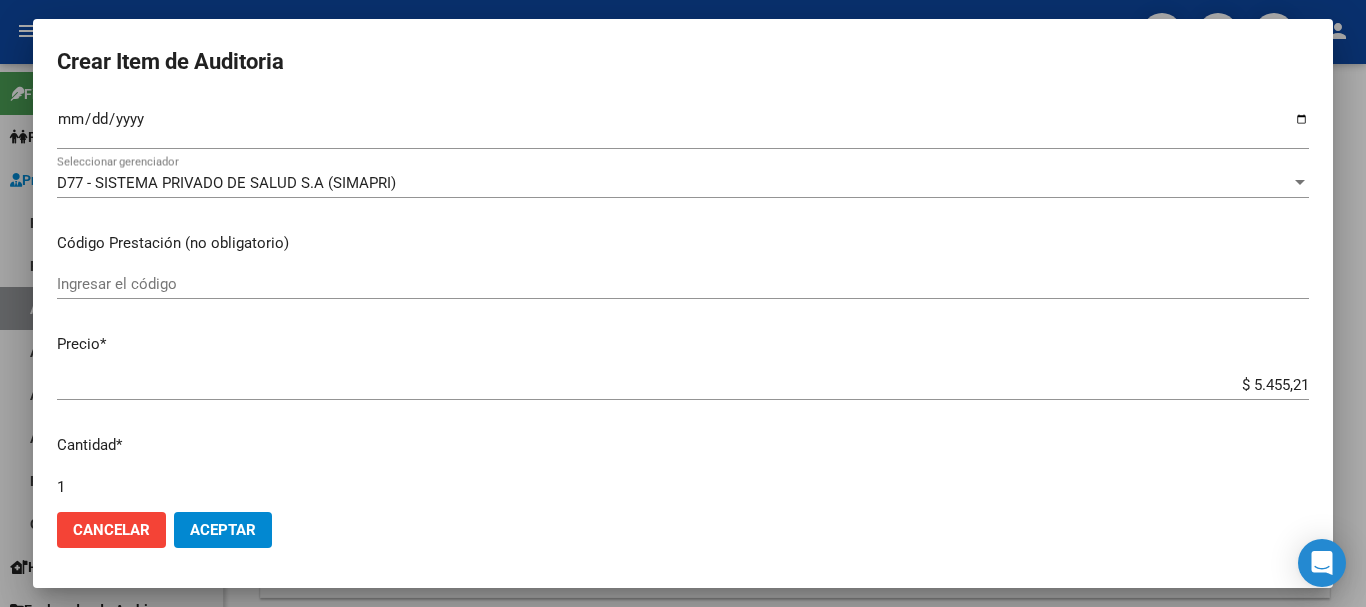 type on "$ 54.552,19" 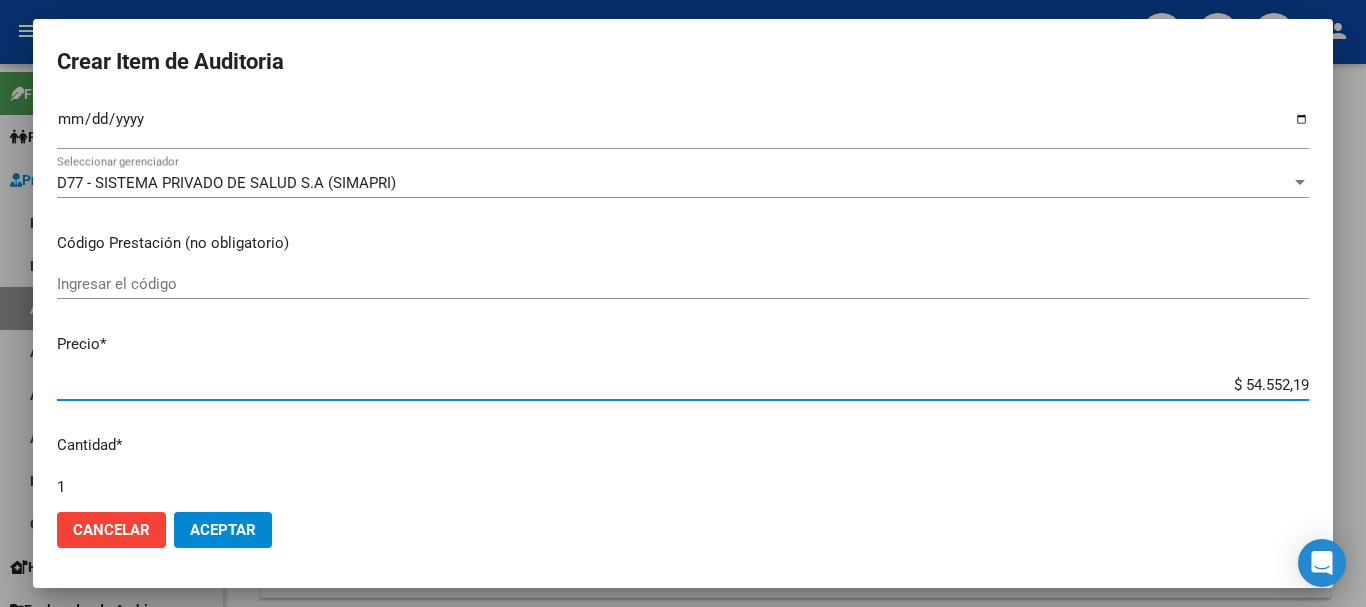 type on "$ 545.521,96" 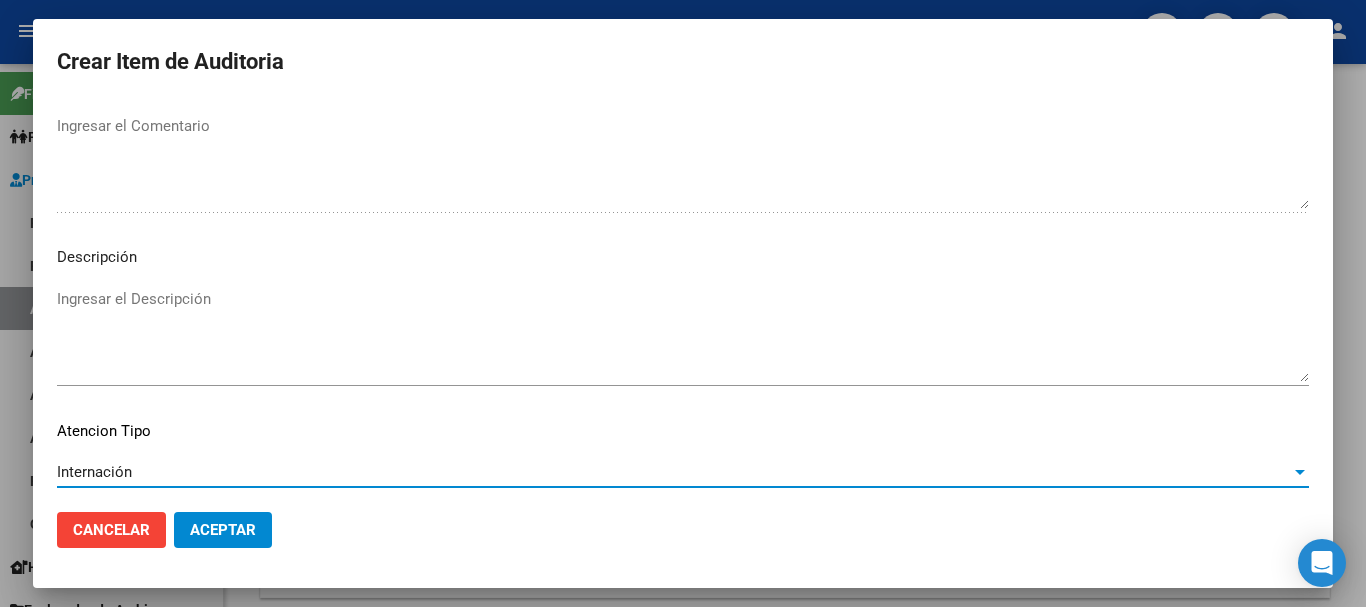 scroll, scrollTop: 1233, scrollLeft: 0, axis: vertical 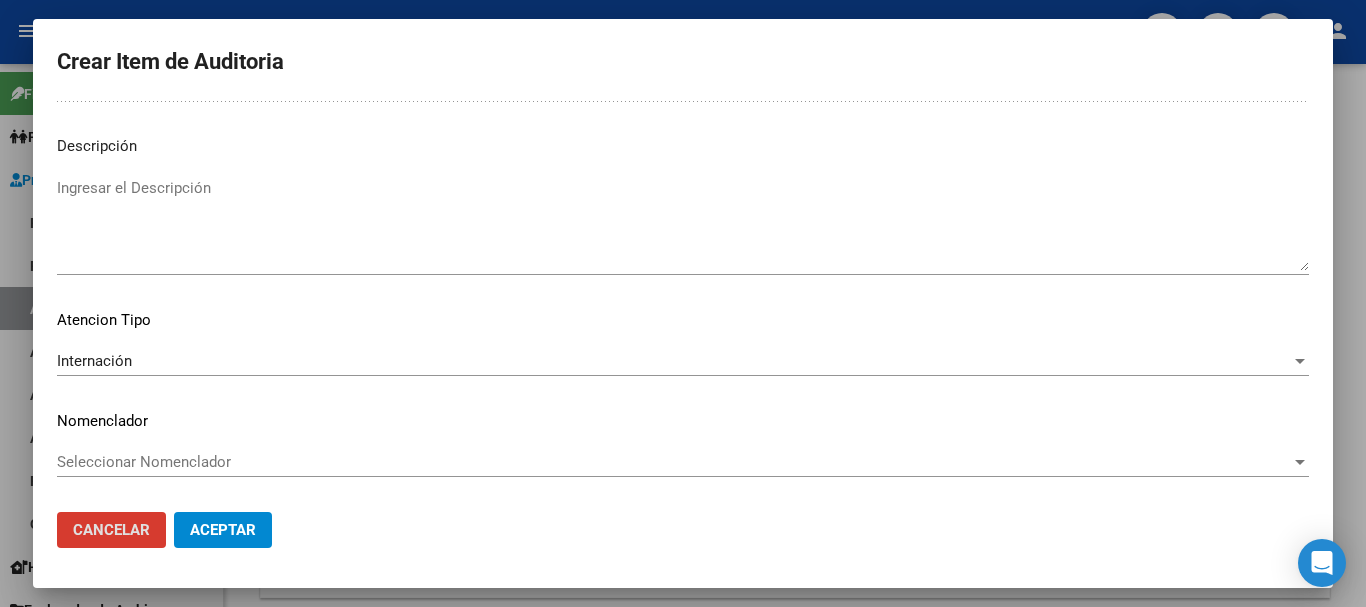 type 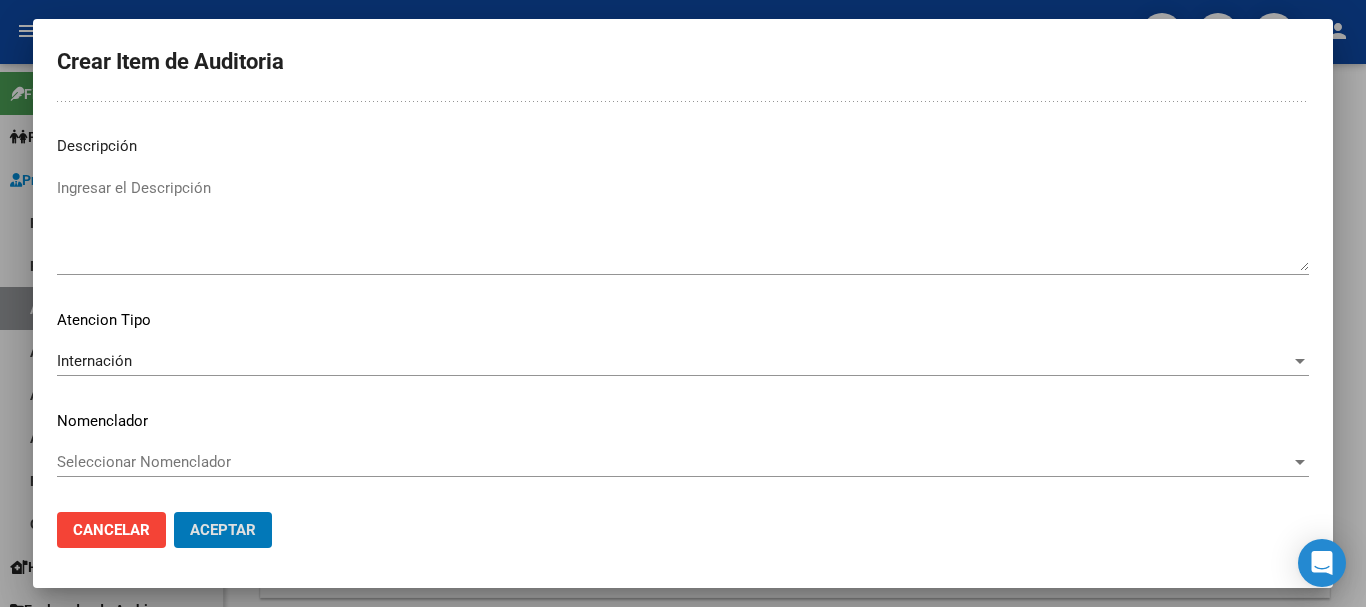 click on "Aceptar" 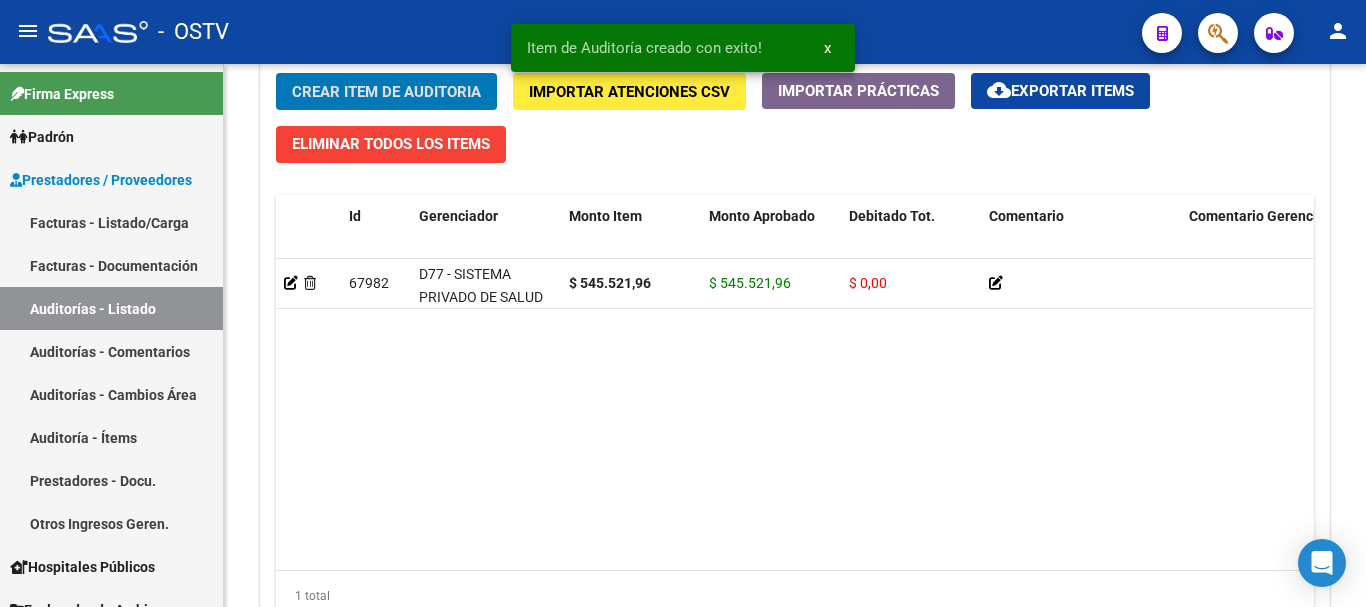 scroll, scrollTop: 1501, scrollLeft: 0, axis: vertical 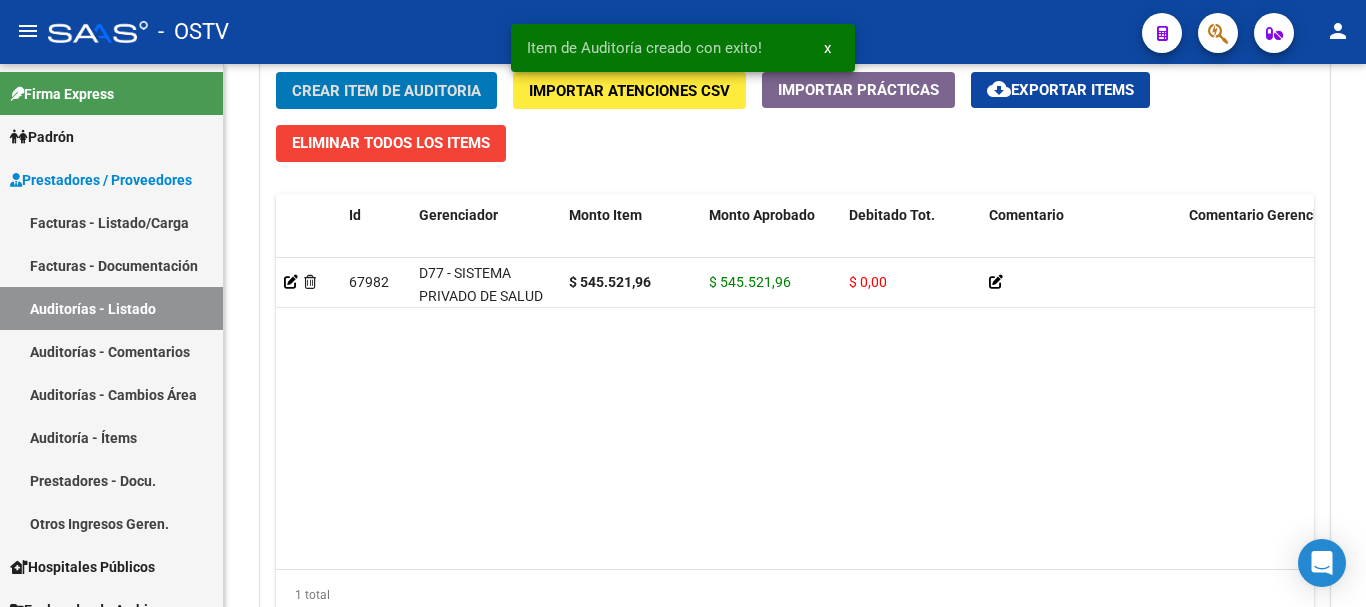 type 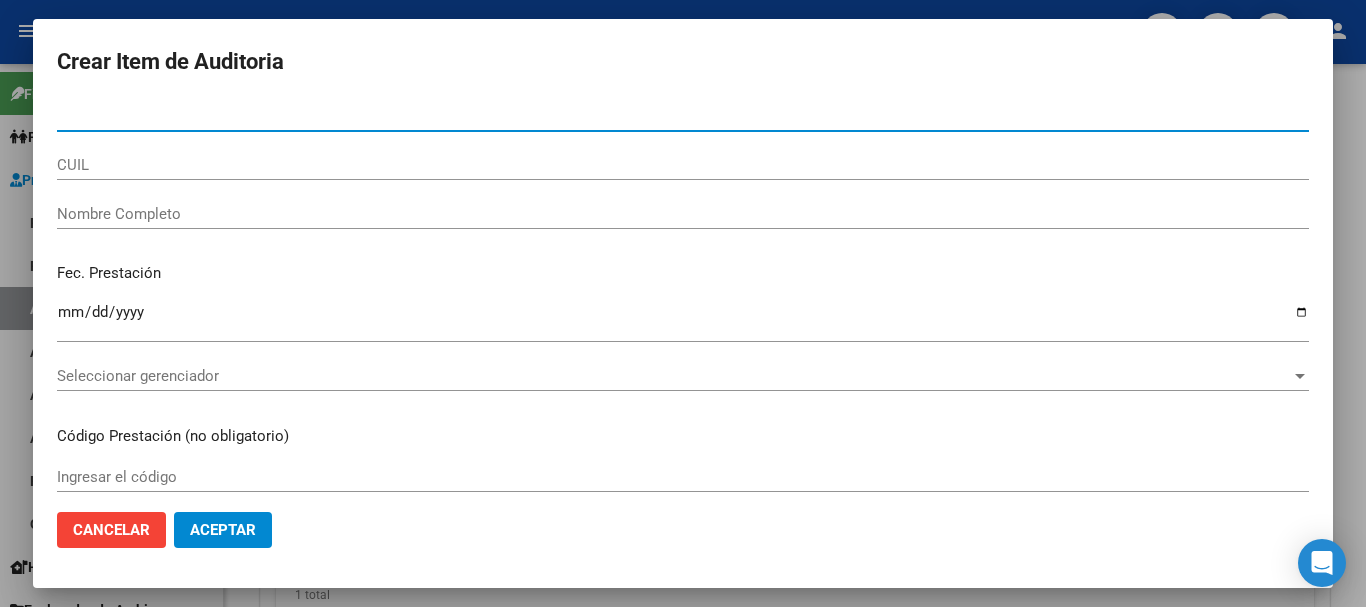 paste on "[NUMBER]" 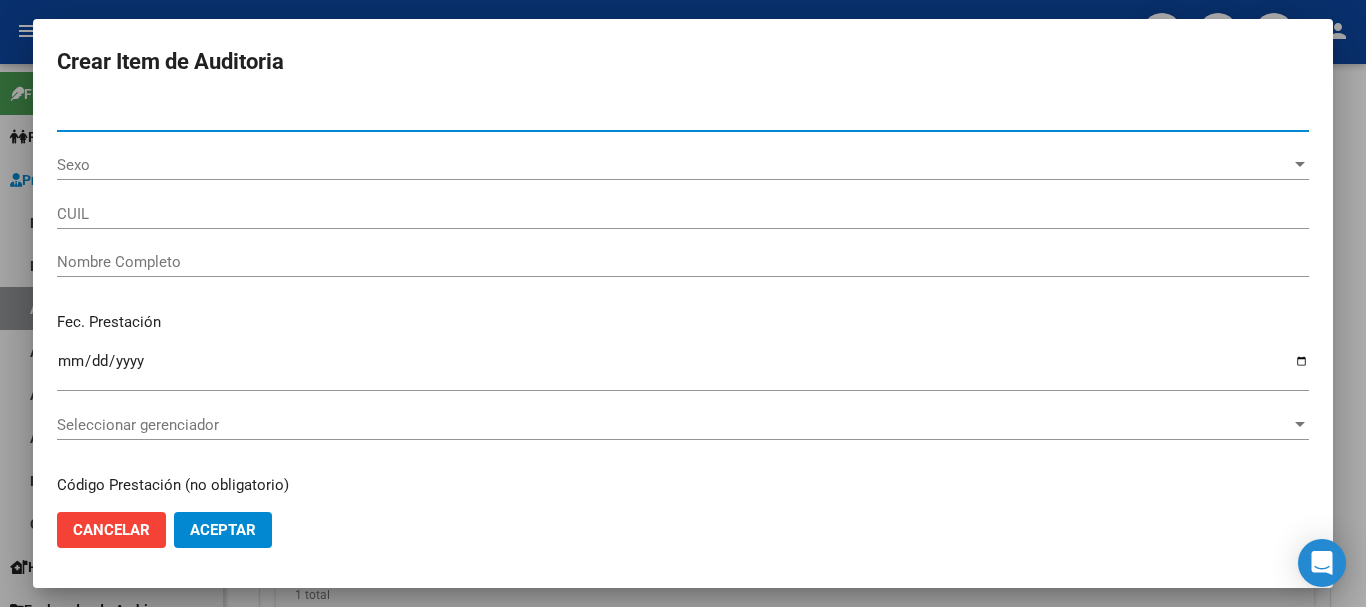 type on "[NUMBER]" 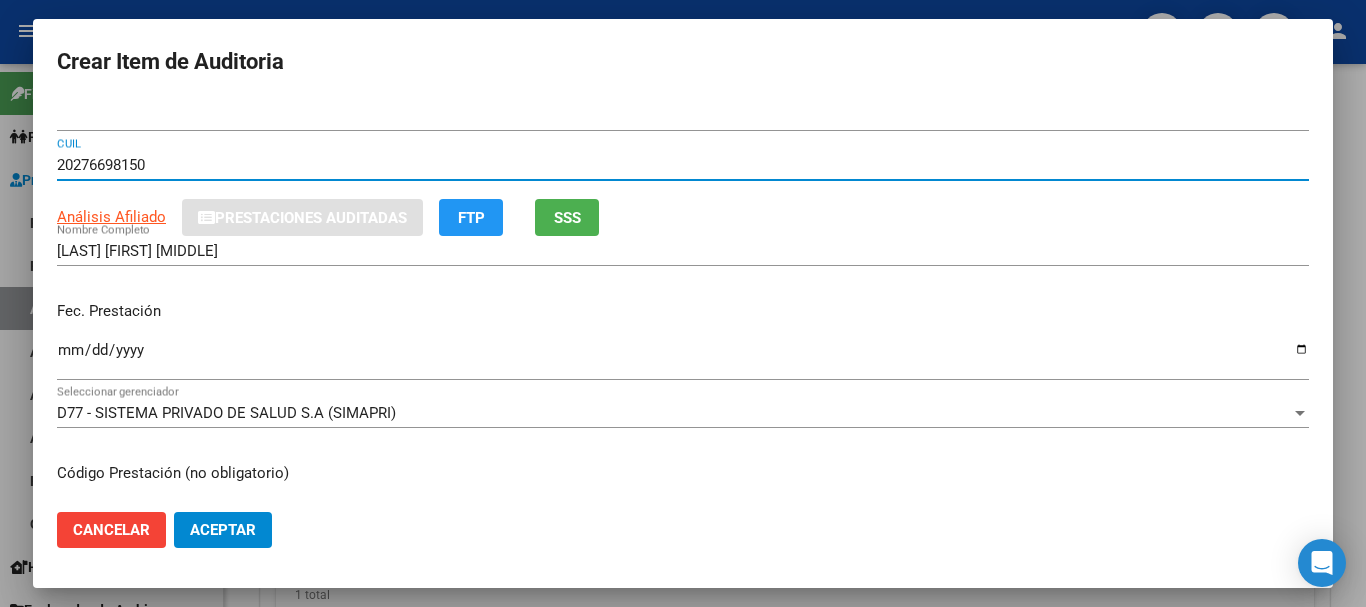 type 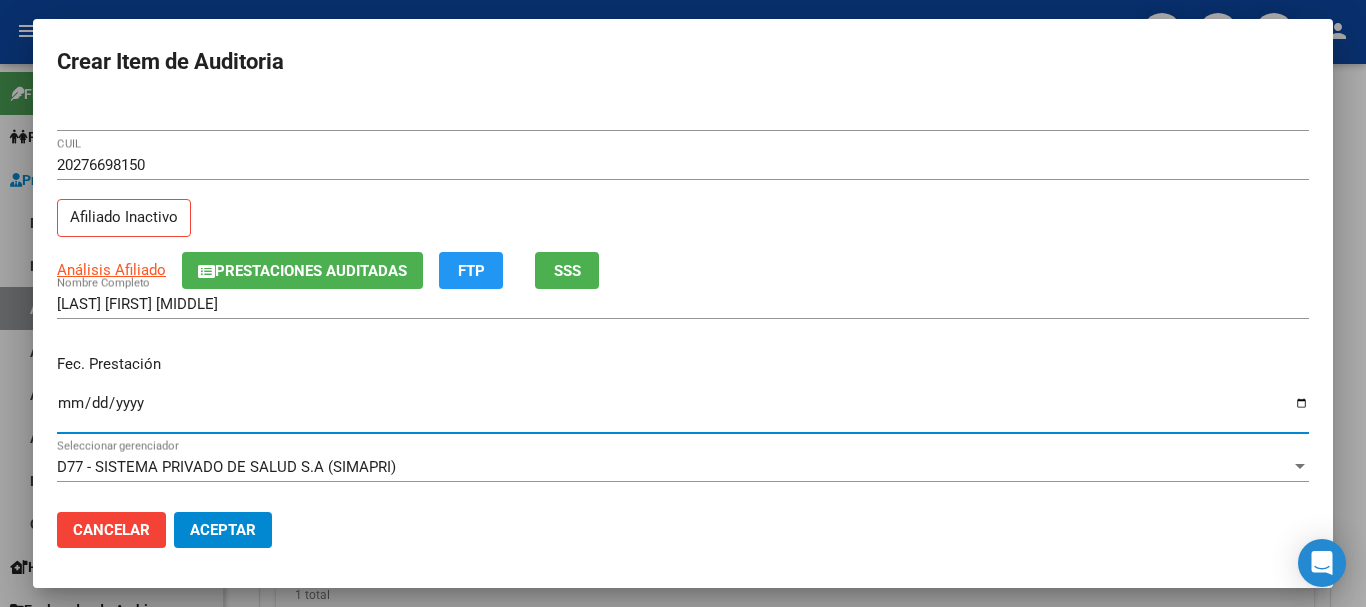 type on "[YYYY]-[MM]-[DD]" 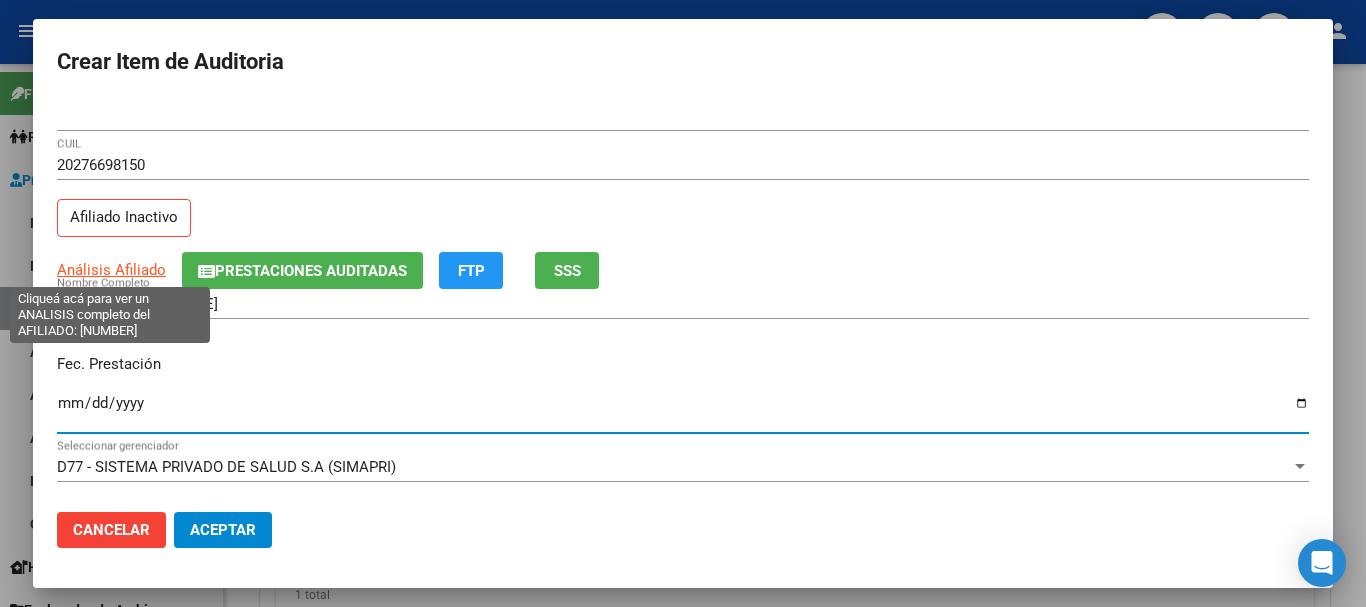 click on "Análisis Afiliado" at bounding box center (111, 270) 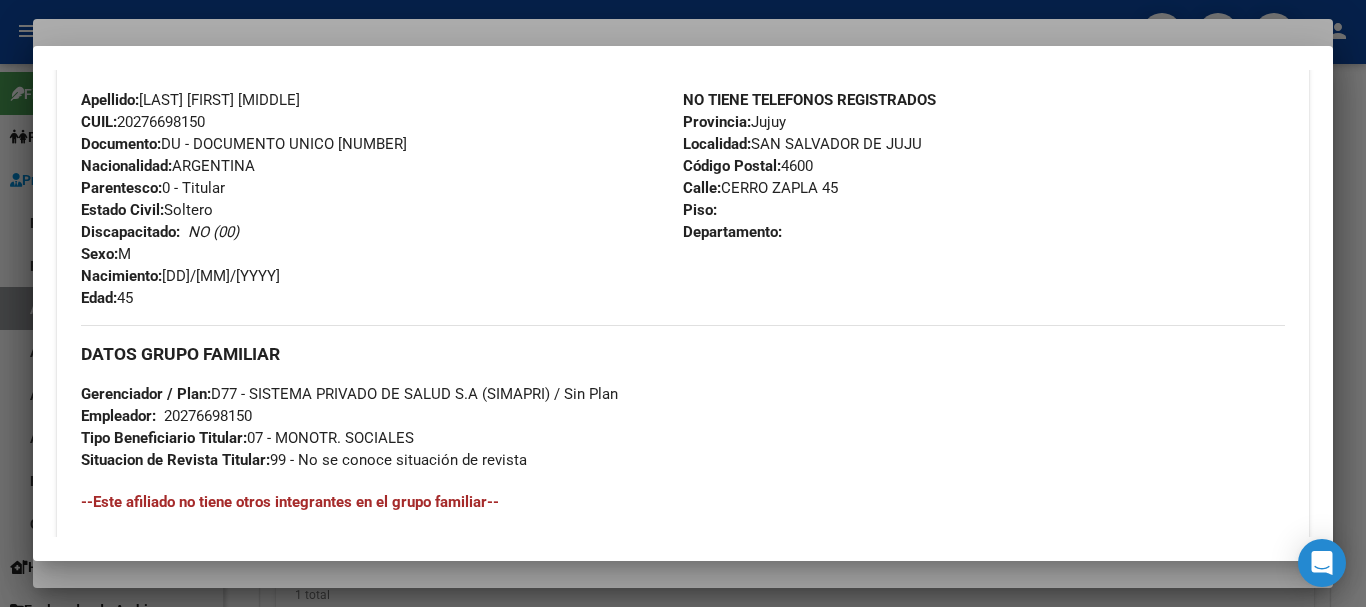 scroll, scrollTop: 1053, scrollLeft: 0, axis: vertical 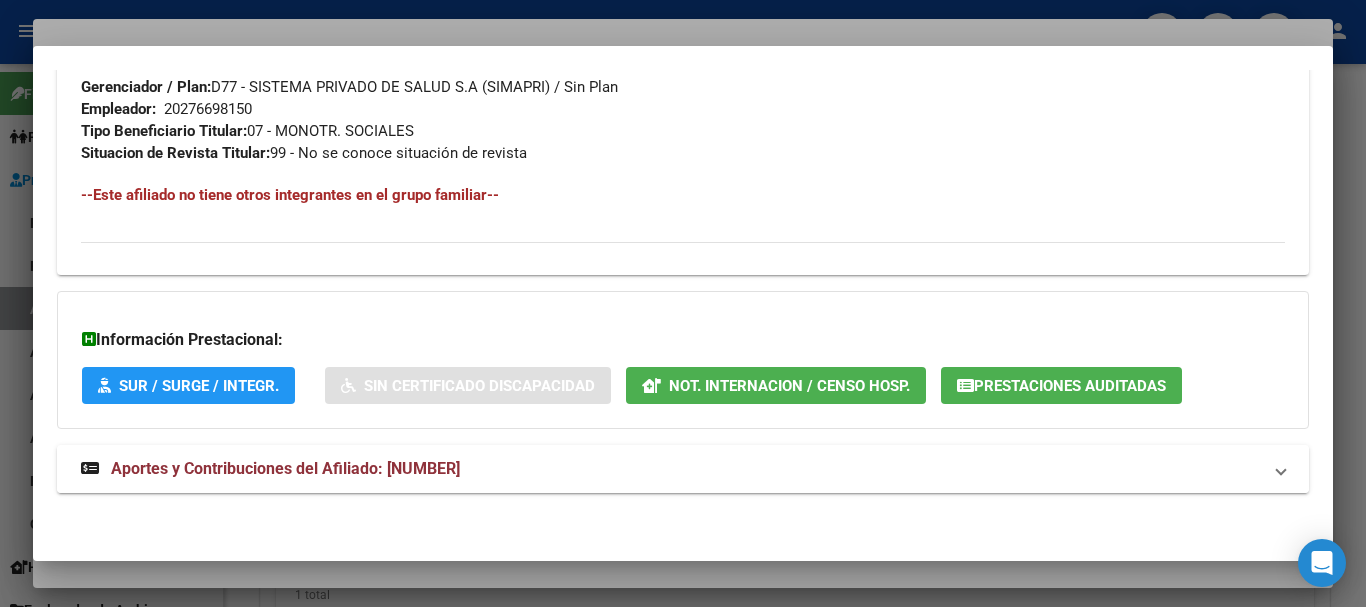 click on "Aportes y Contribuciones del Afiliado: [NUMBER]" at bounding box center [270, 469] 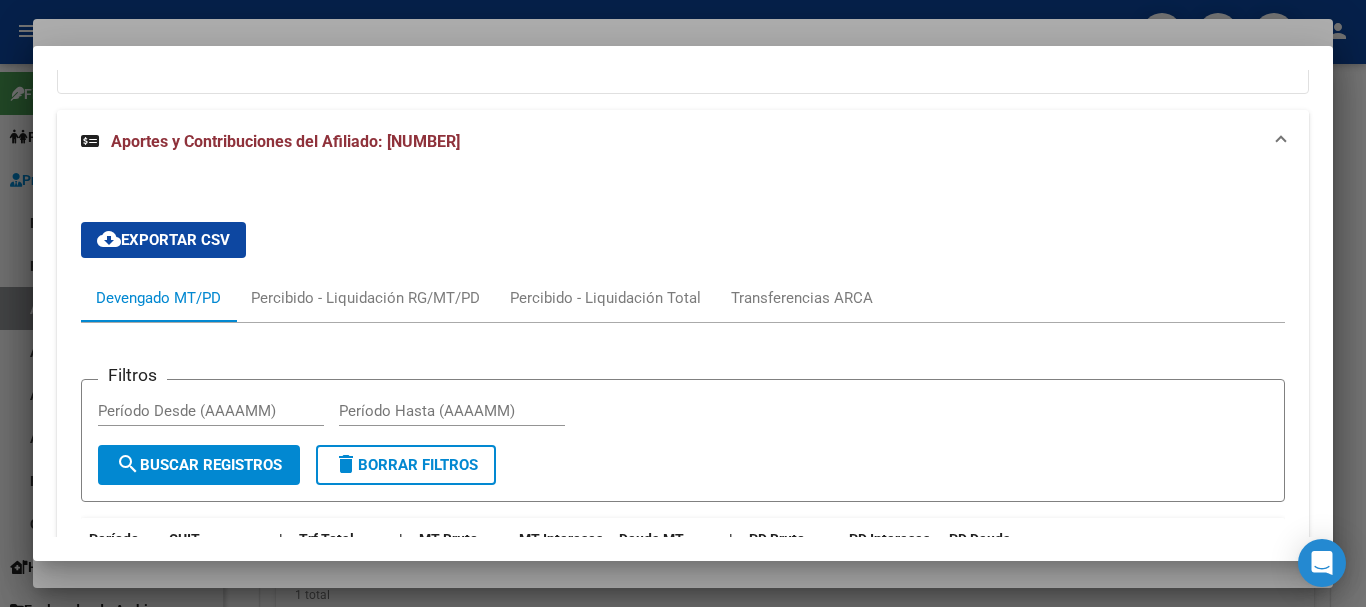 scroll, scrollTop: 1653, scrollLeft: 0, axis: vertical 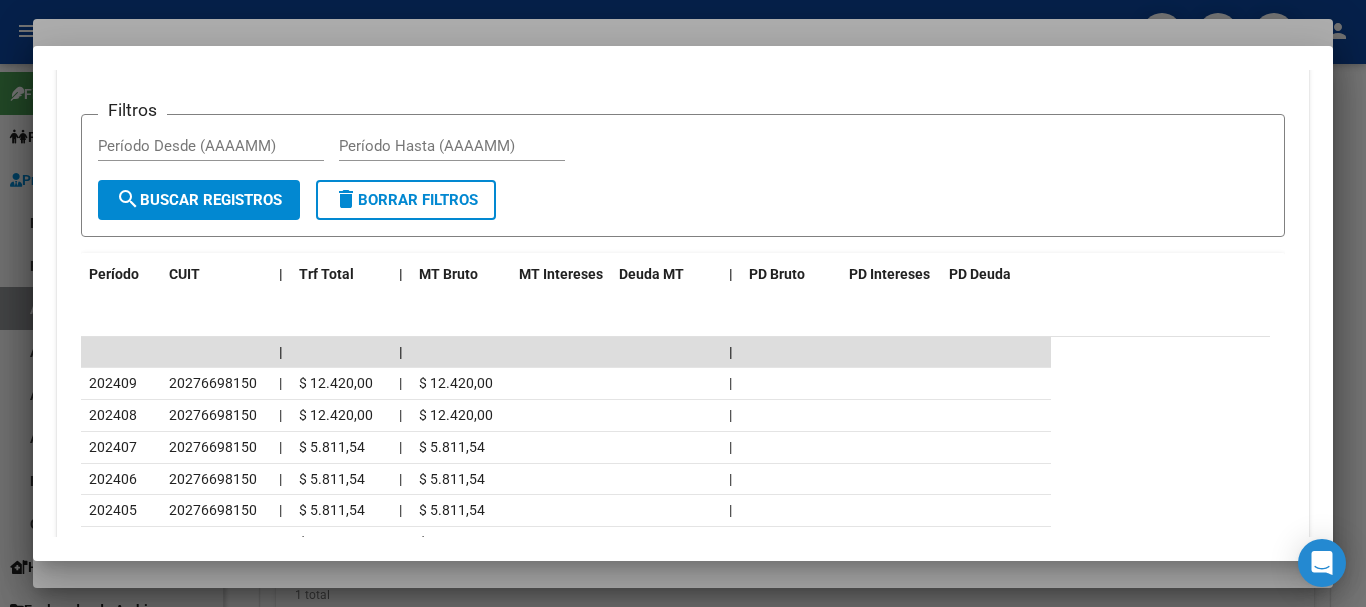 click at bounding box center (683, 303) 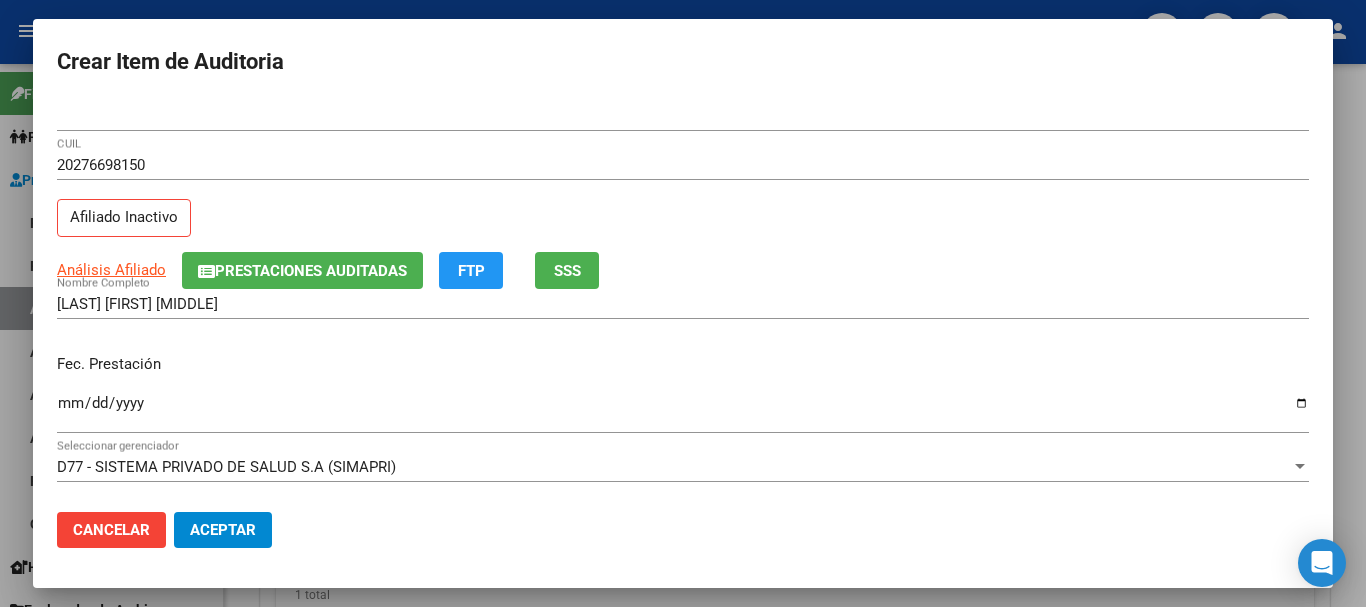 click on "[NUMBER] CUIL" at bounding box center [683, 174] 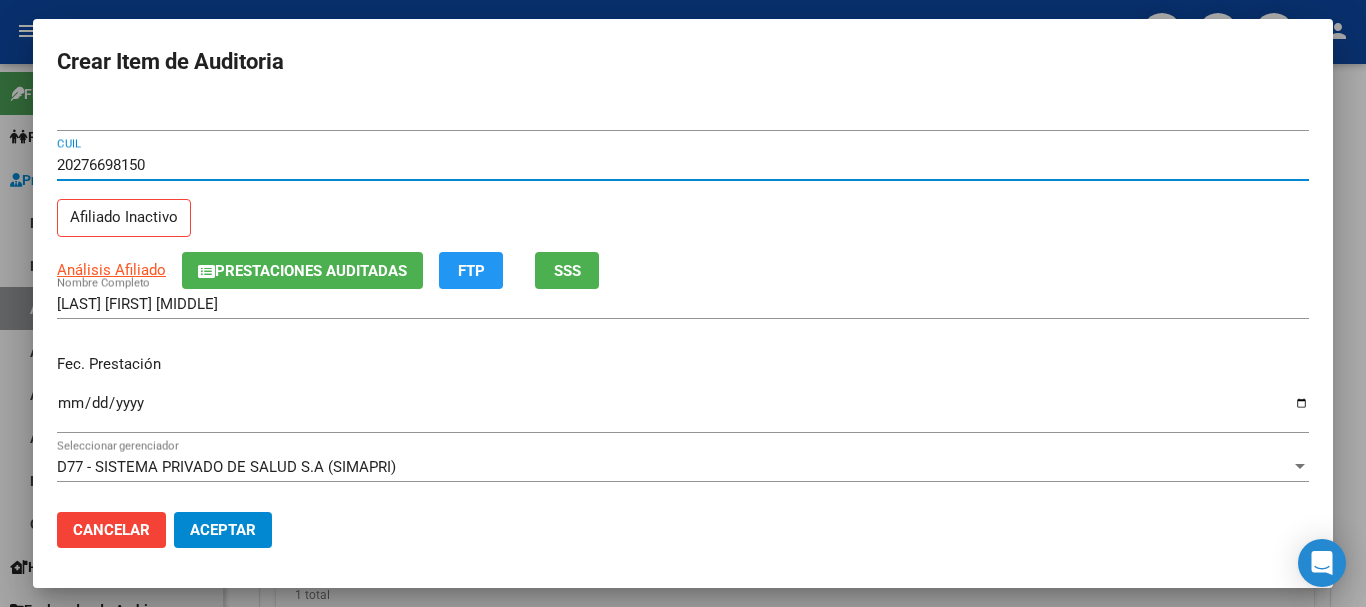 type 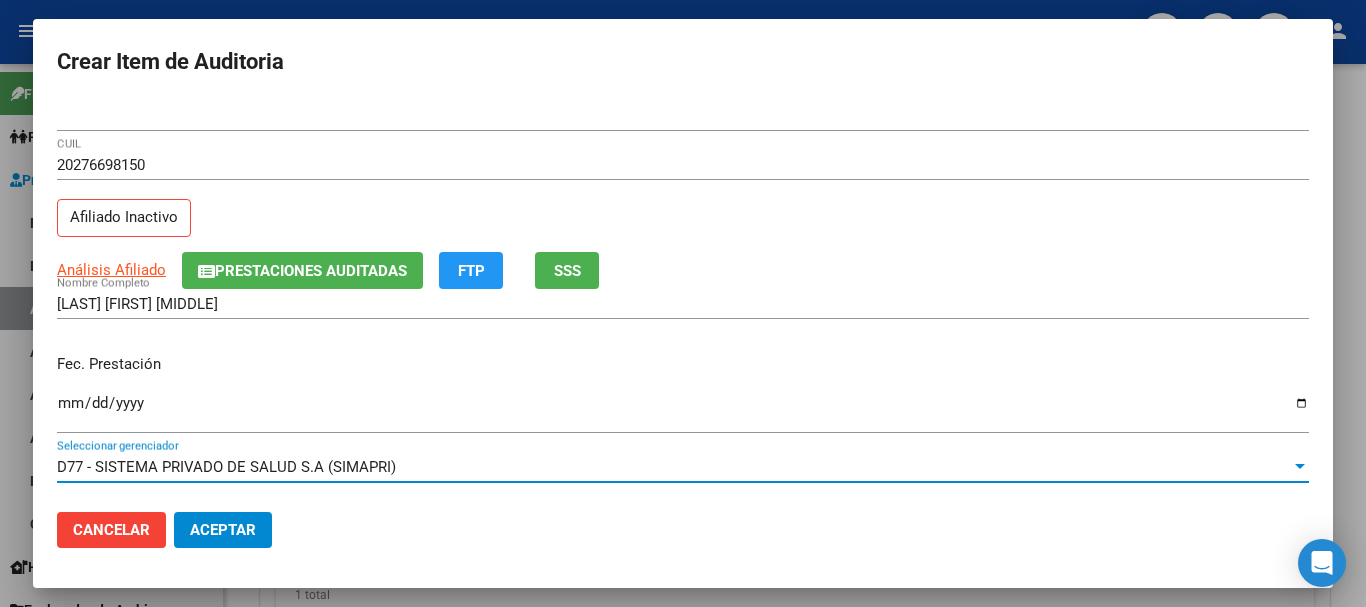 scroll, scrollTop: 270, scrollLeft: 0, axis: vertical 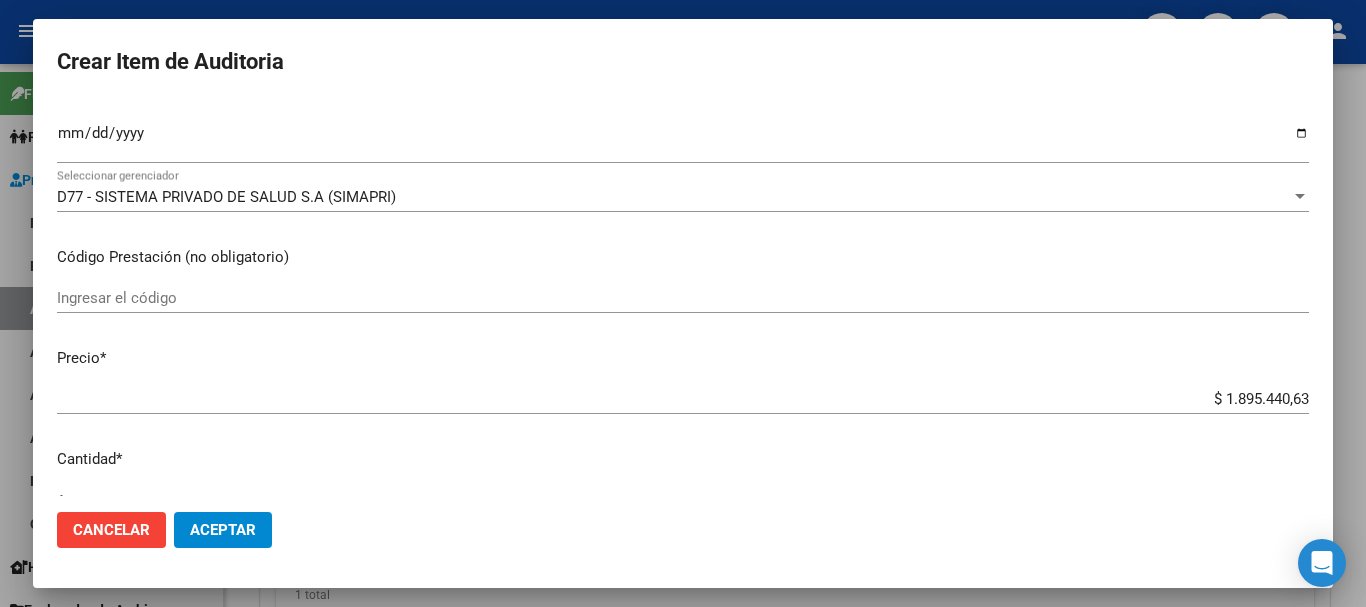 type on "$ 0,02" 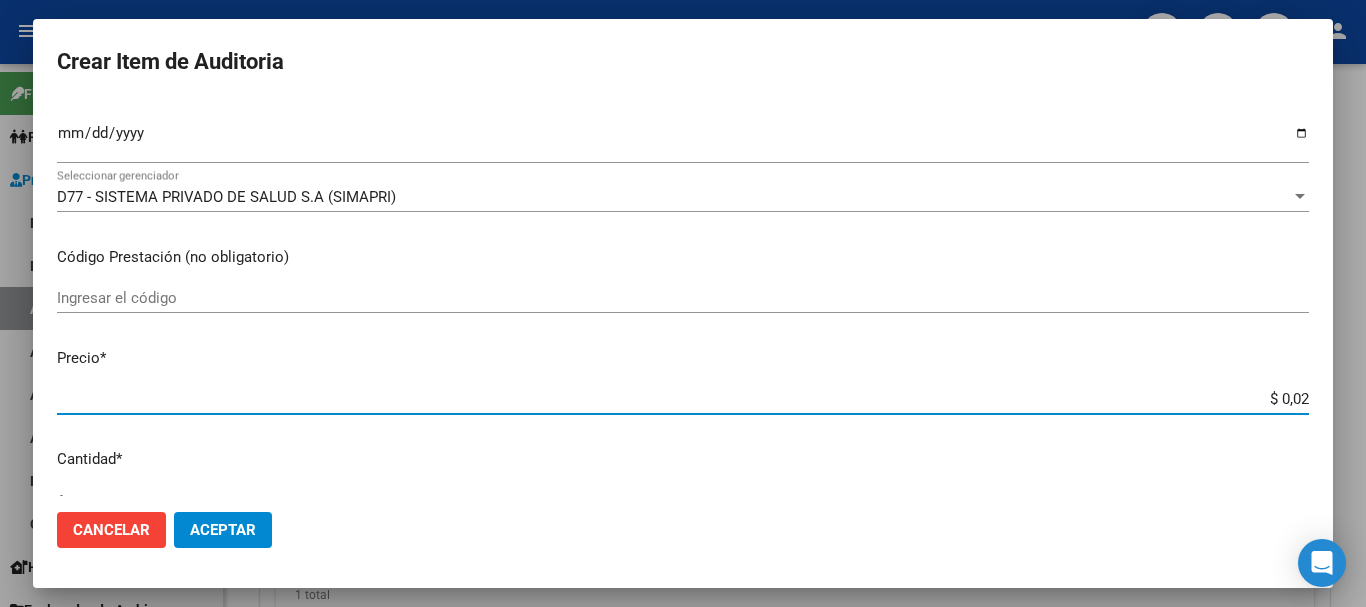 type on "$ 0,27" 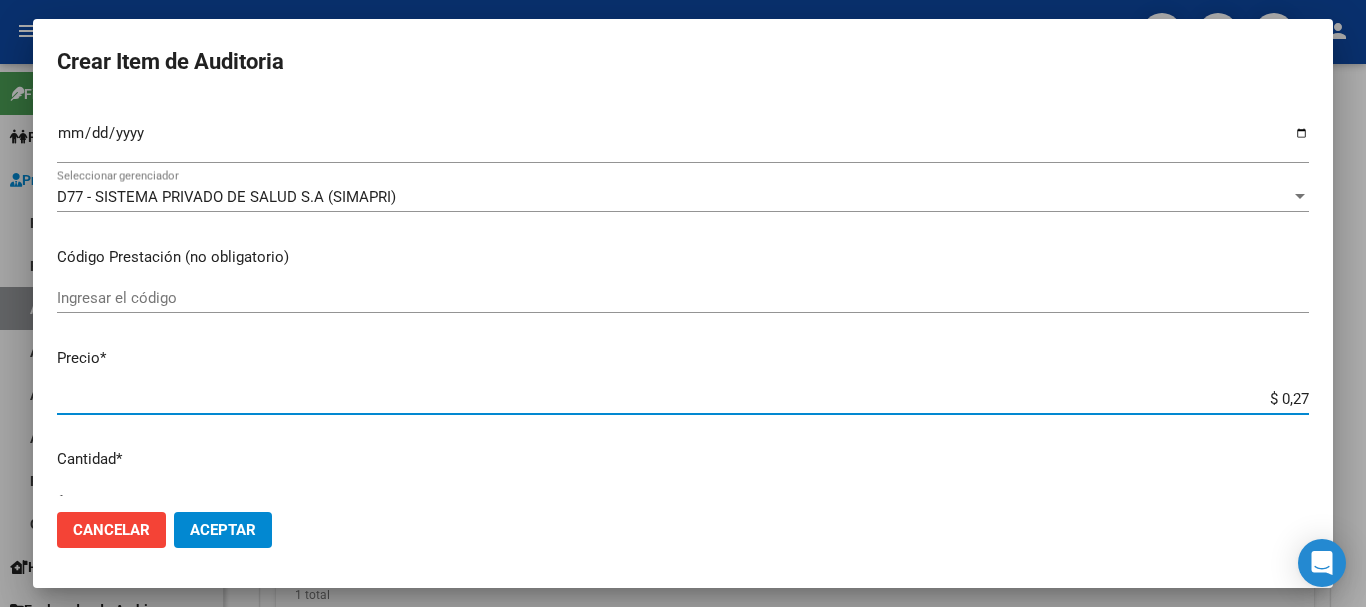 type on "$ 2,70" 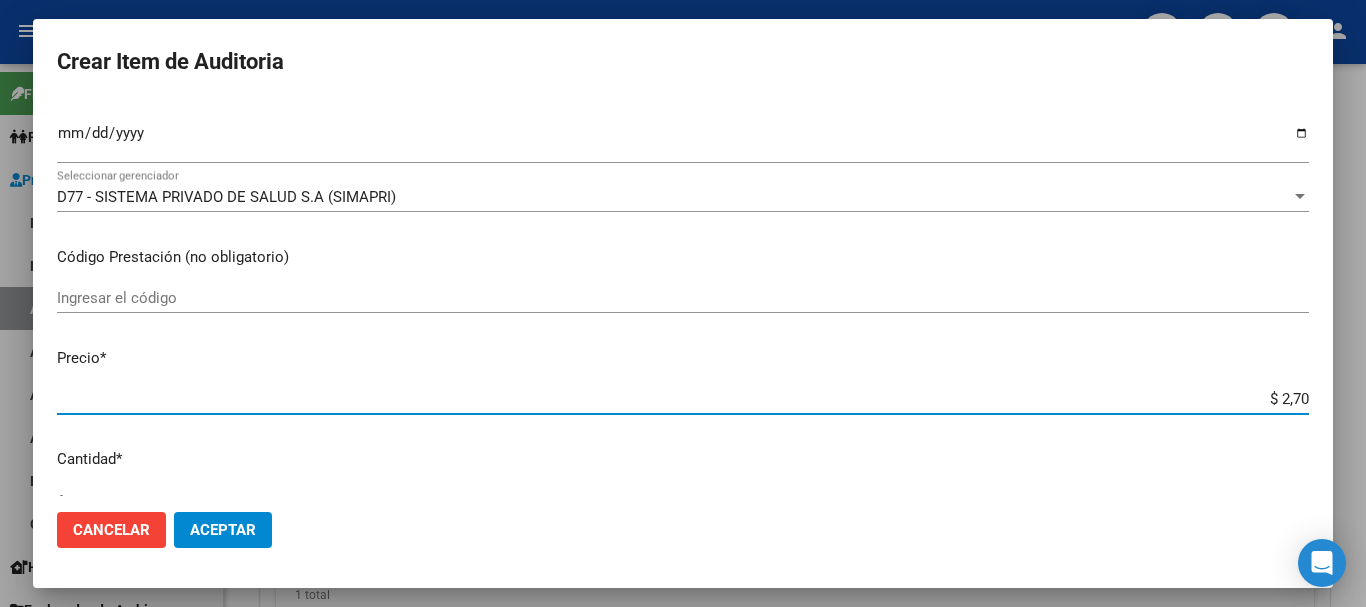 type on "$ 27,09" 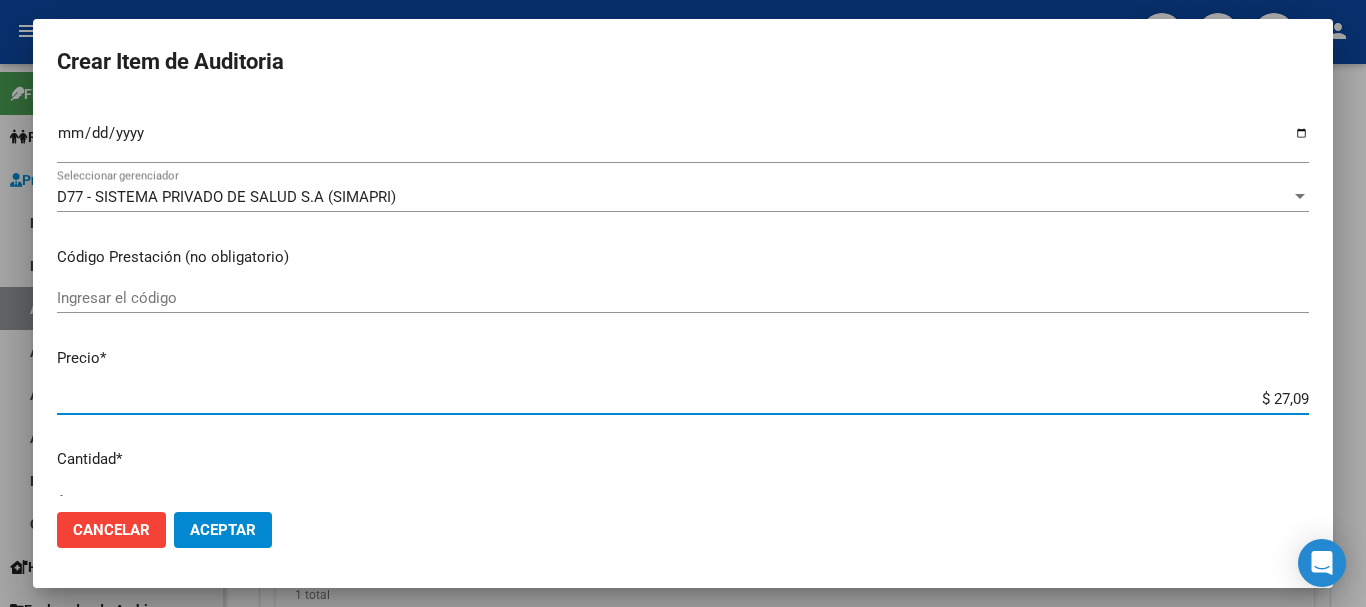 type on "$ 270,99" 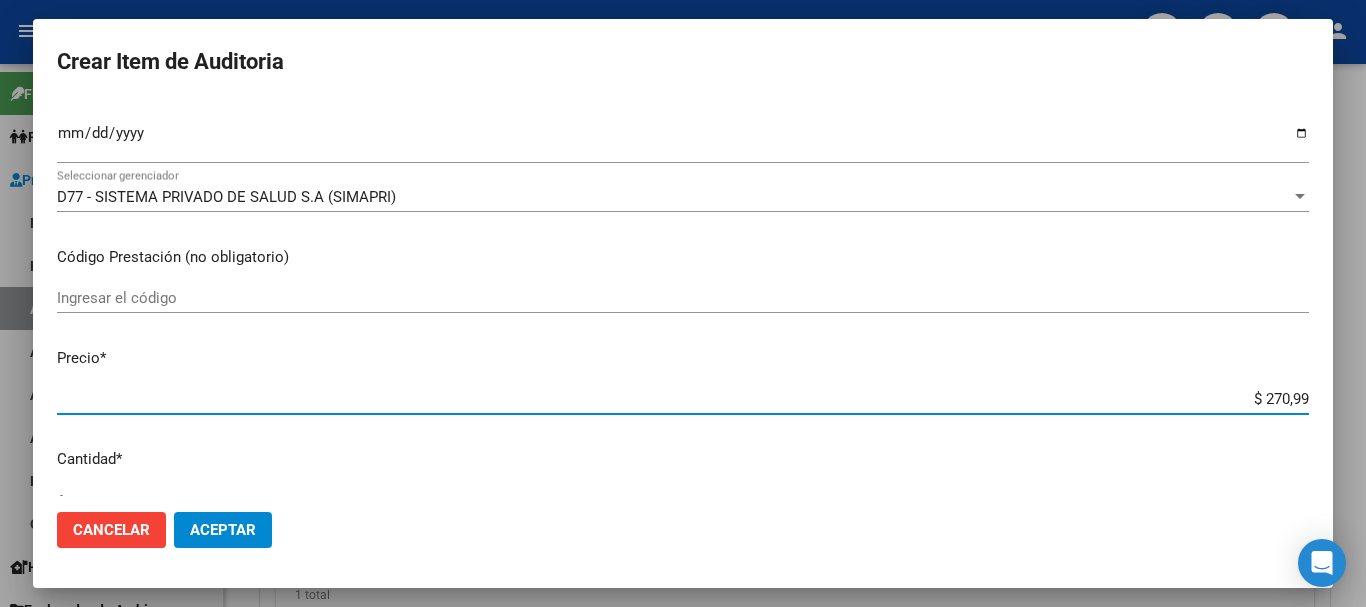 type on "$ 2.709,90" 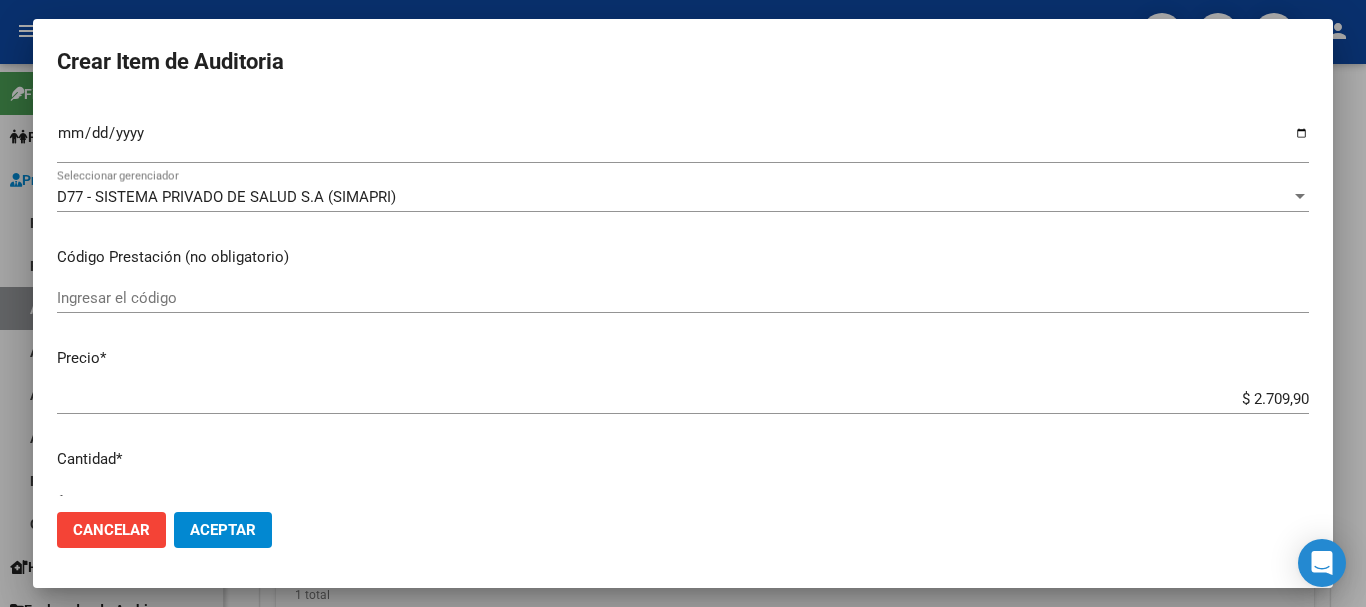 type on "$ 27.099,00" 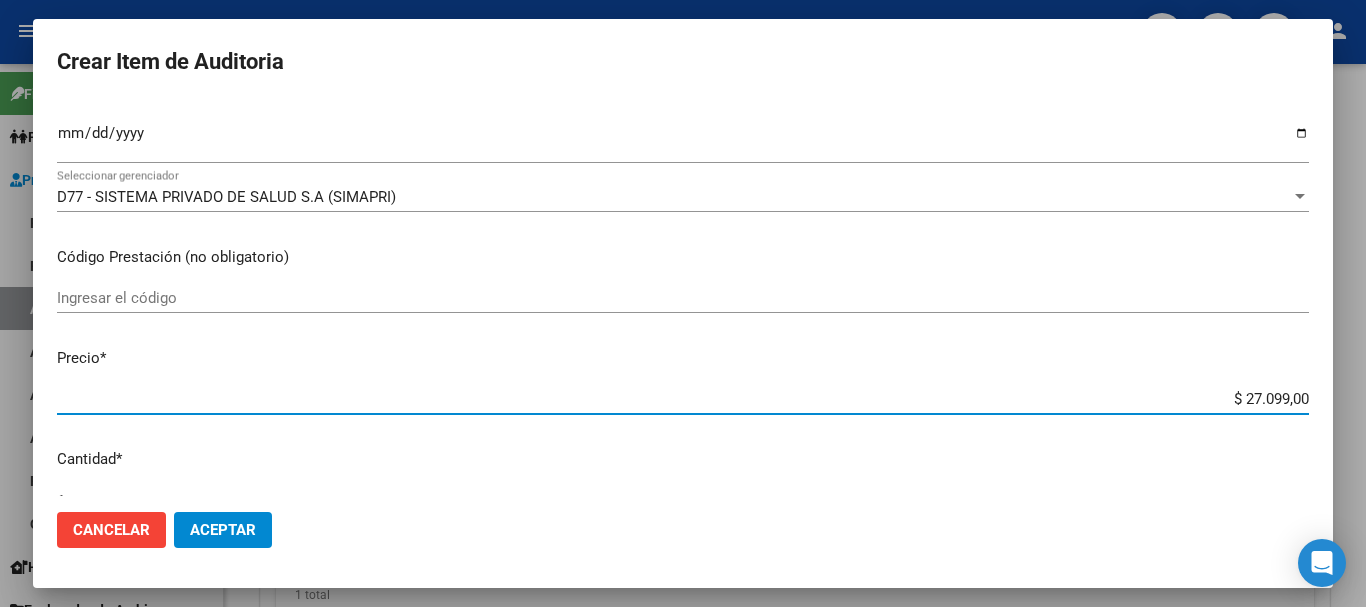 type on "$ 270.990,04" 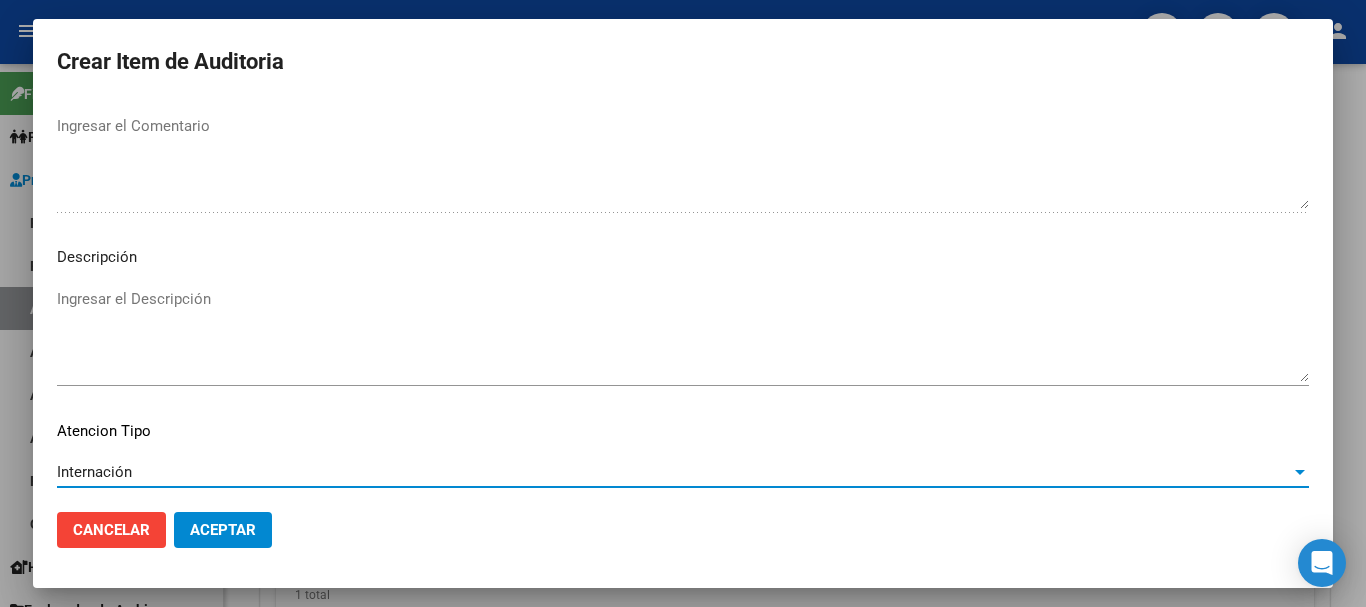 scroll, scrollTop: 1233, scrollLeft: 0, axis: vertical 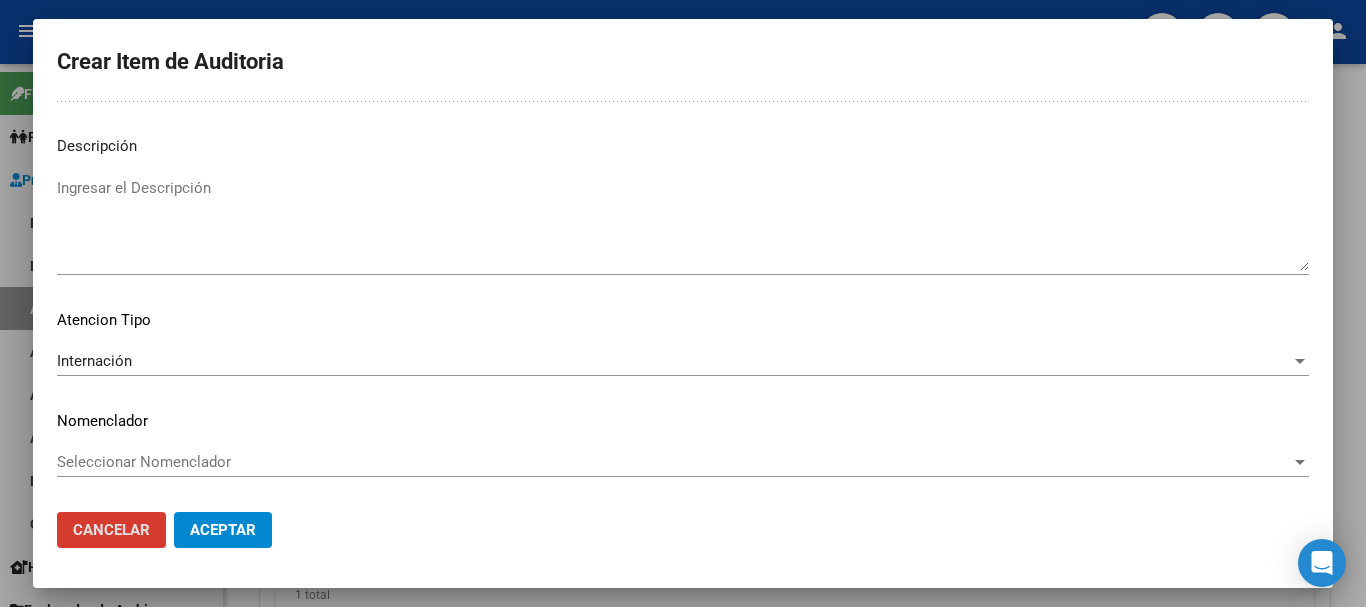 type 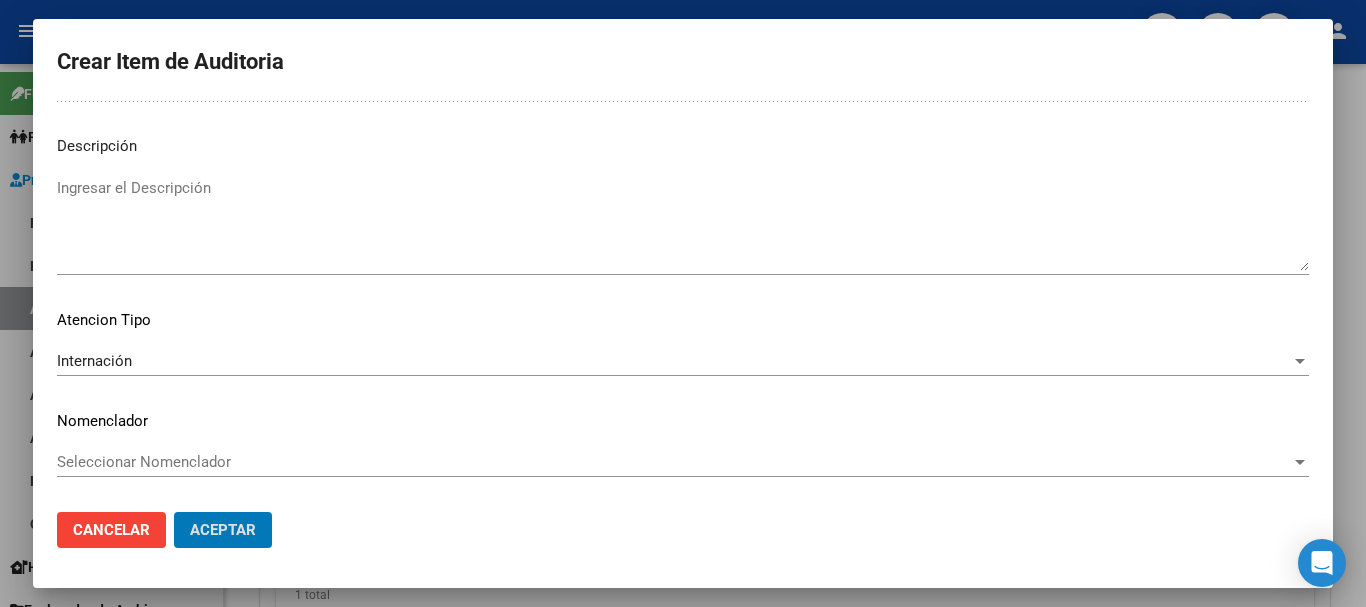 click on "Aceptar" 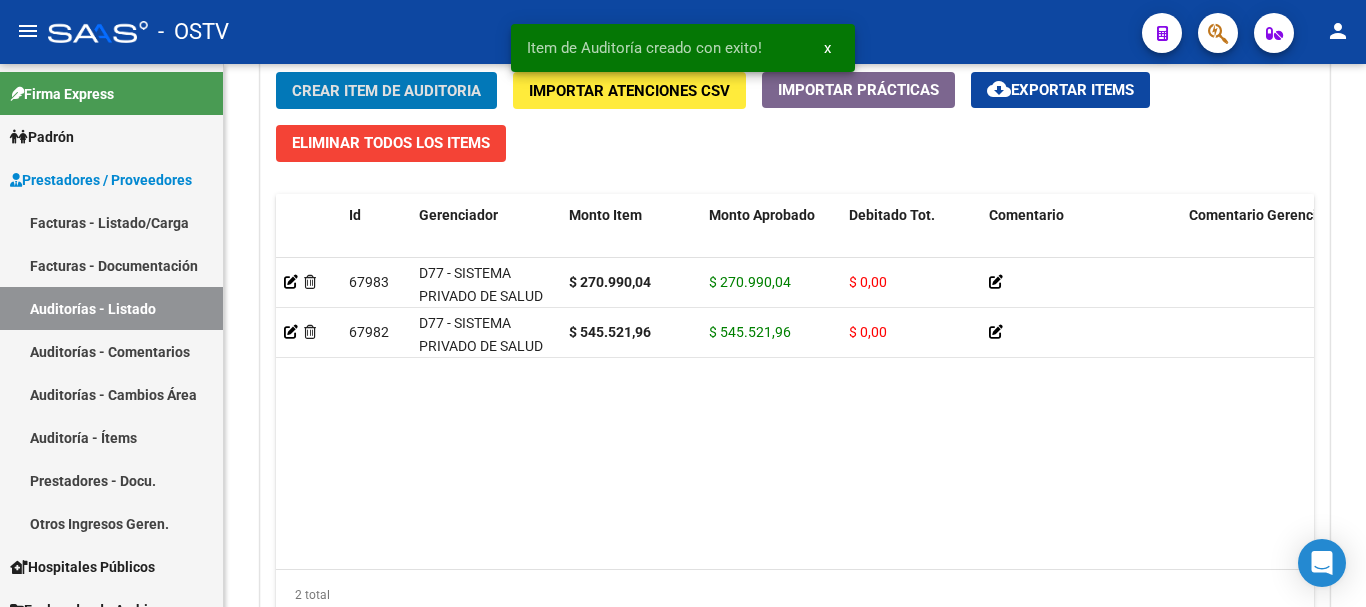 click on "Crear Item de Auditoria" 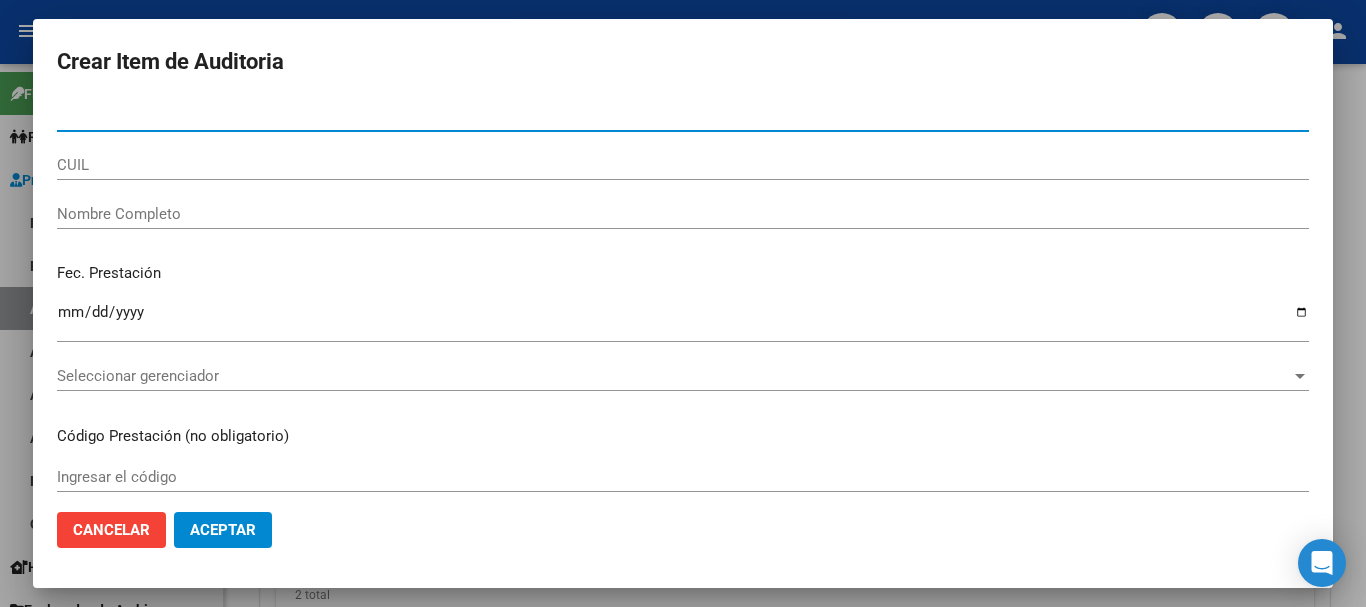 paste on "[NUMBER]" 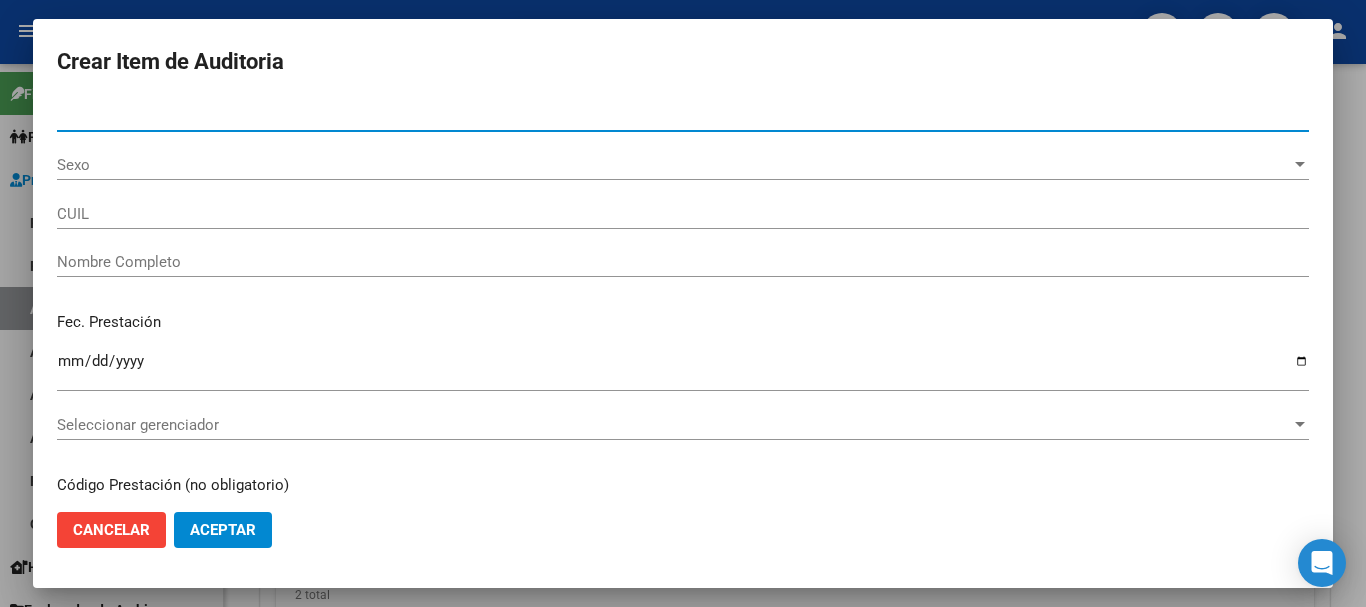type on "Aportes y Contribuciones del Afiliado: [NUMBER]" 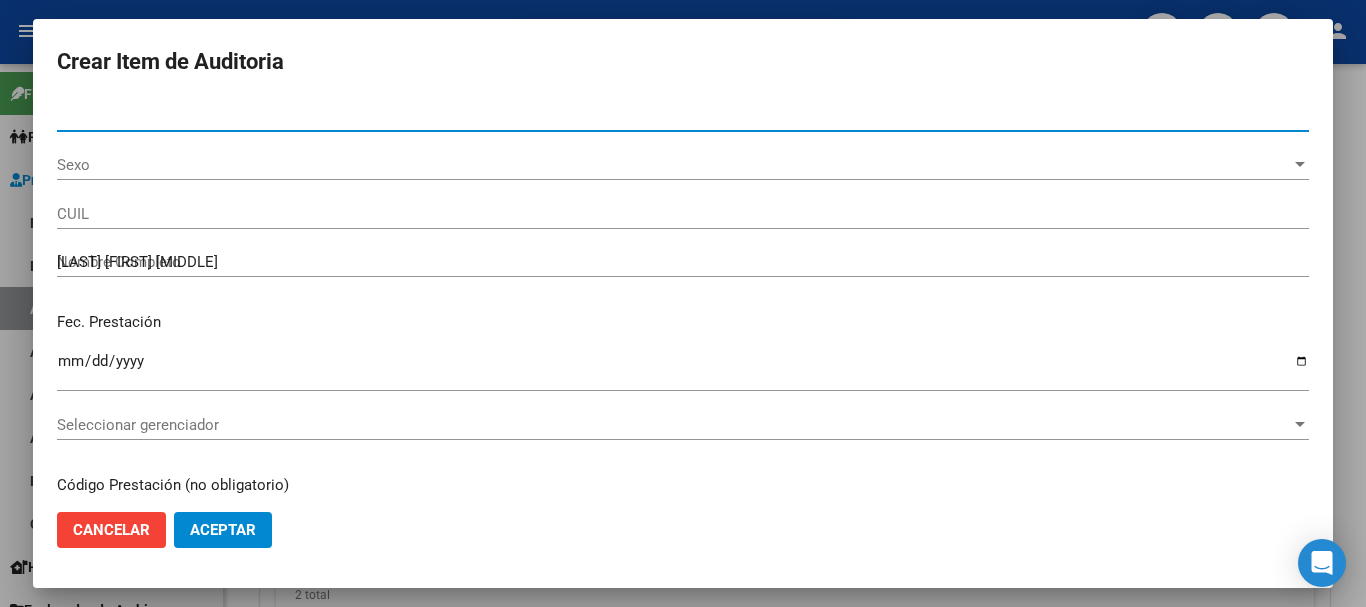 type on "[NUMBER]" 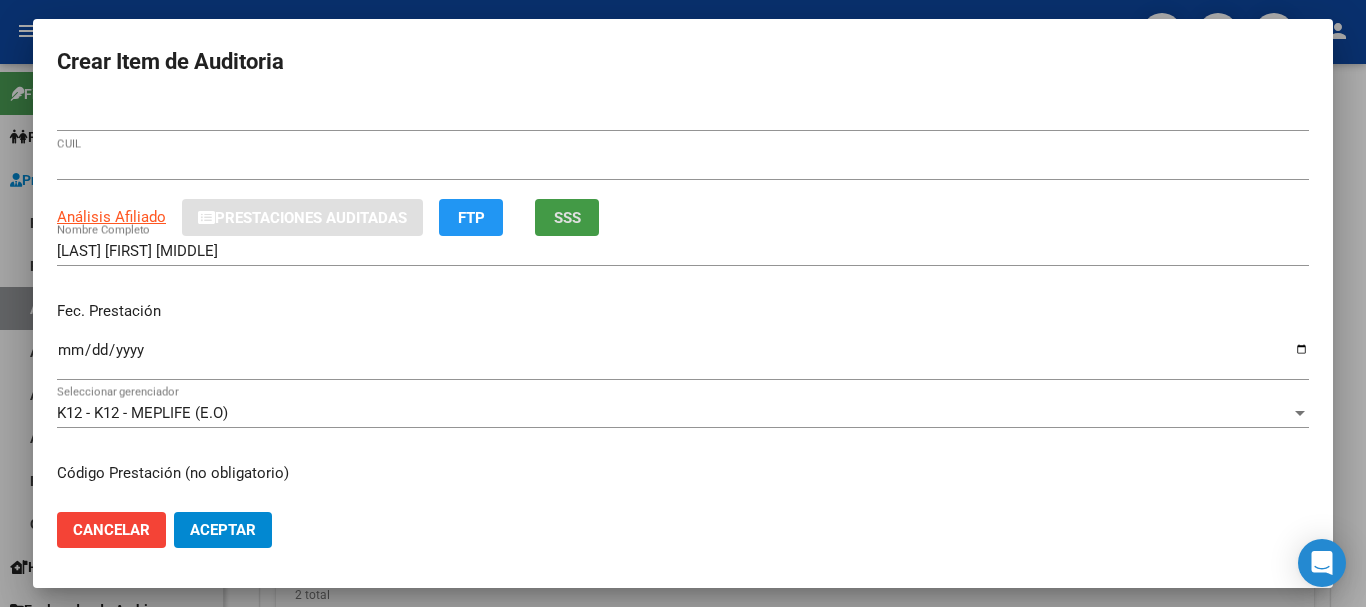 type 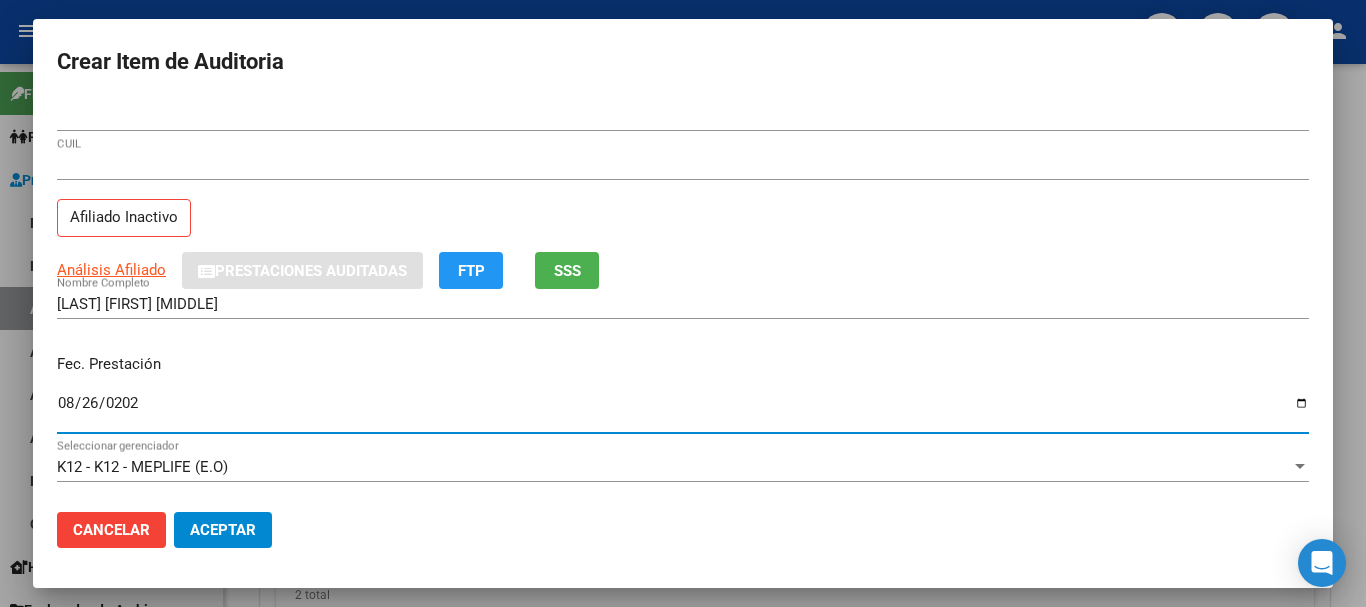 type on "[YYYY]-[MM]-[DD]" 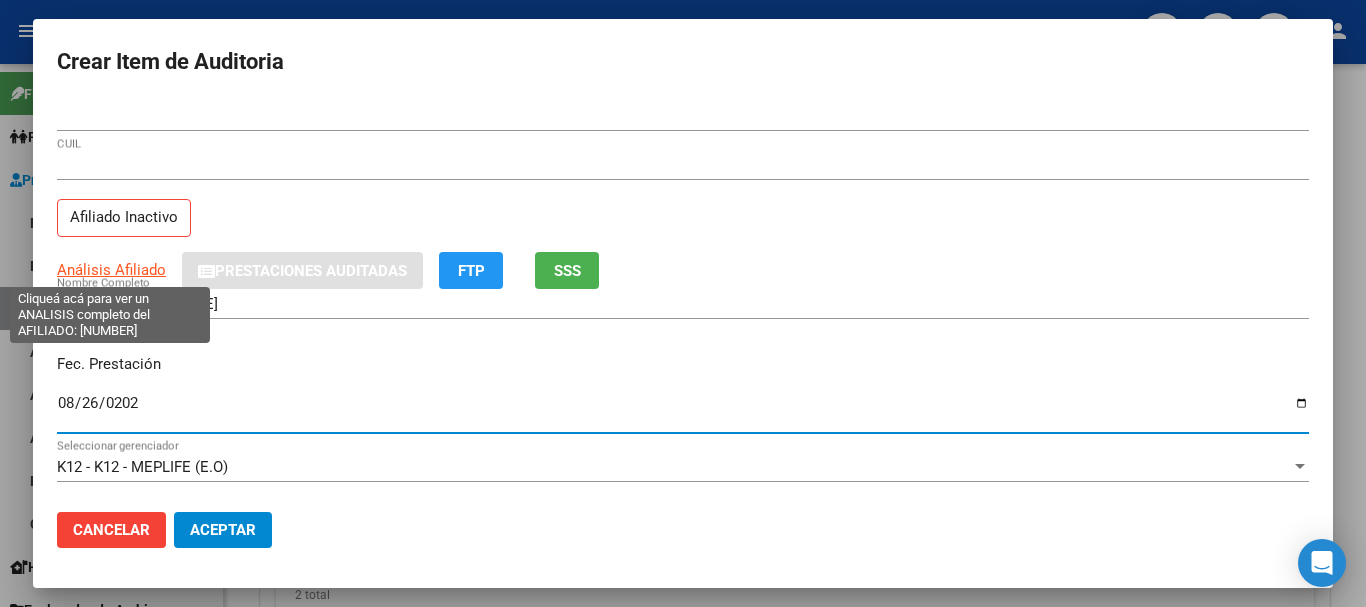 click on "Análisis Afiliado" at bounding box center (111, 270) 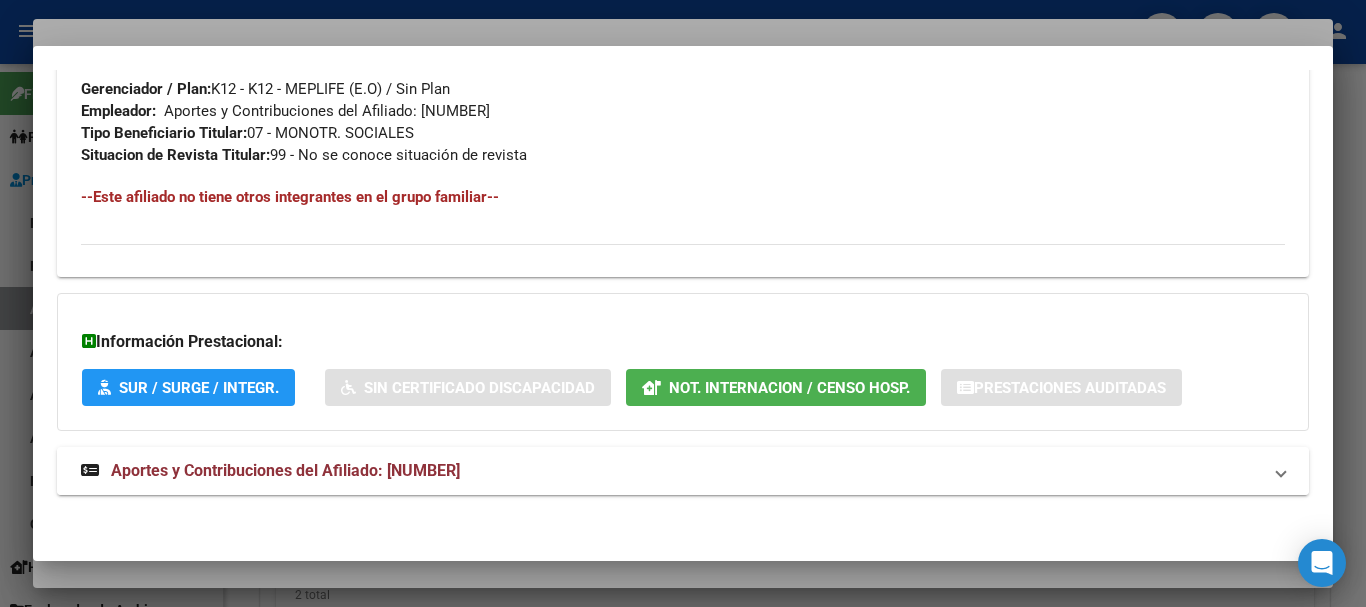 scroll, scrollTop: 1053, scrollLeft: 0, axis: vertical 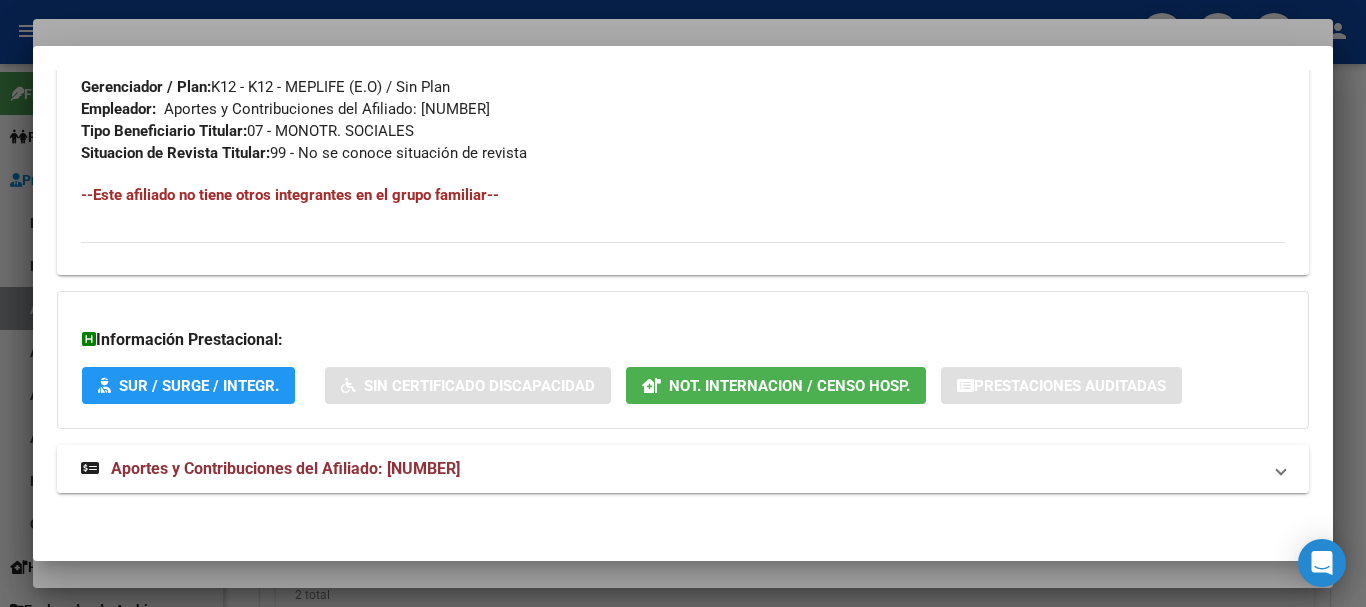 click on "Aportes y Contribuciones del Afiliado: [NUMBER]" at bounding box center (285, 468) 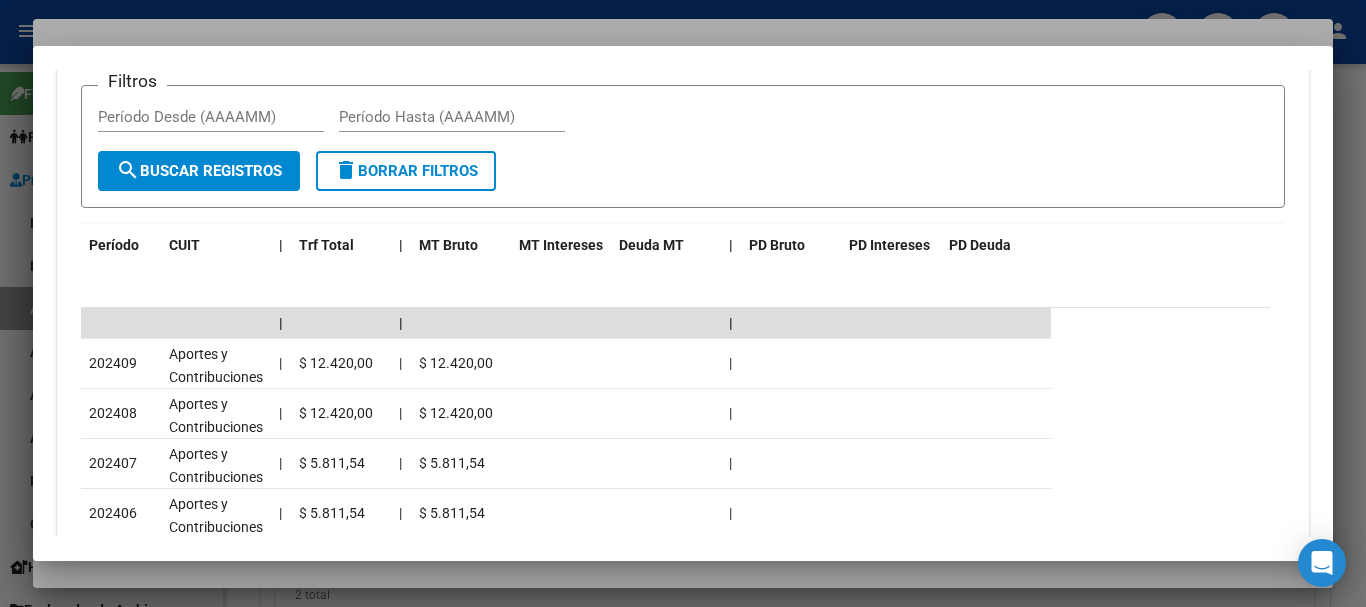 scroll, scrollTop: 1801, scrollLeft: 0, axis: vertical 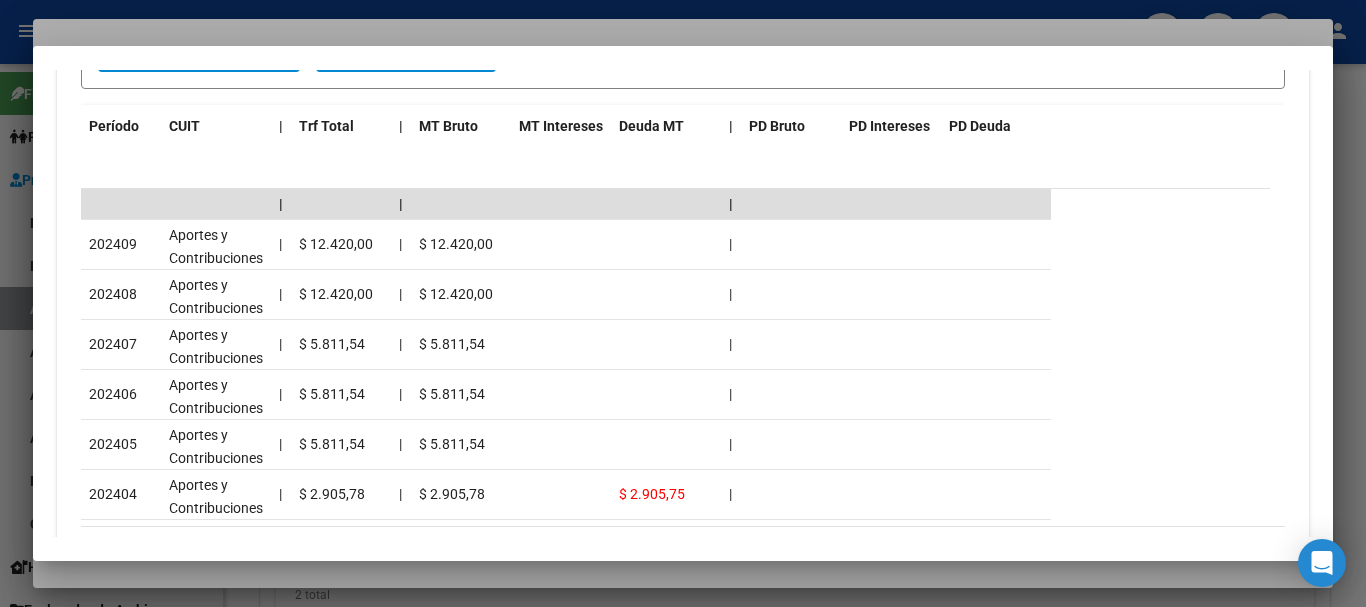 click at bounding box center (683, 303) 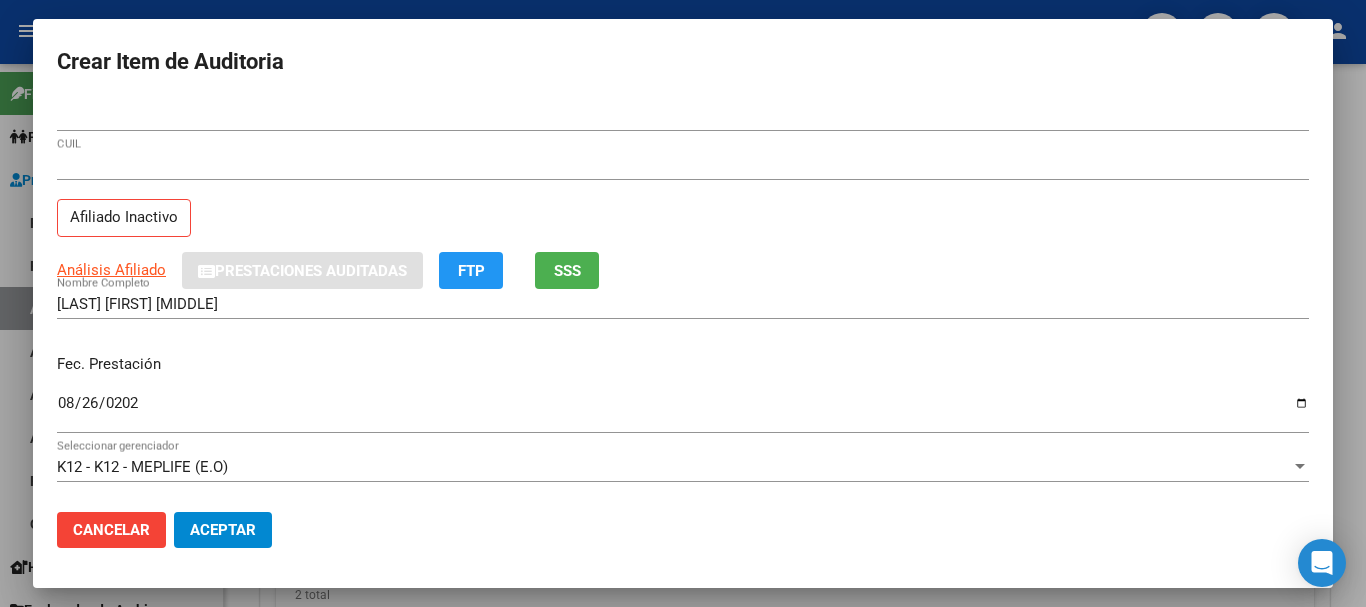 click on "[NUMBER] CUIL" at bounding box center [683, 174] 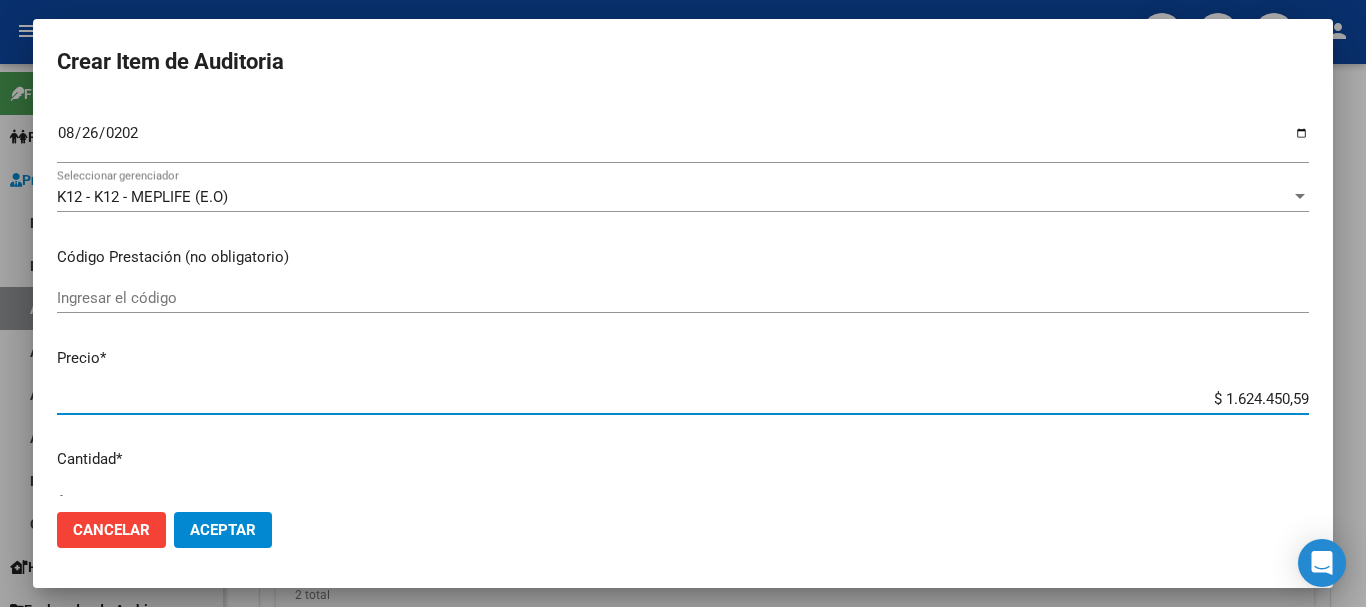 type on "$ 0,05" 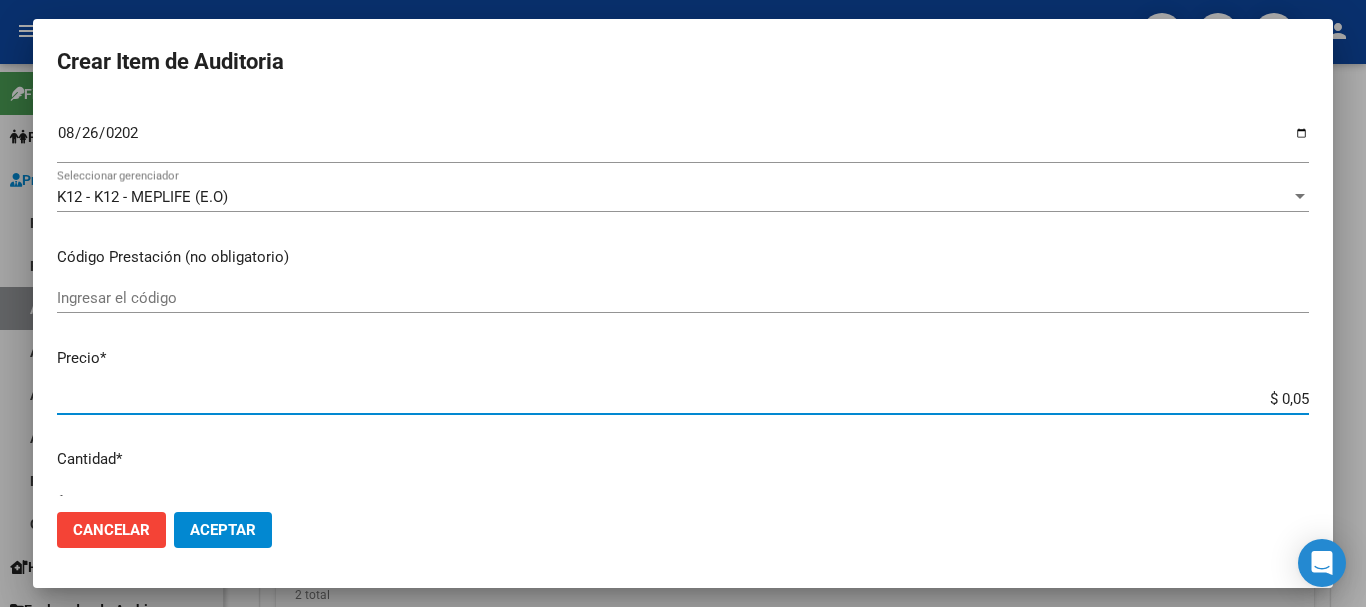 type on "$ 0,56" 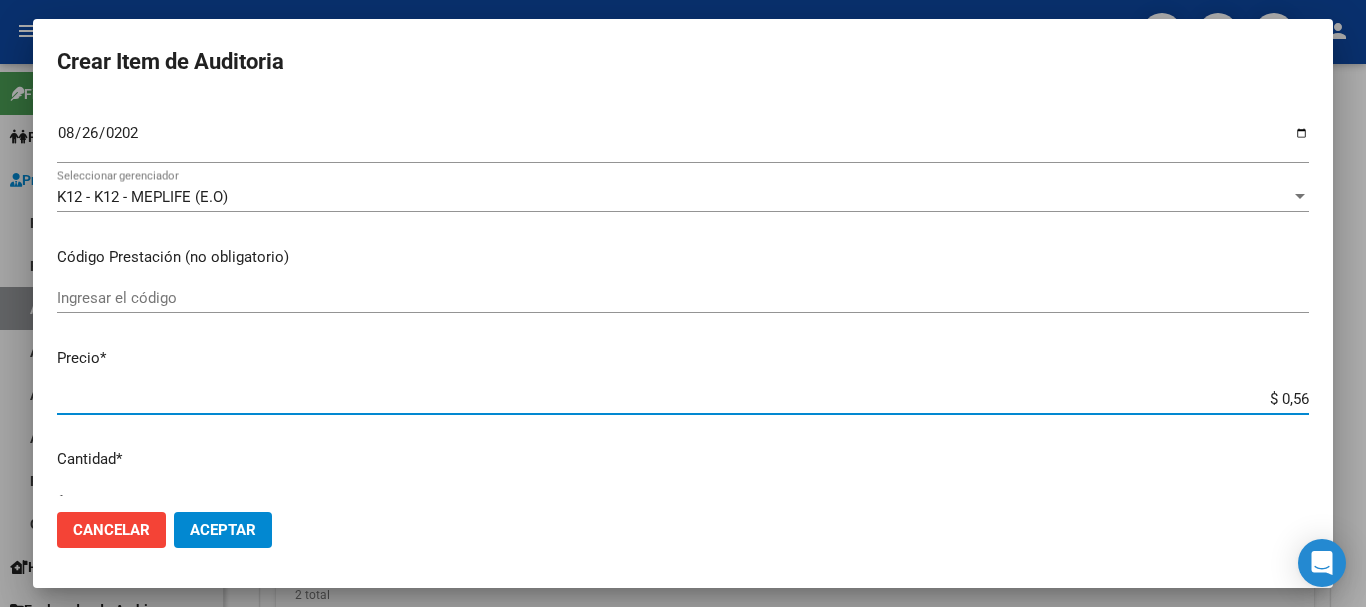 type on "$ 0,56" 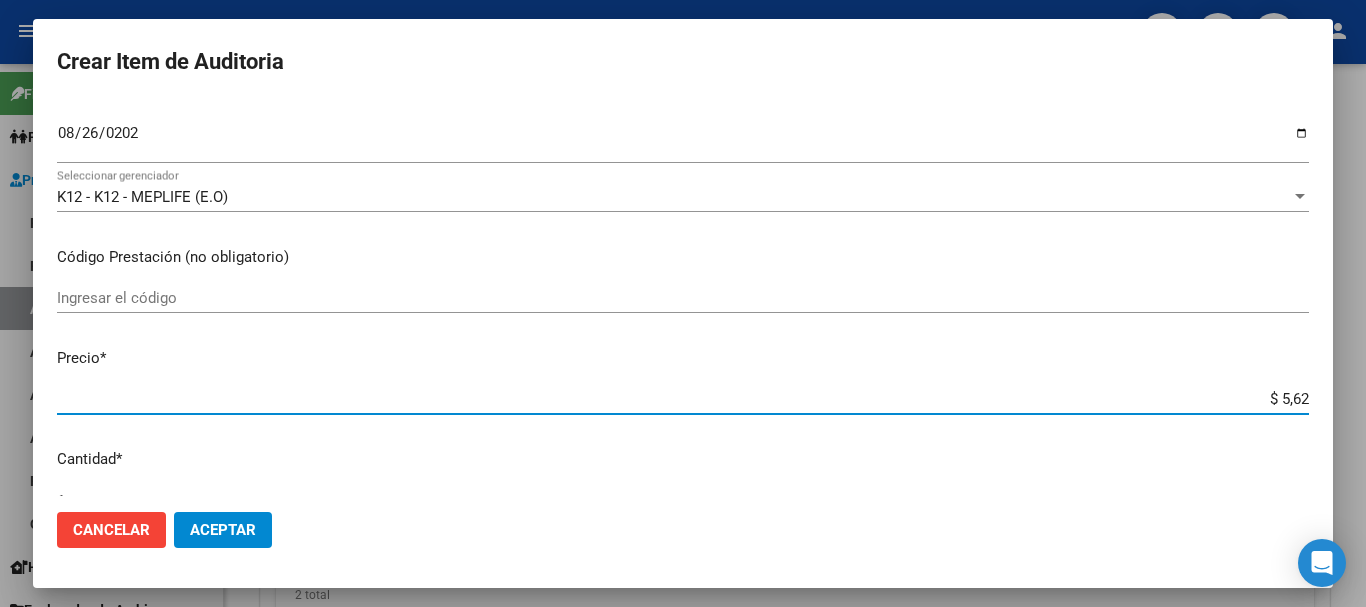 type on "$ 56,29" 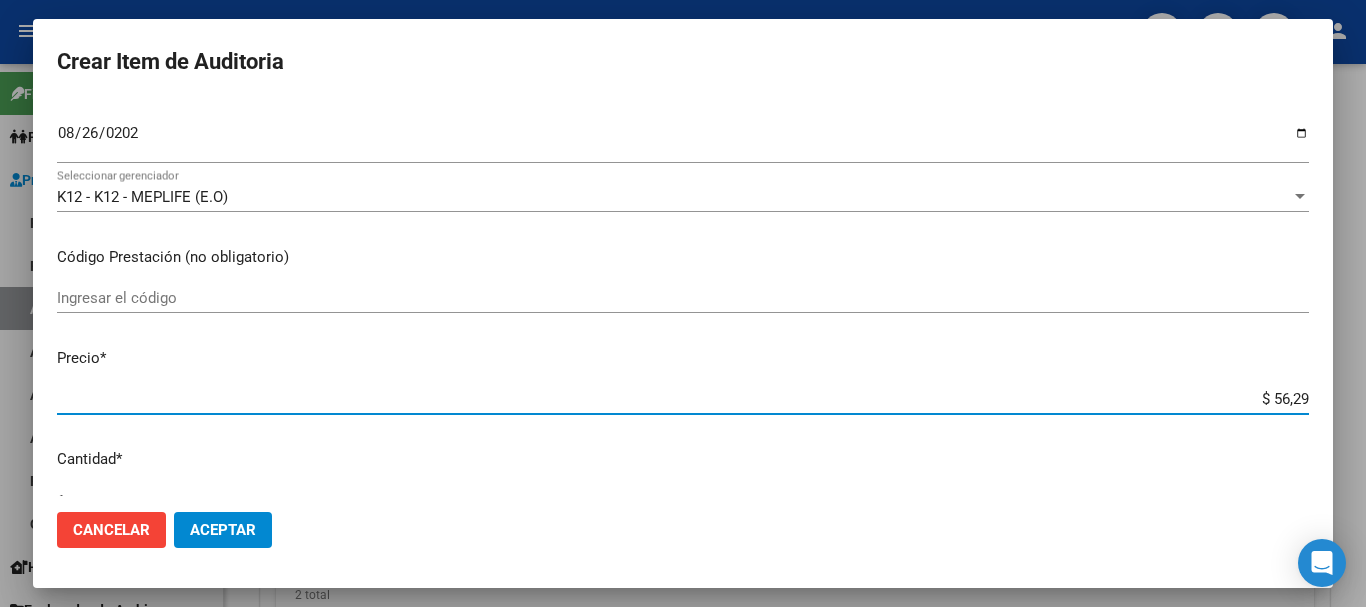 type on "$ 562,90" 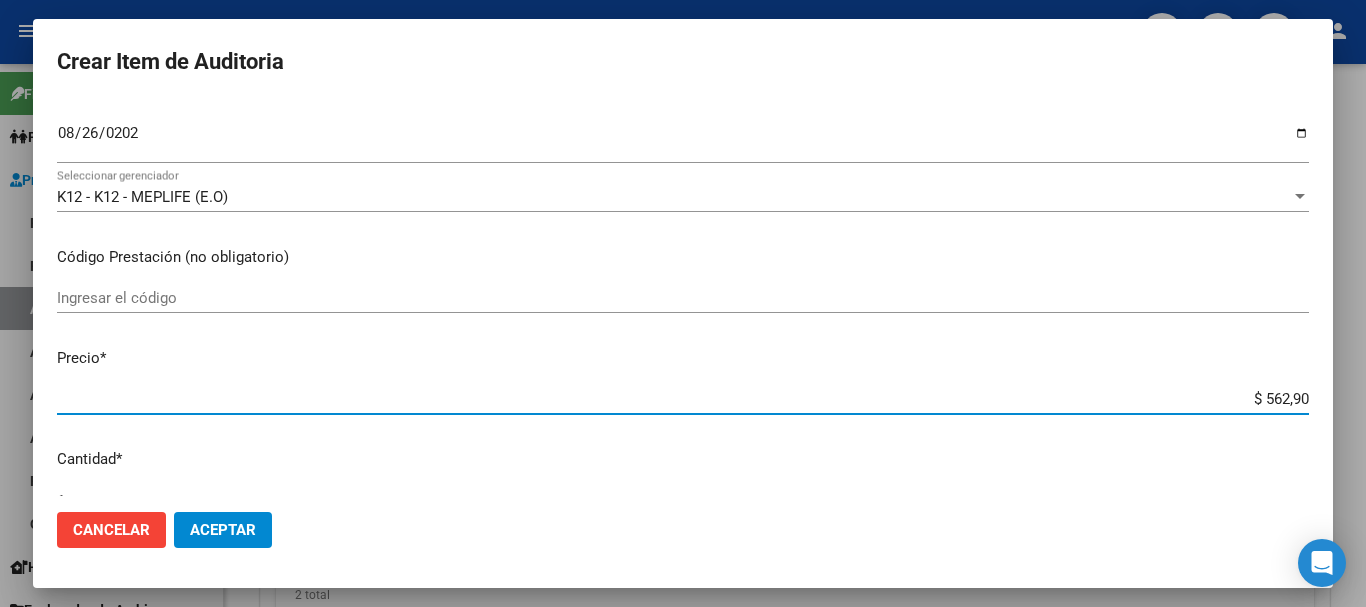 type on "$ 5.629,06" 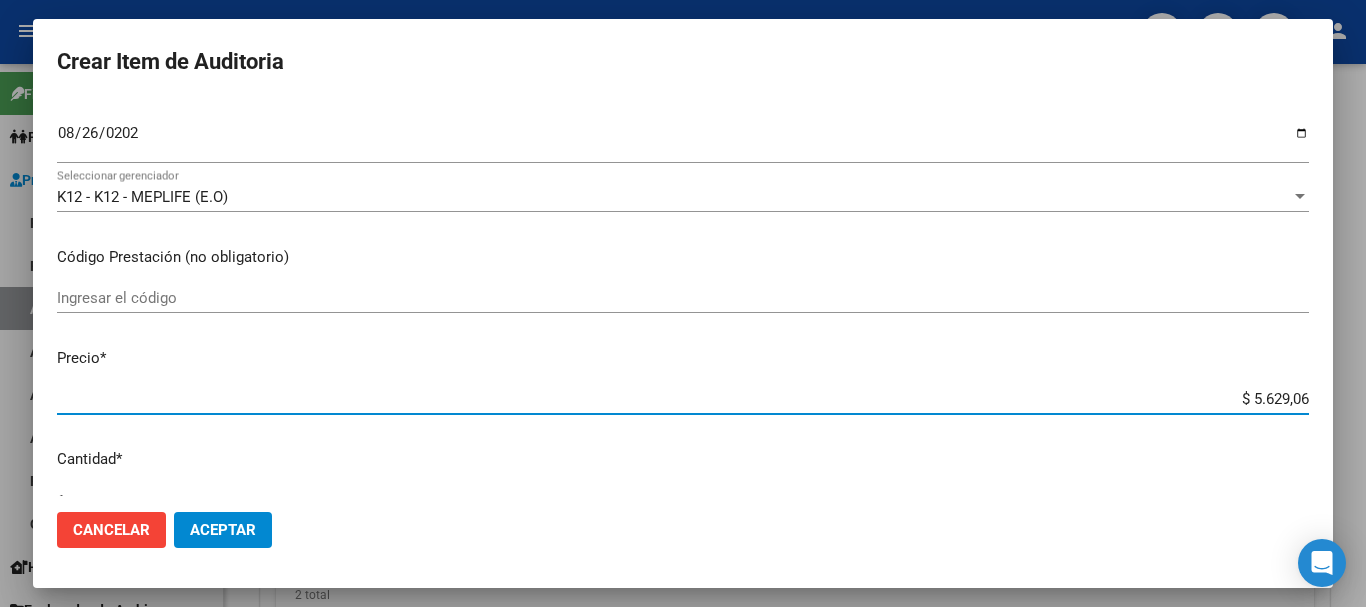 type on "$ 56.290,63" 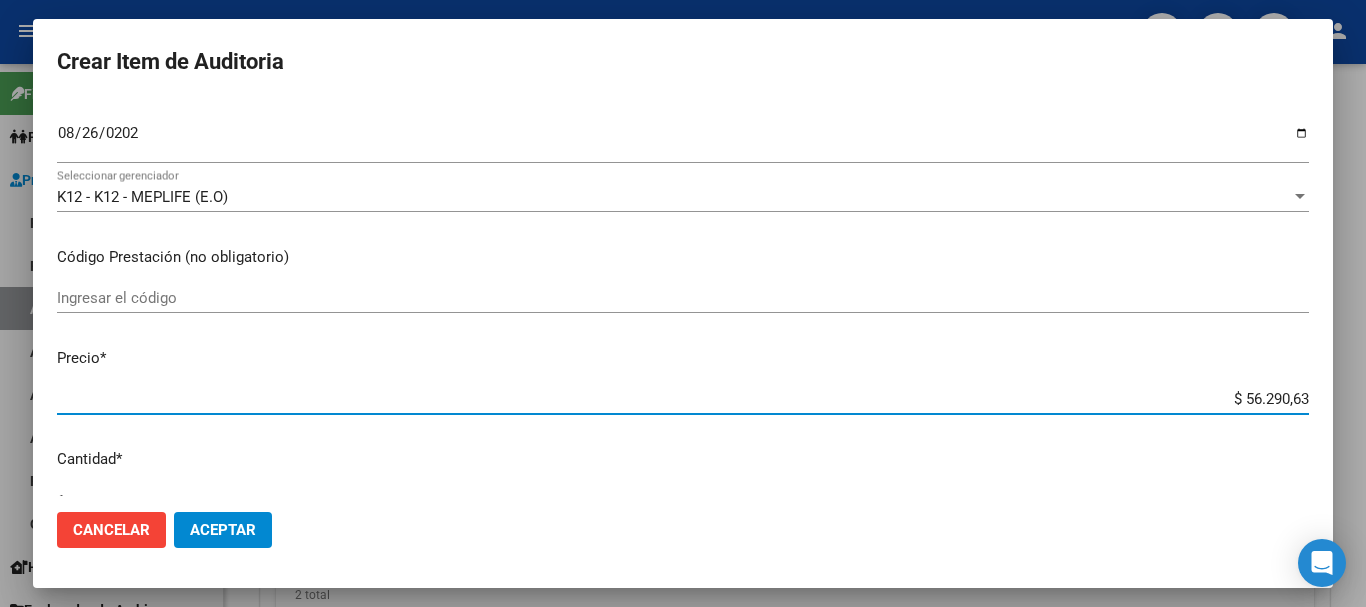 type on "$ 56.290,63" 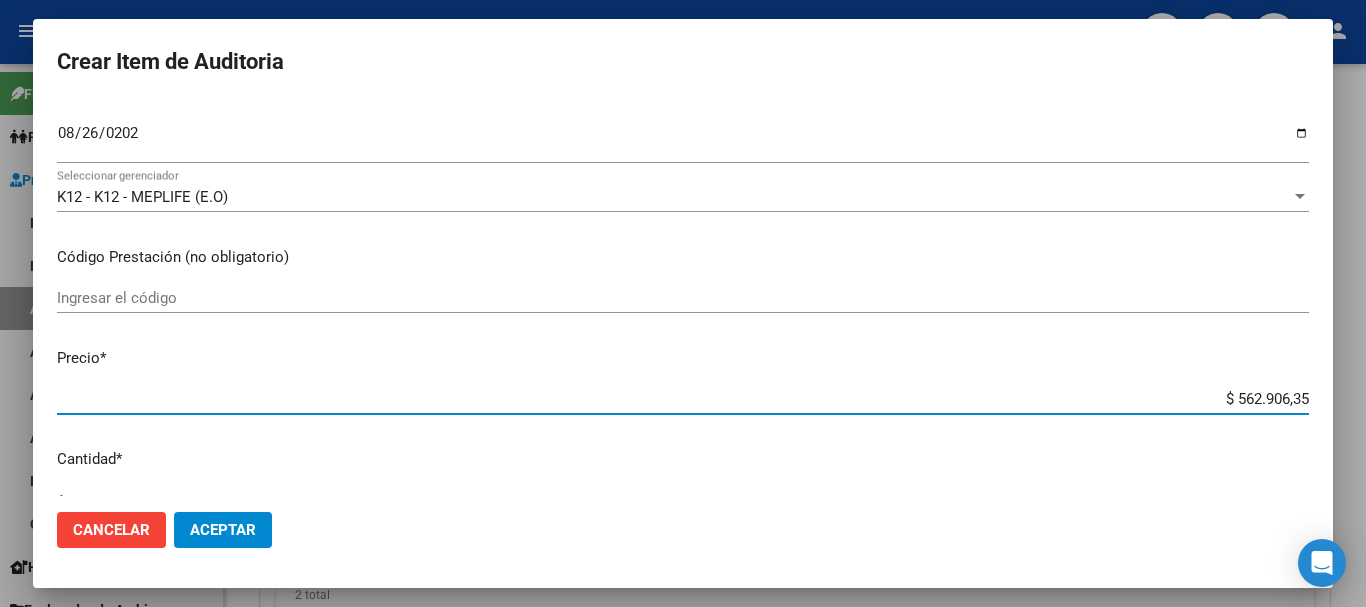 type on "$ 562.906,35" 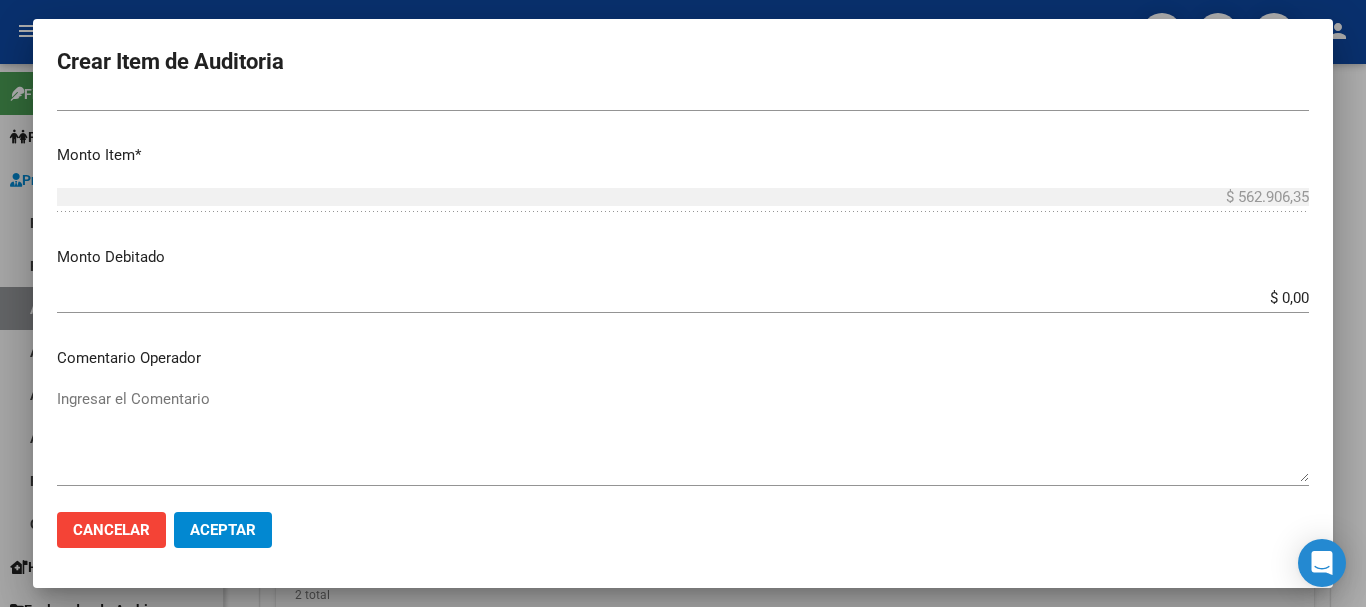 scroll, scrollTop: 1122, scrollLeft: 0, axis: vertical 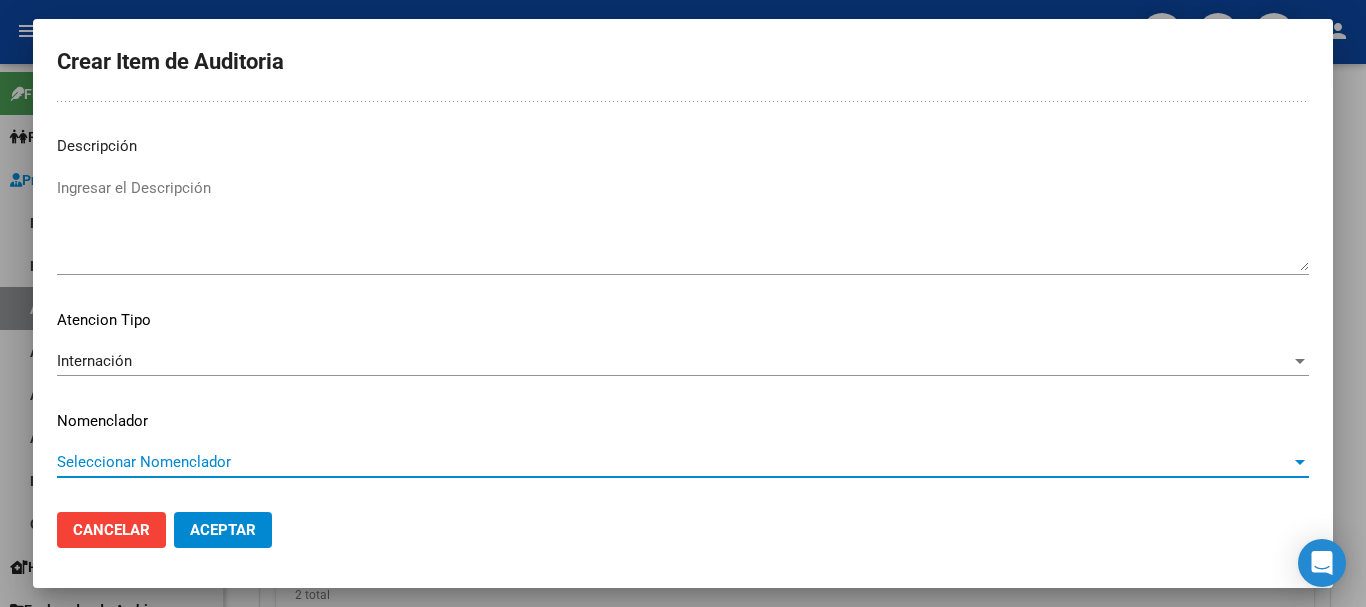 type 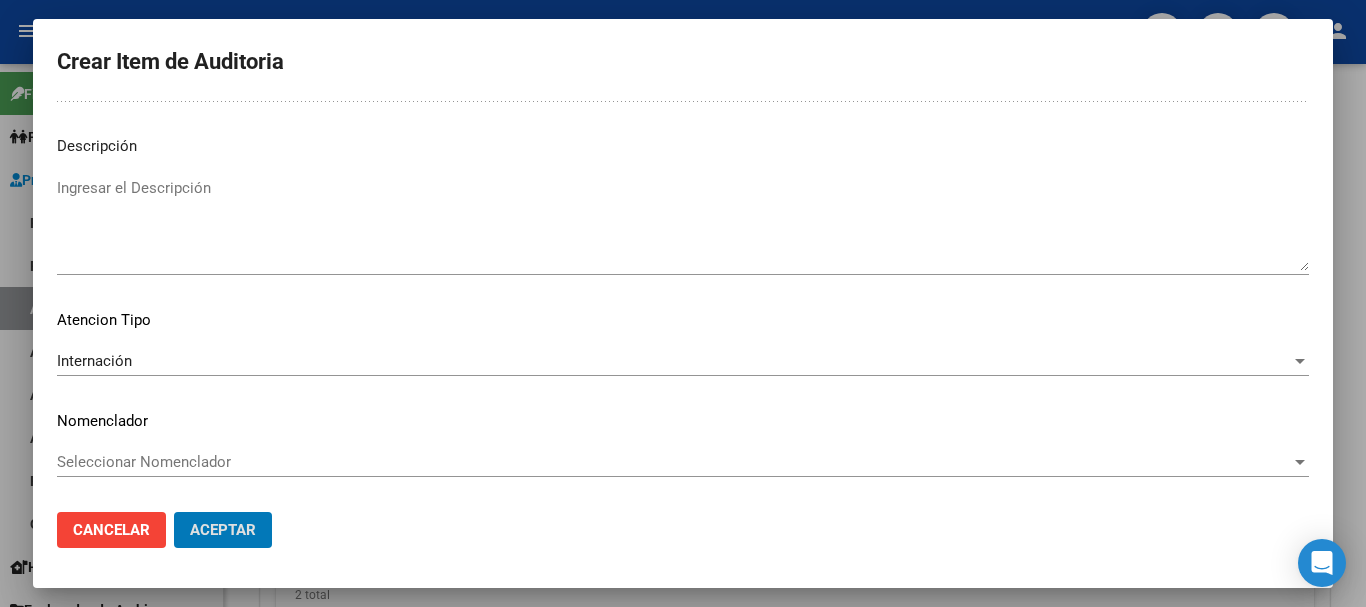 type 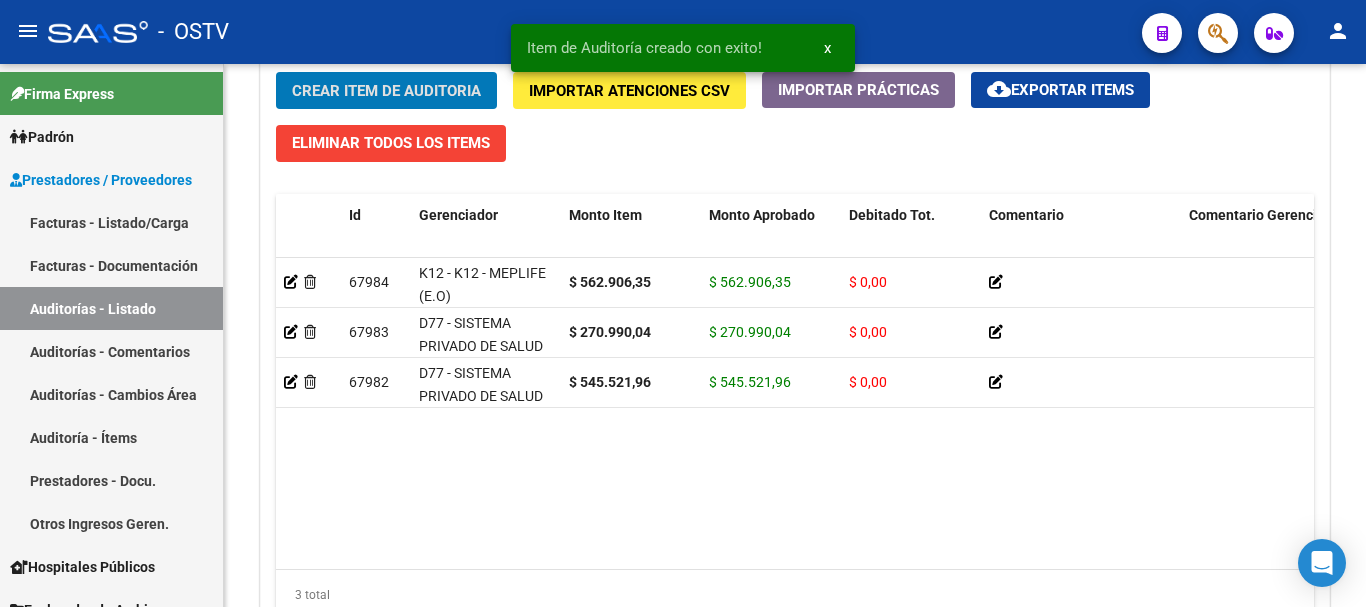 click on "Crear Item de Auditoria" 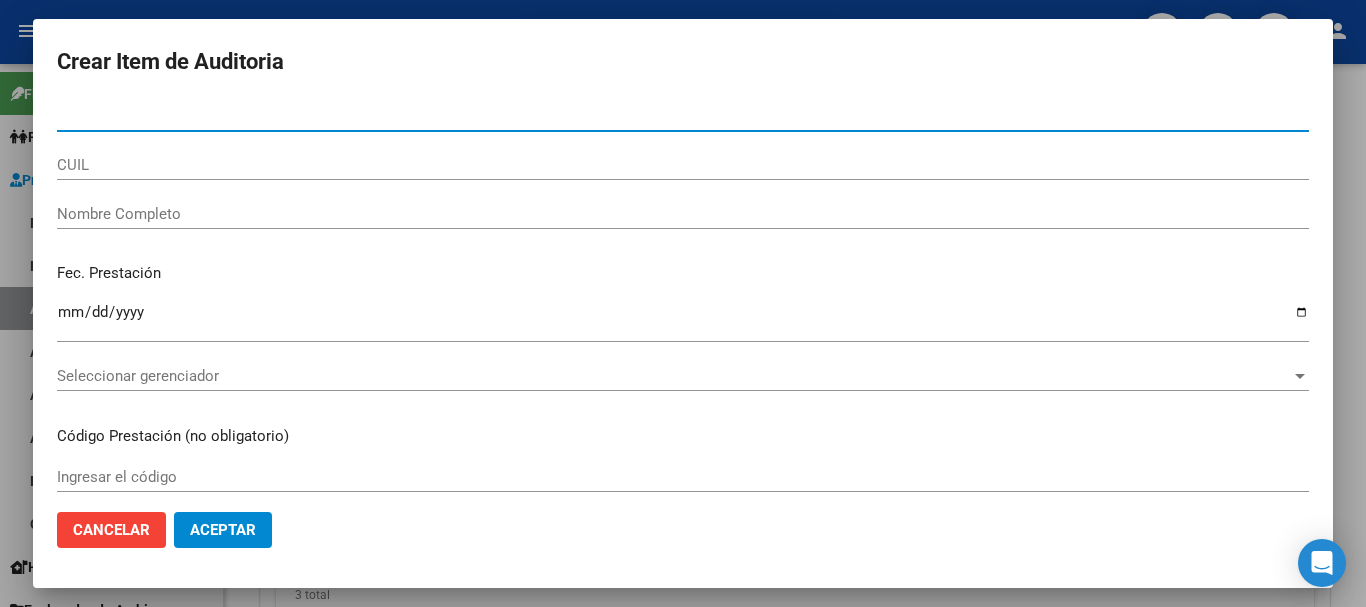 paste on "[NUMBER]" 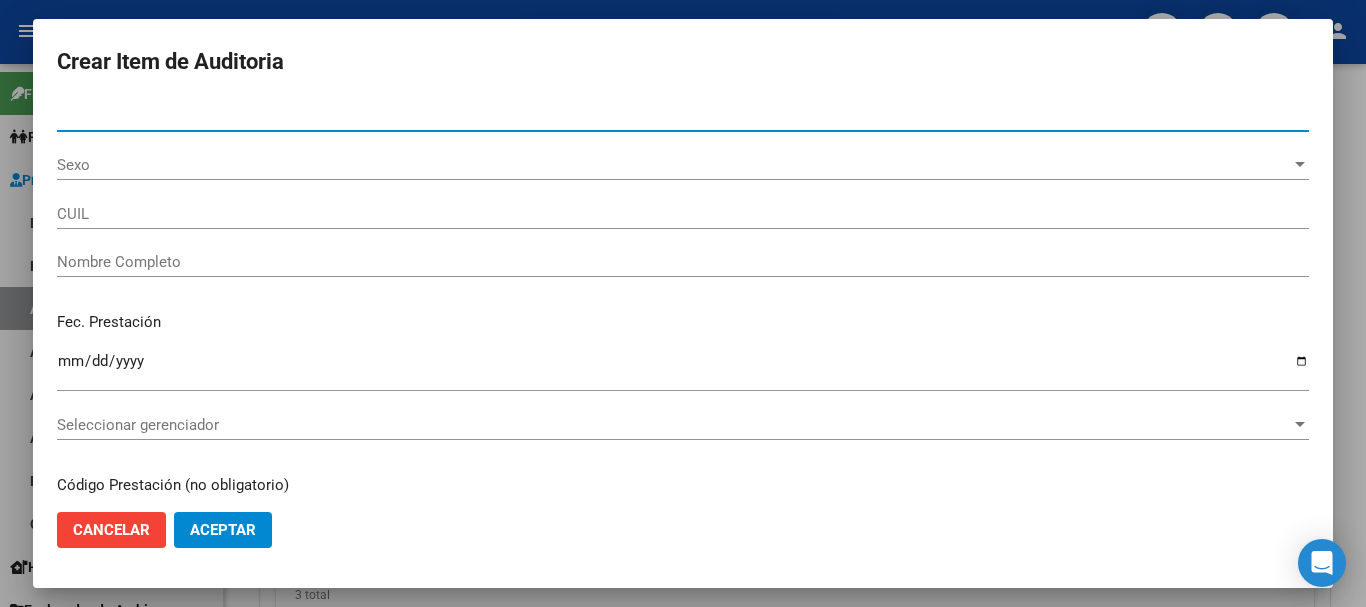 type on "[NUMBER]" 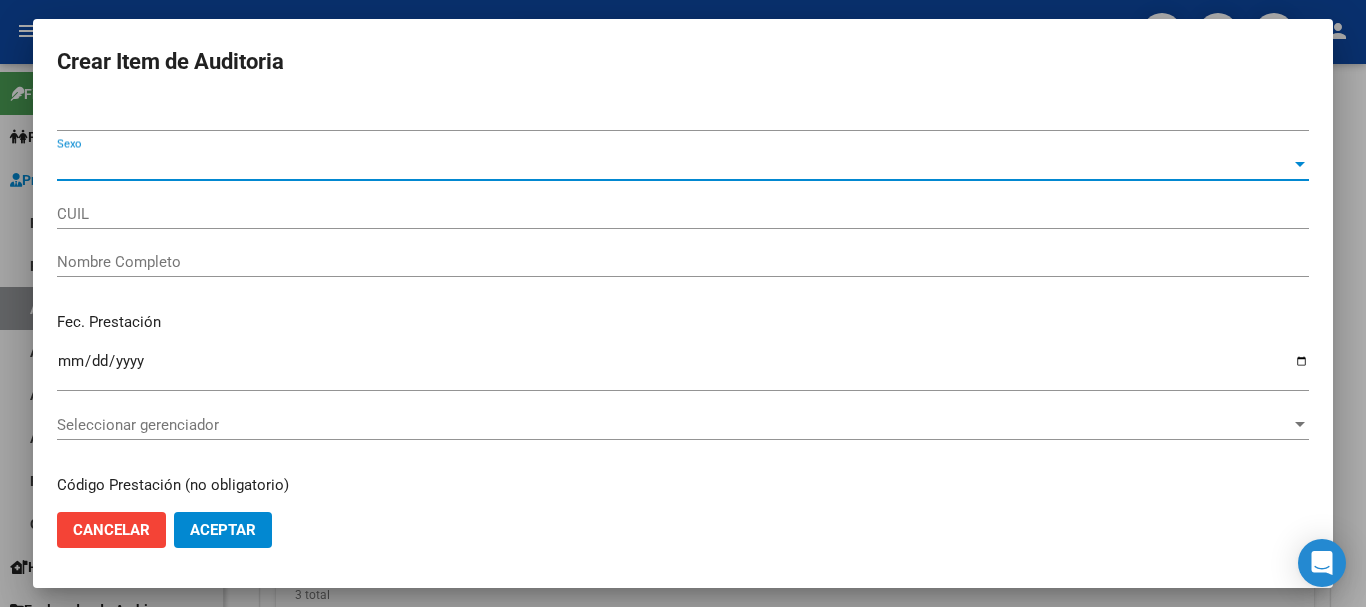 type on "[PHONE]" 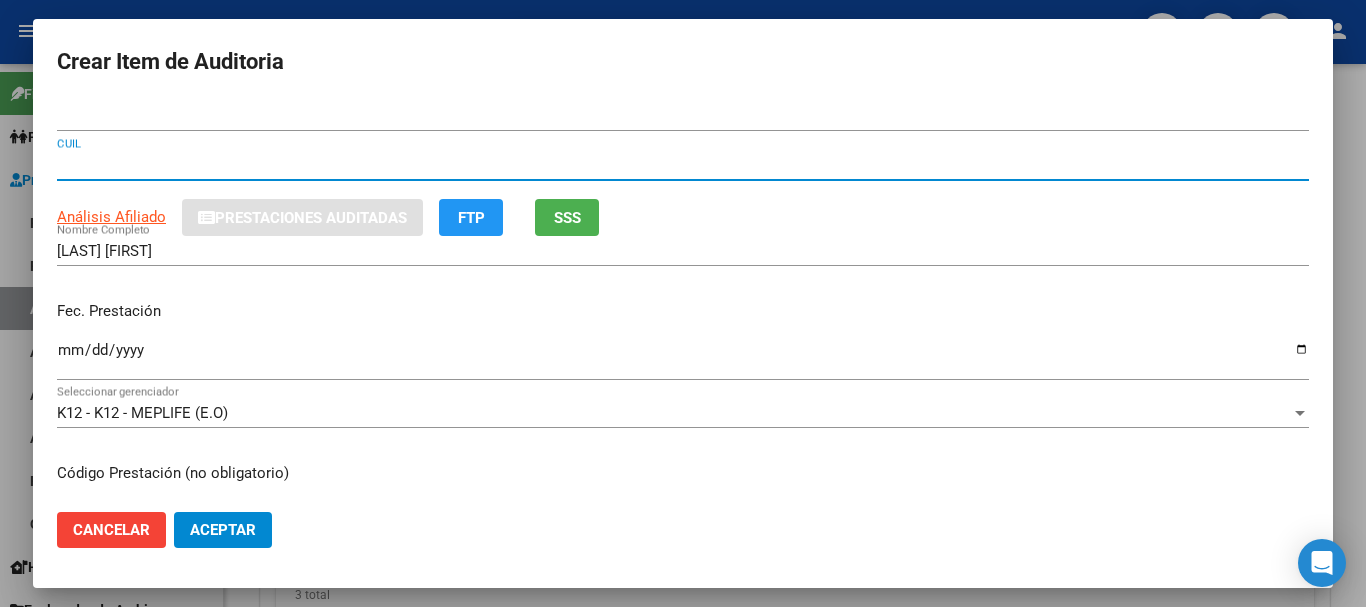 type 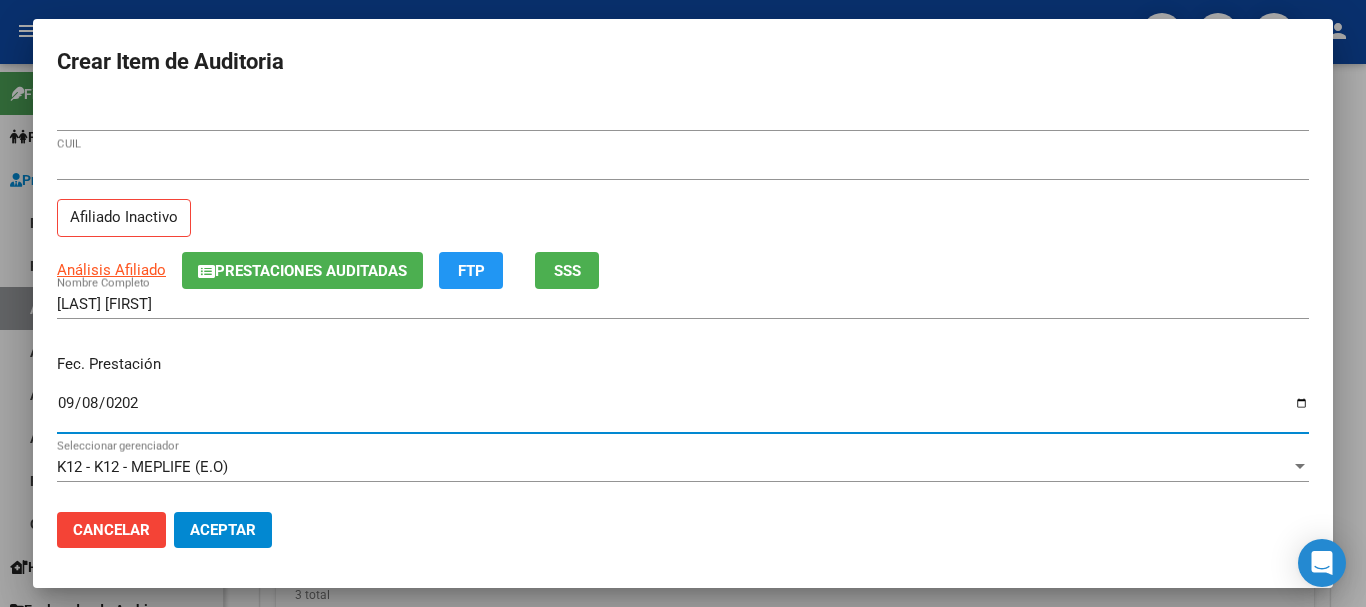 type on "[YYYY]-[MM]-[DD]" 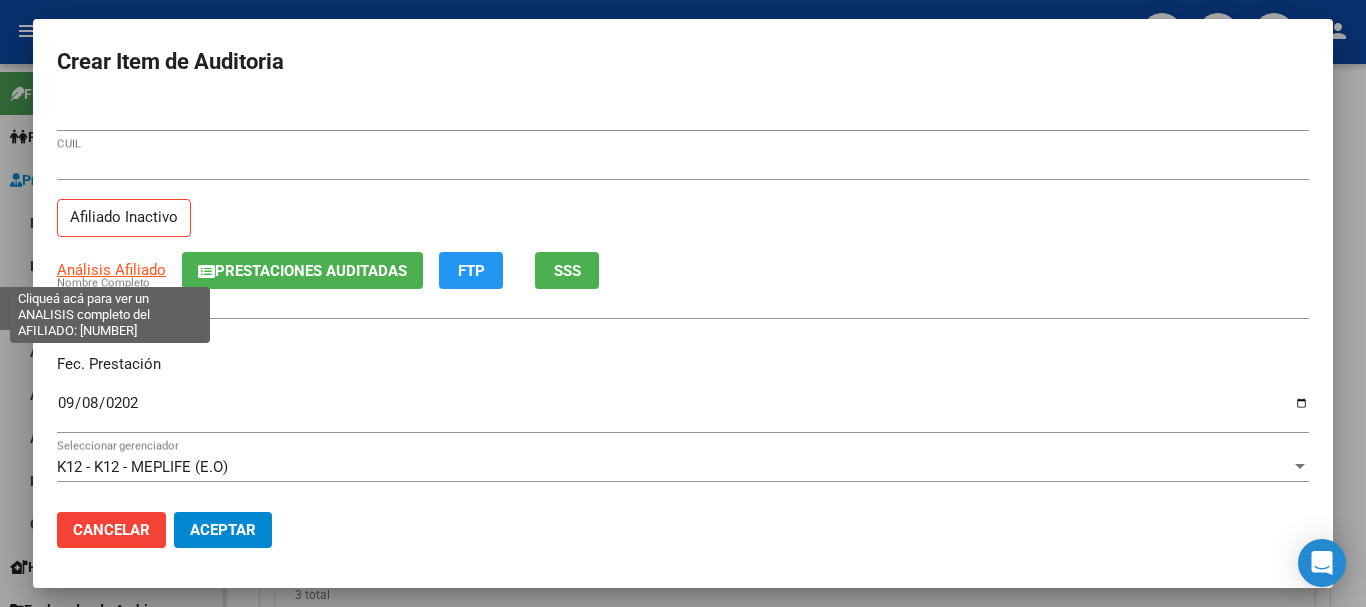 click on "Análisis Afiliado" at bounding box center [111, 270] 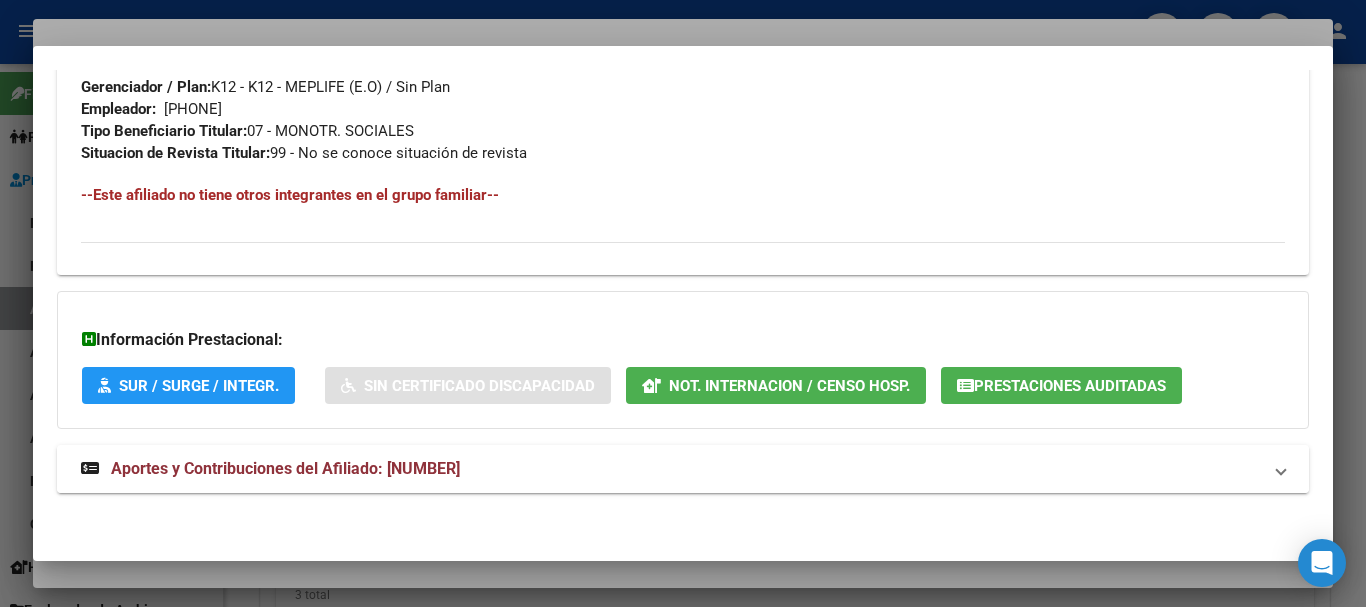 click on "Aportes y Contribuciones del Afiliado: [NUMBER]" at bounding box center [285, 468] 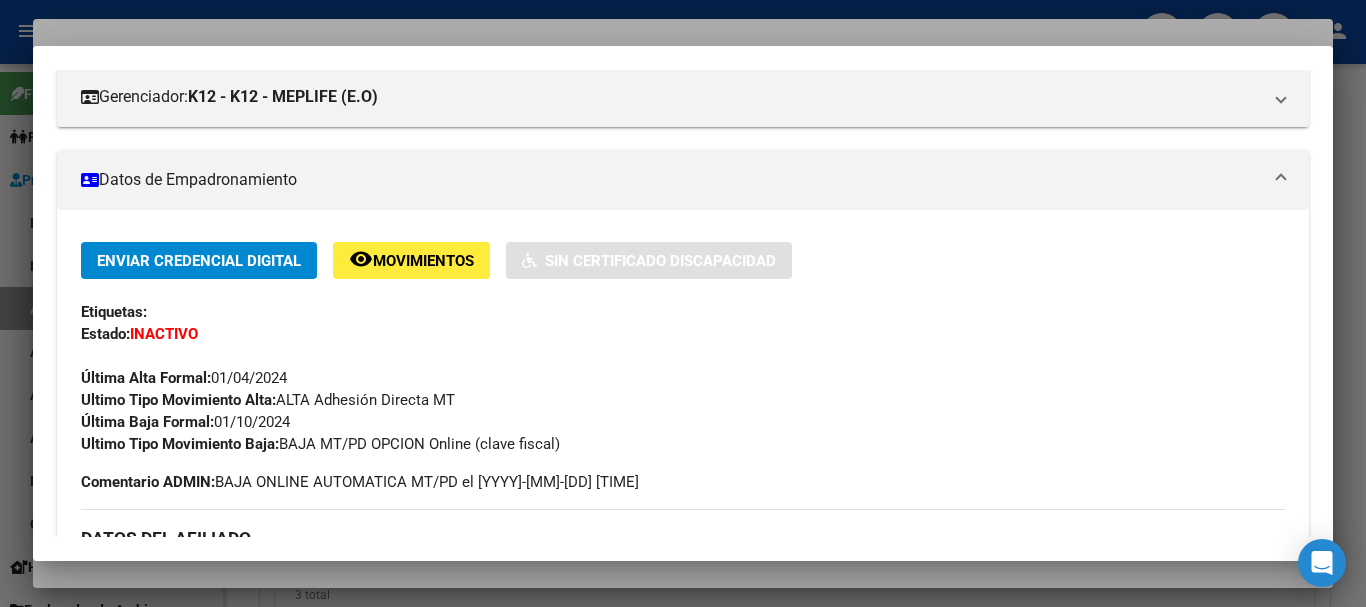 scroll, scrollTop: 0, scrollLeft: 0, axis: both 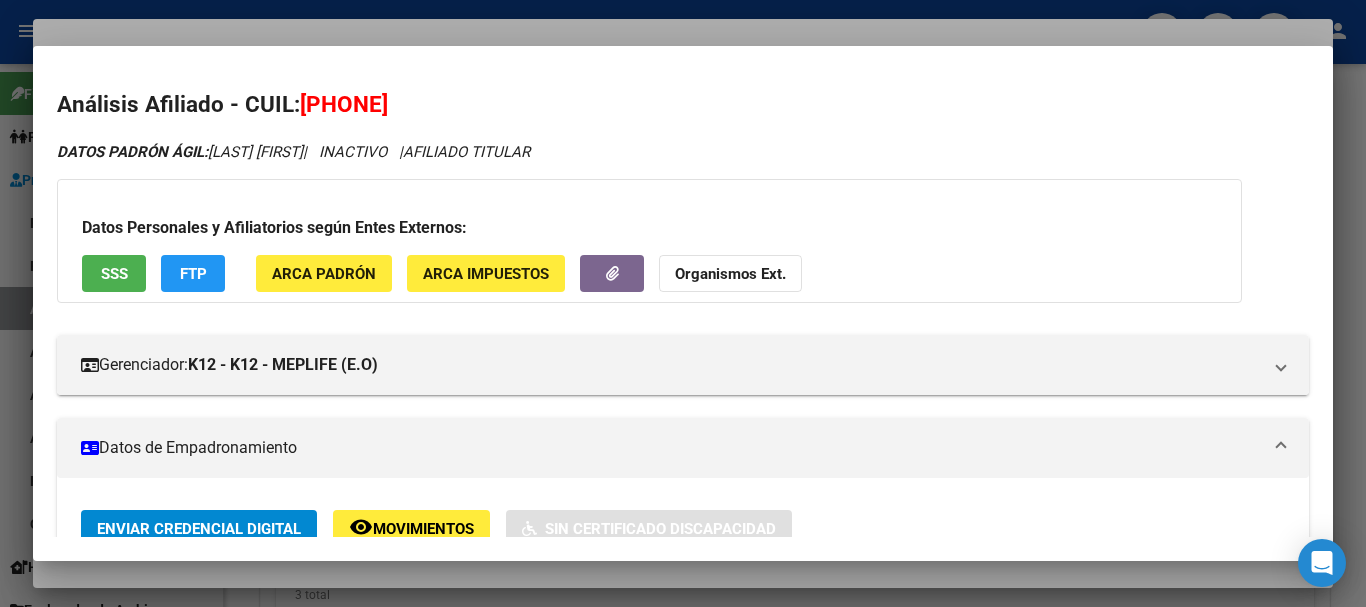 click on "Organismos Ext." 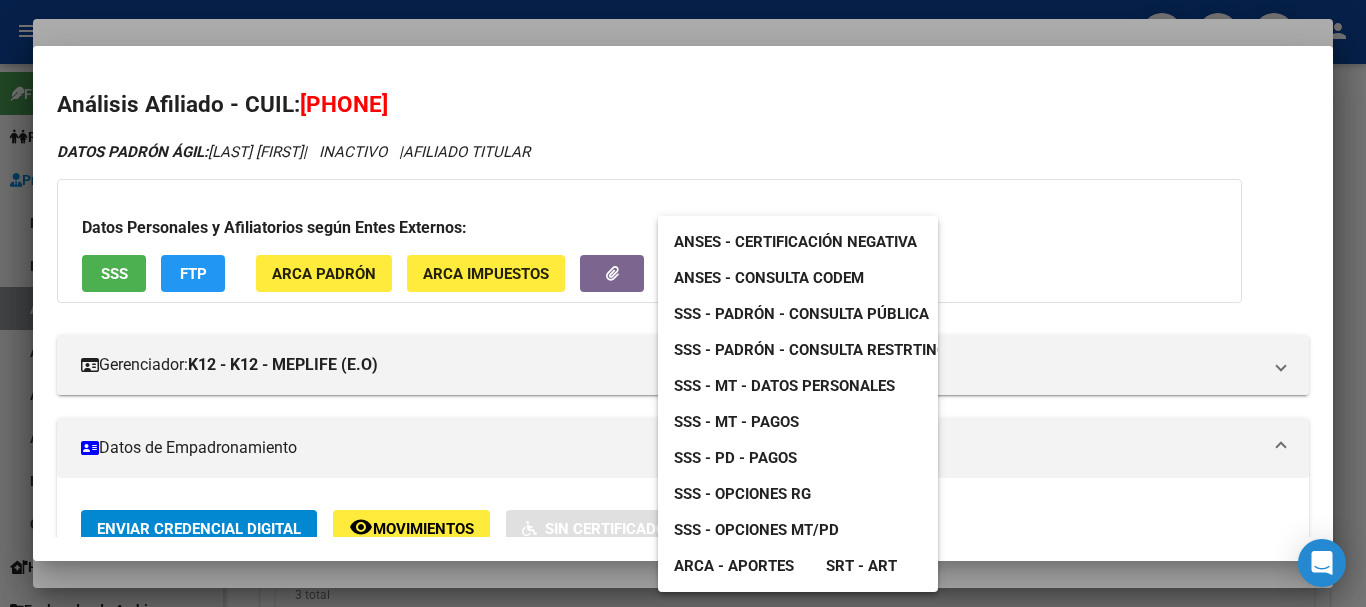 click on "SSS - MT - Datos Personales" at bounding box center (784, 386) 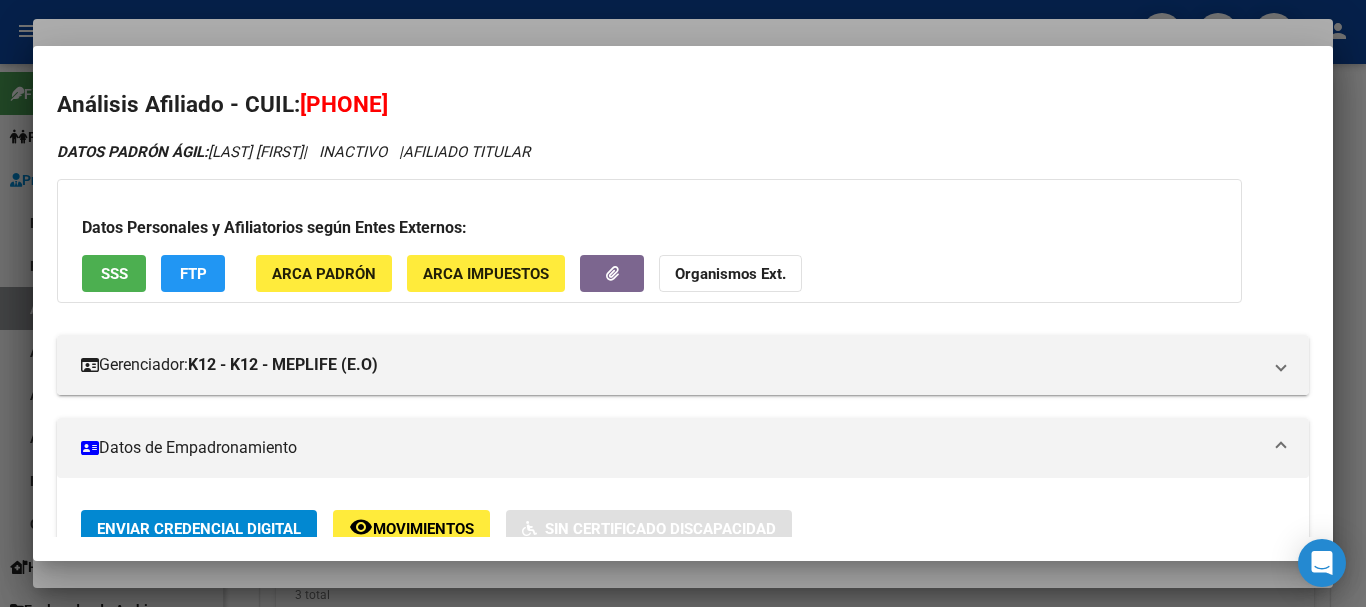 drag, startPoint x: 506, startPoint y: 28, endPoint x: 531, endPoint y: 35, distance: 25.96151 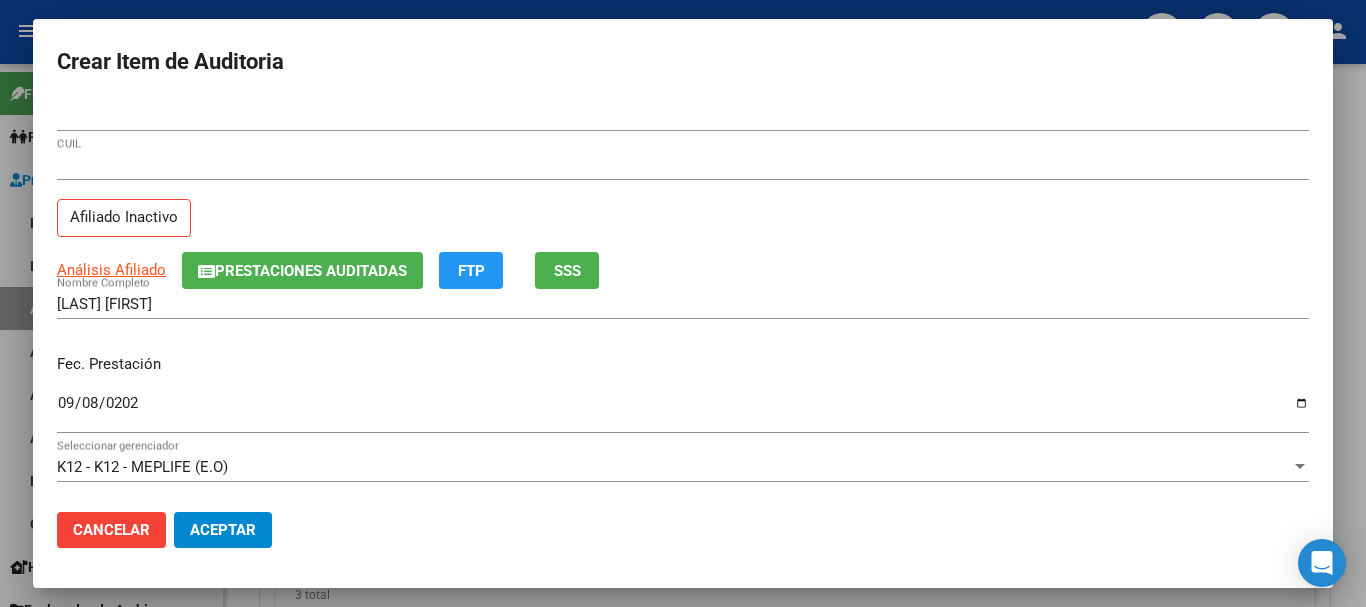 click on "[PHONE]" at bounding box center [683, 165] 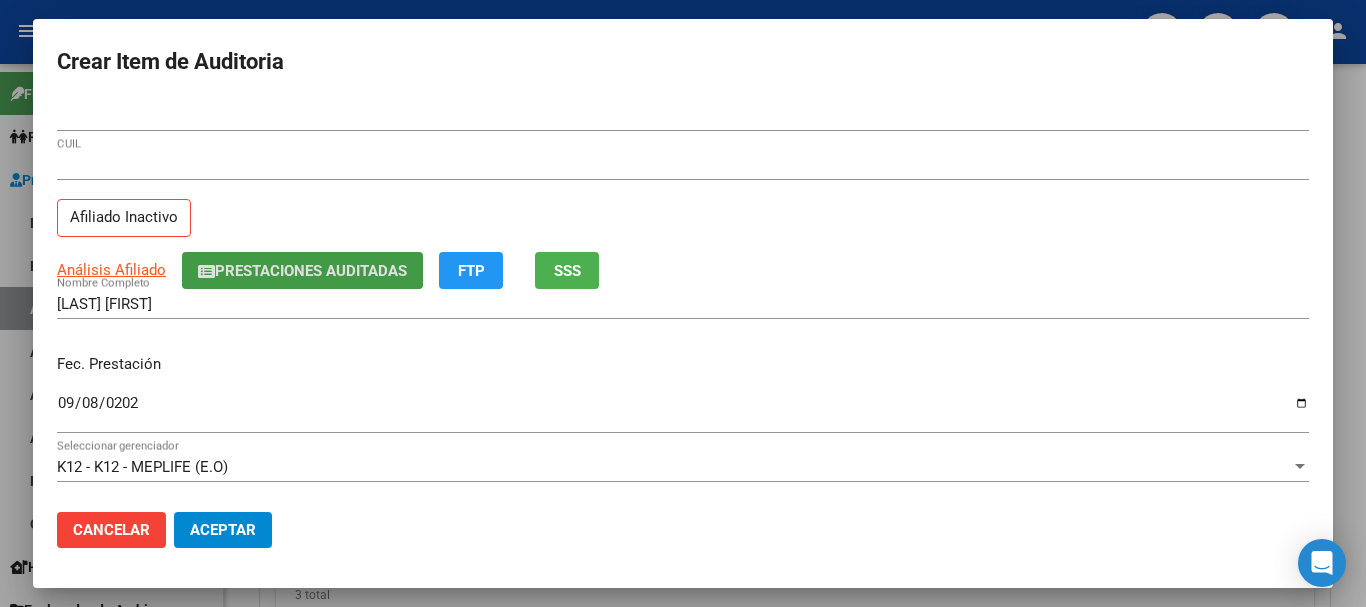 type 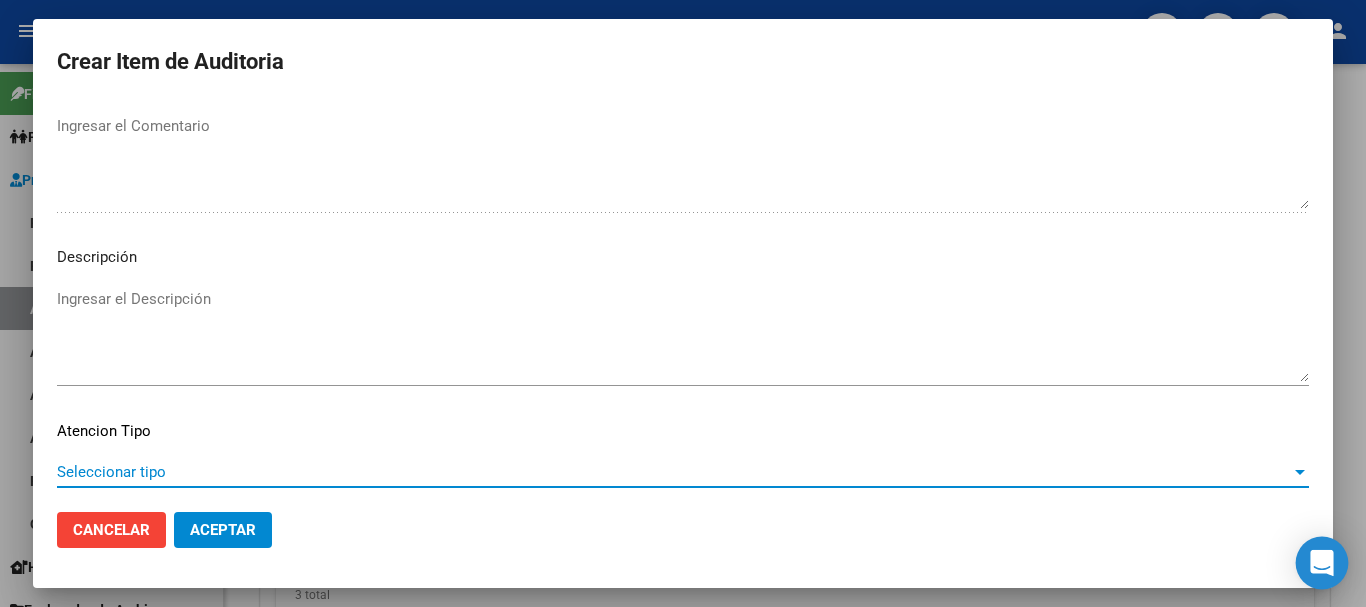 scroll, scrollTop: 1233, scrollLeft: 0, axis: vertical 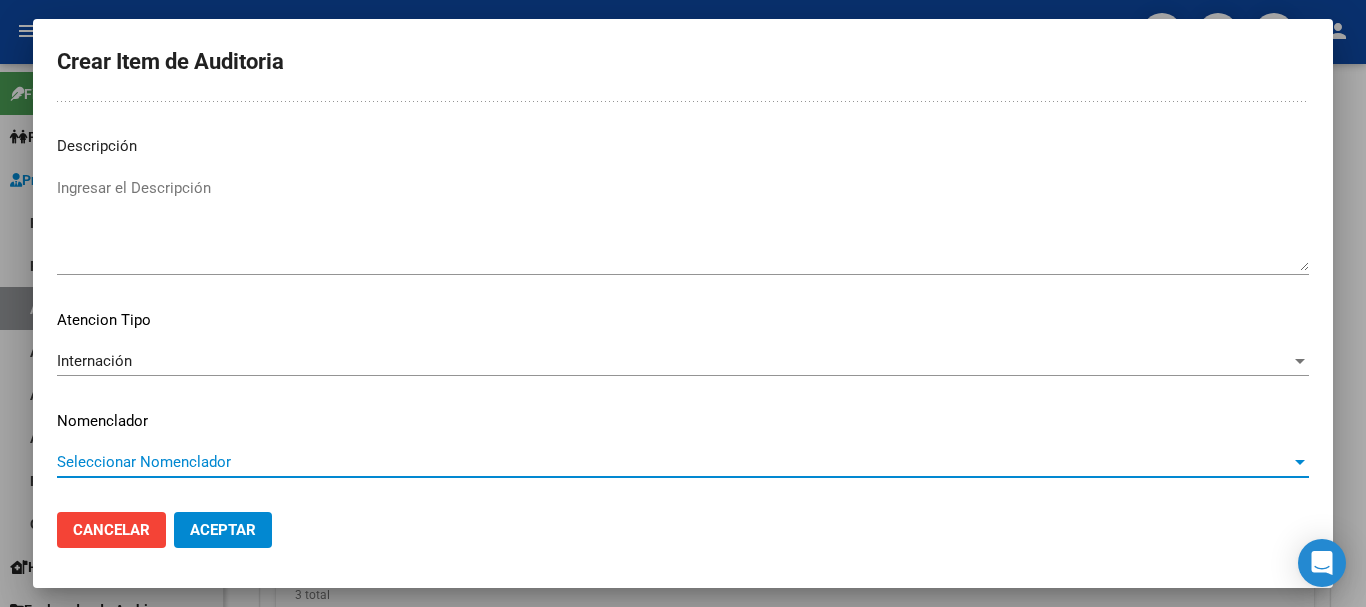 type 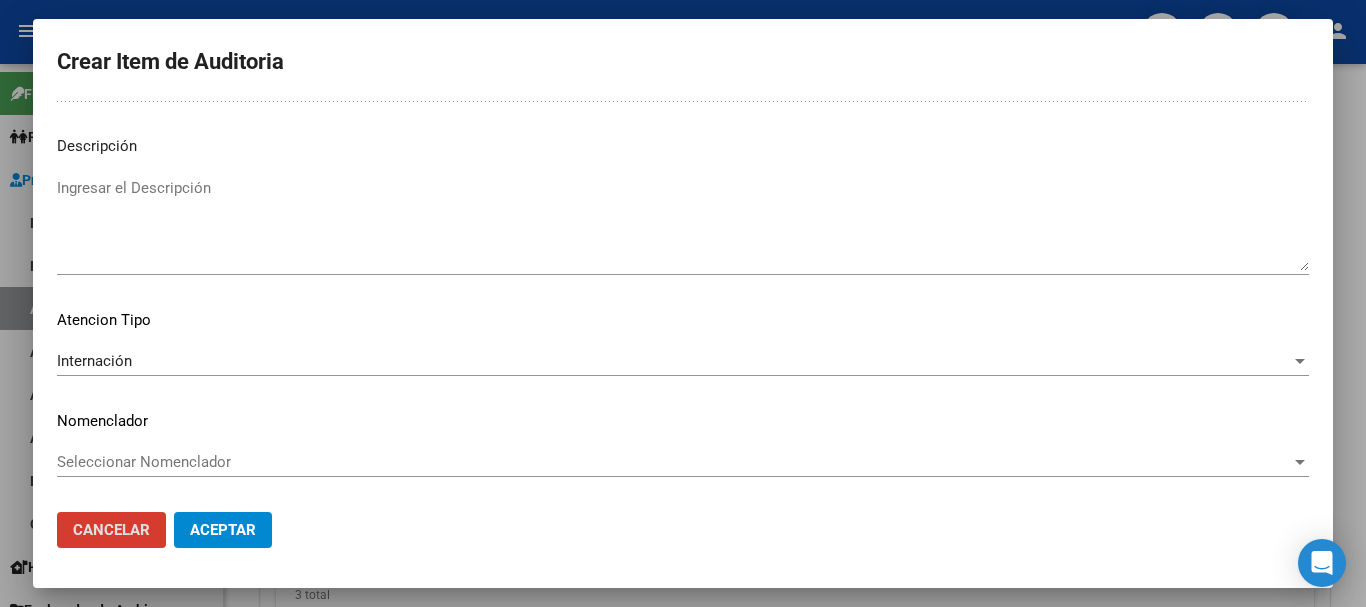 type 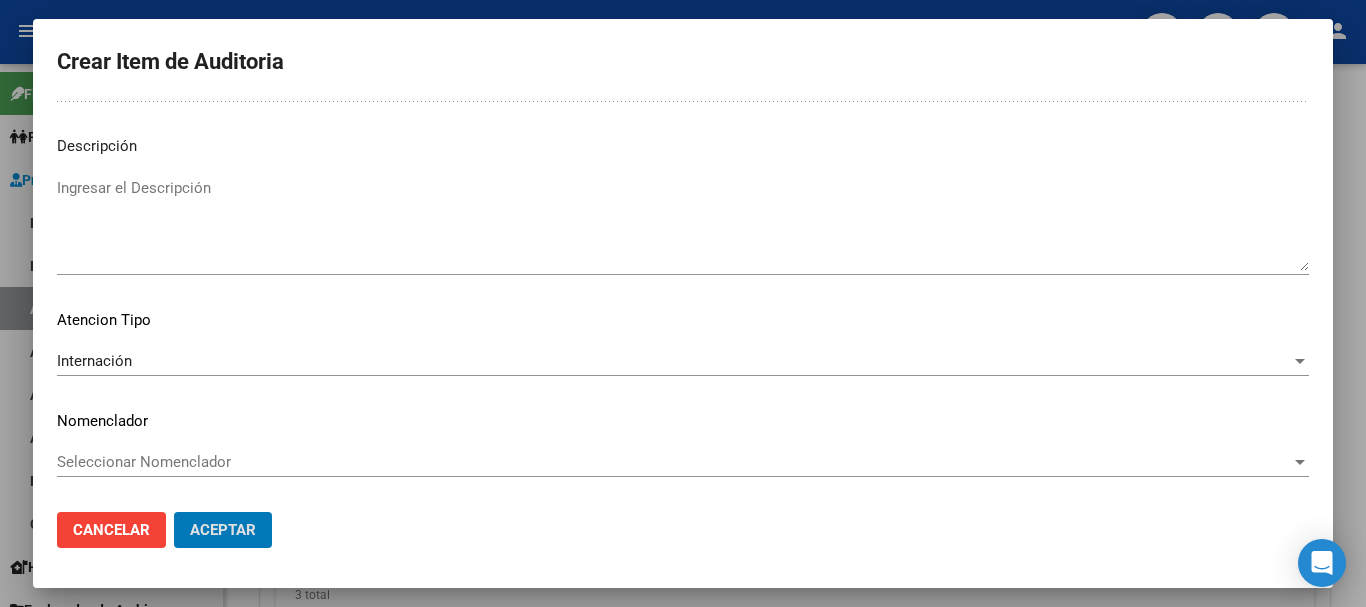 click on "Aceptar" 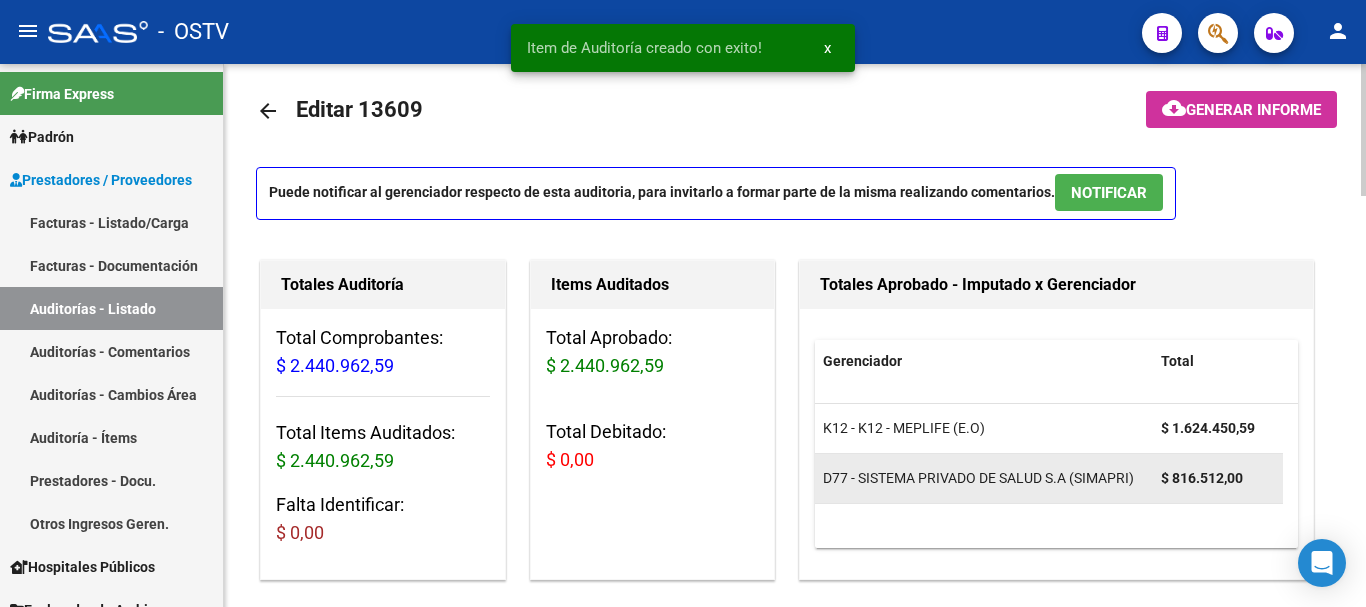 scroll, scrollTop: 0, scrollLeft: 0, axis: both 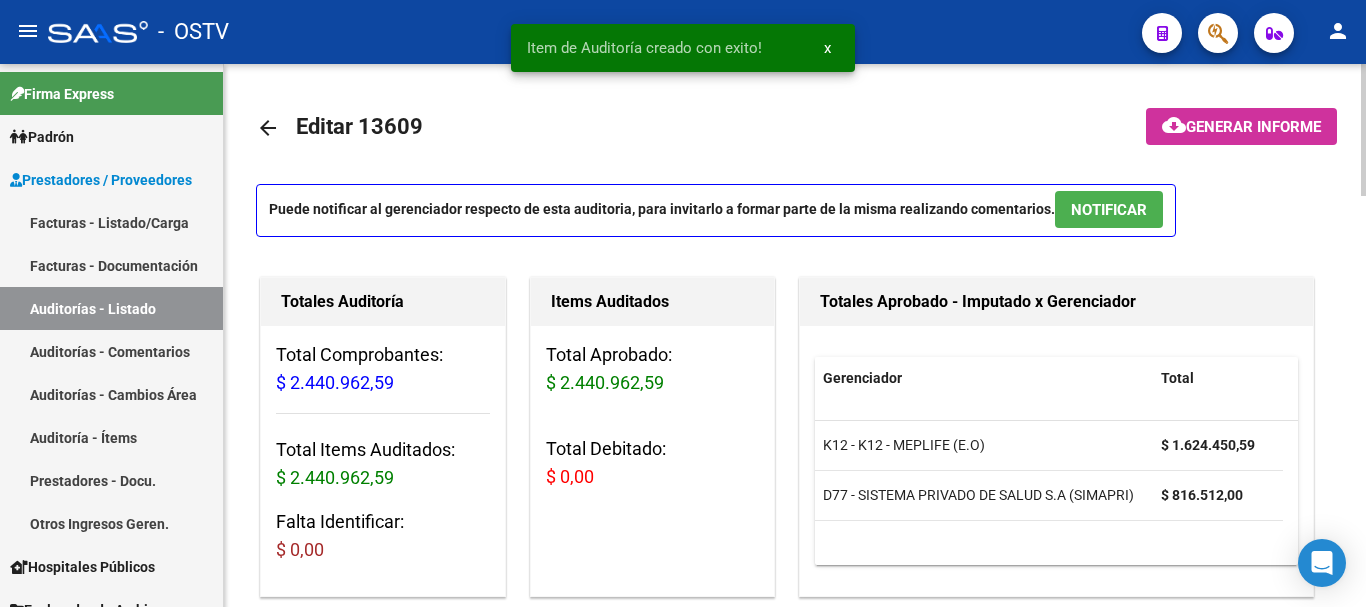 click on "NOTIFICAR" at bounding box center (1109, 210) 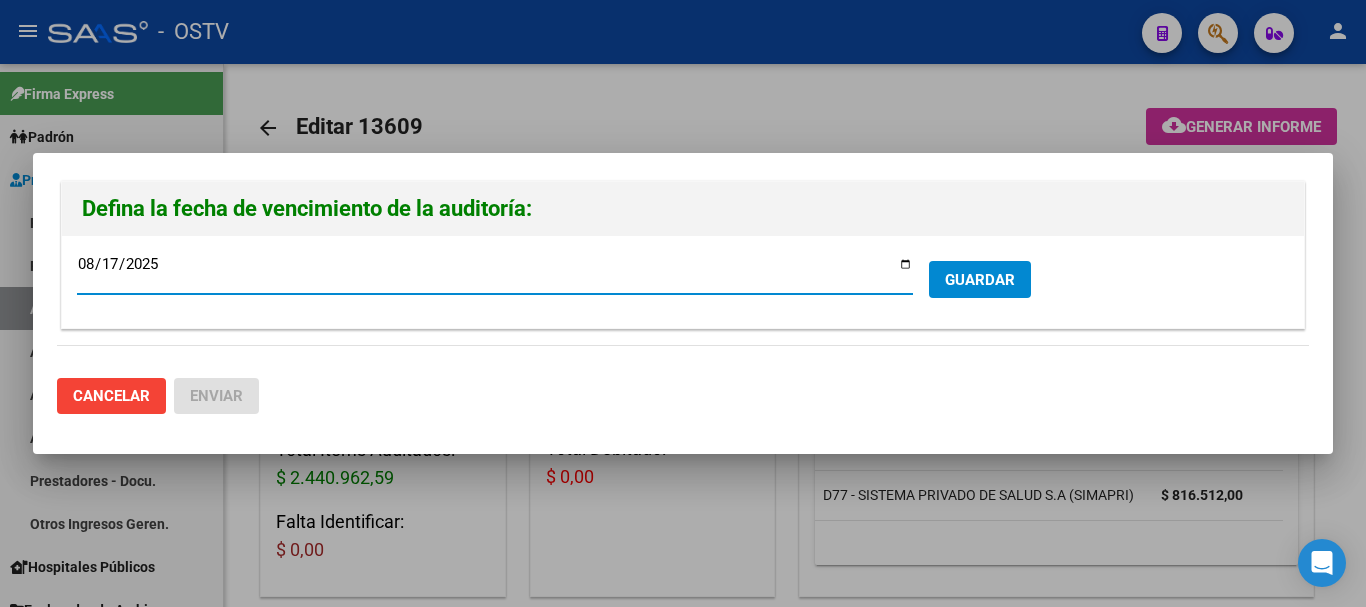 drag, startPoint x: 951, startPoint y: 269, endPoint x: 906, endPoint y: 288, distance: 48.8467 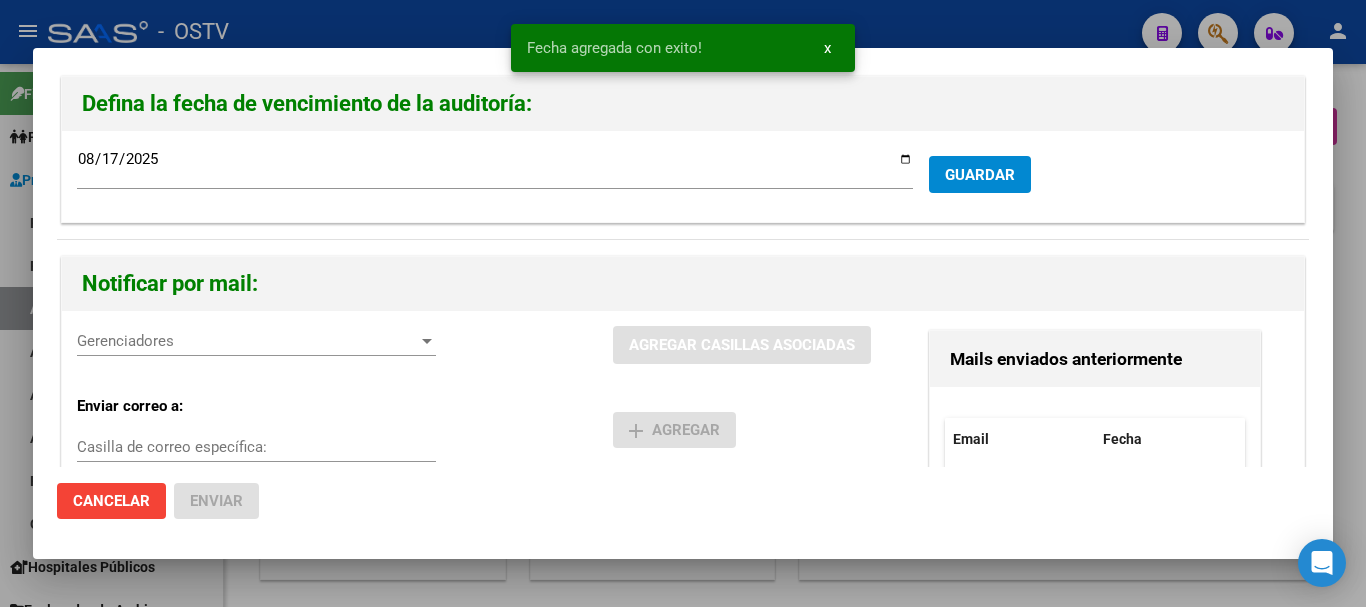 click on "Gerenciadores" at bounding box center [247, 341] 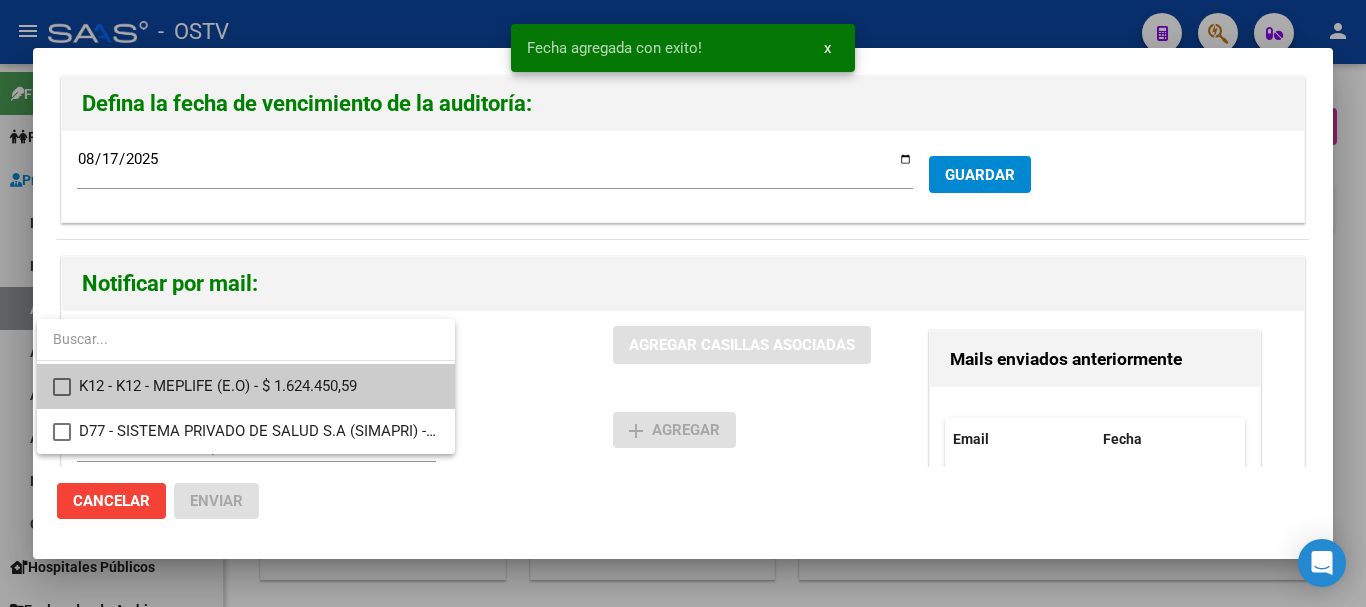 click on "K12 - K12 - MEPLIFE (E.O) - $ 1.624.450,59" at bounding box center (259, 386) 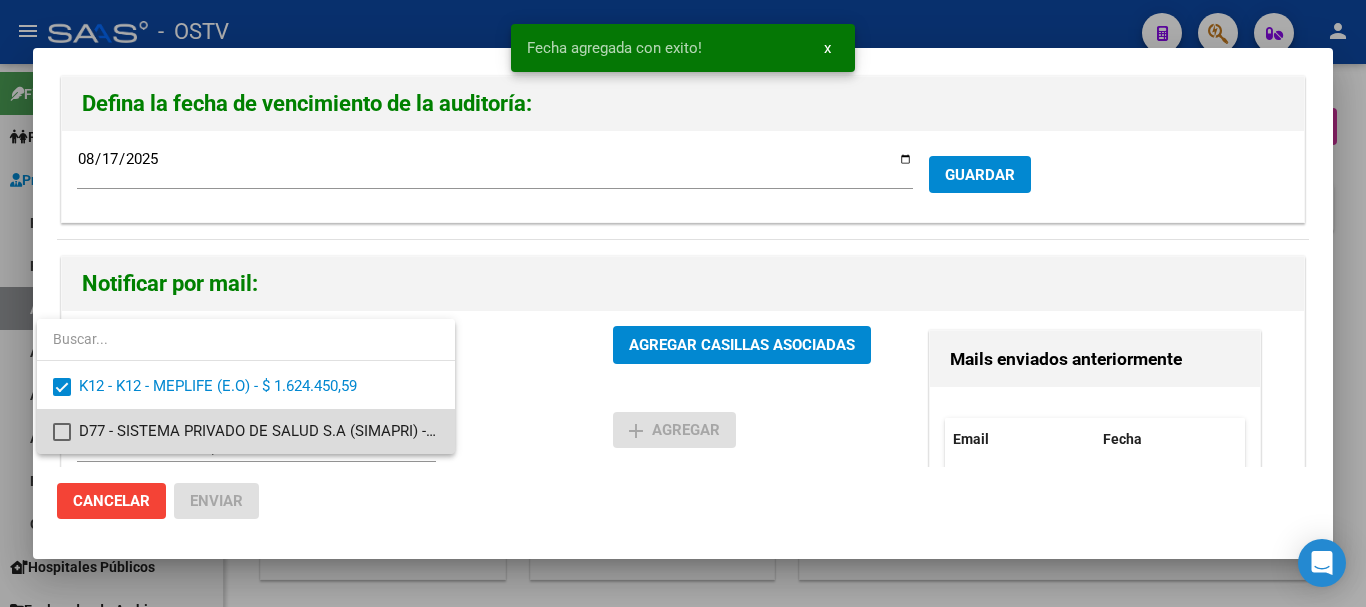 click on "D77 - SISTEMA PRIVADO DE SALUD S.A  (SIMAPRI) - $ [NUMBER]" at bounding box center [259, 431] 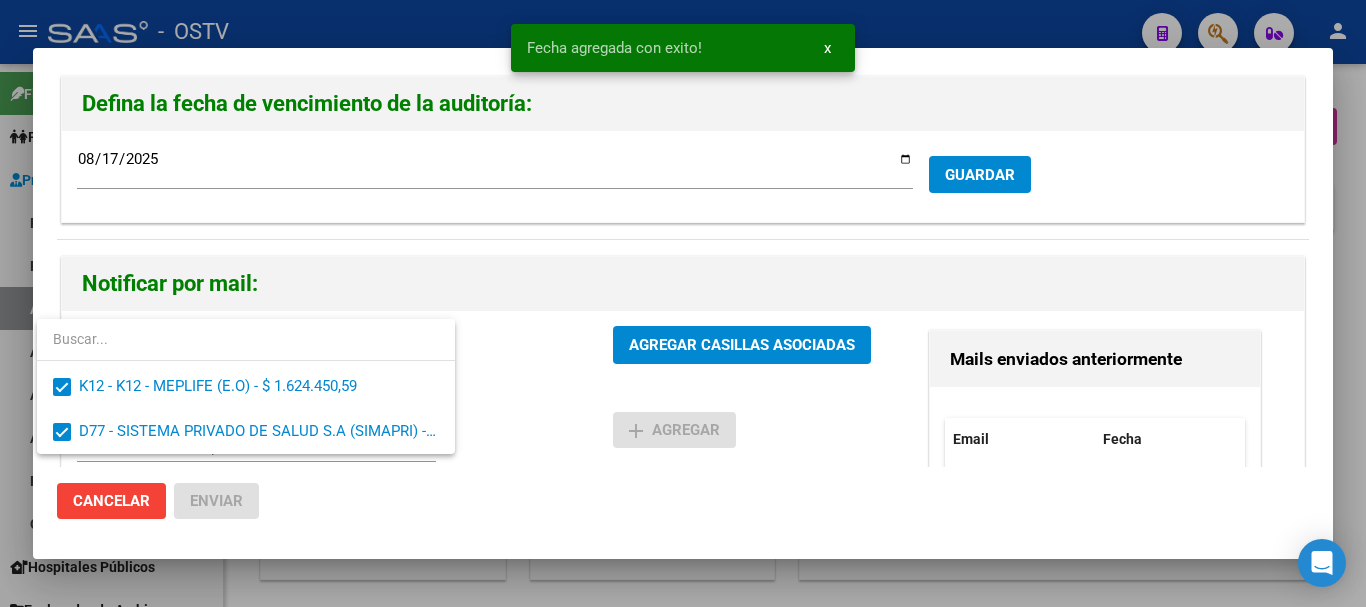 click at bounding box center (683, 303) 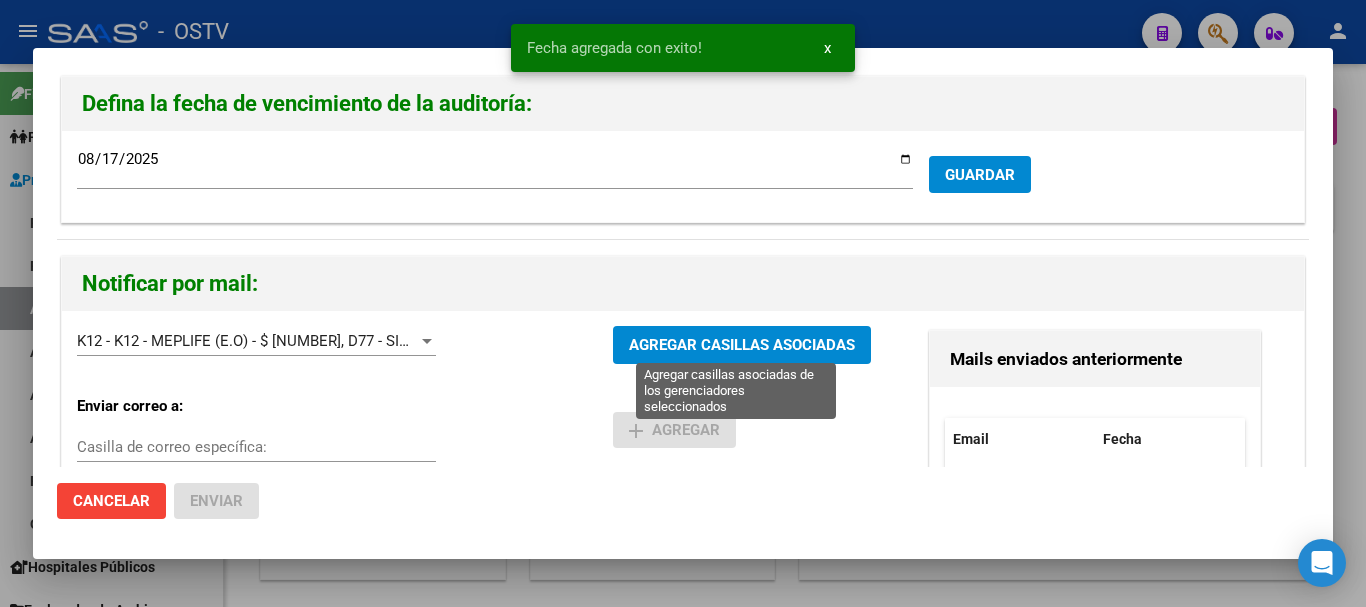 click on "AGREGAR CASILLAS ASOCIADAS" at bounding box center [742, 346] 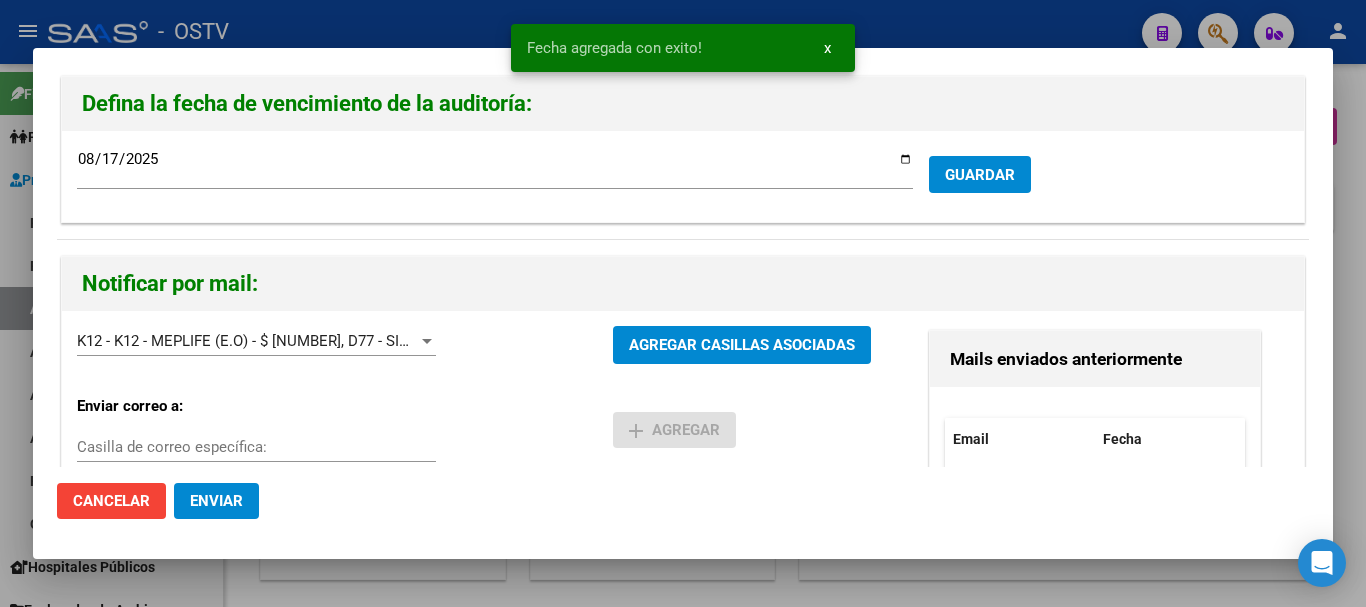 click on "Enviar" 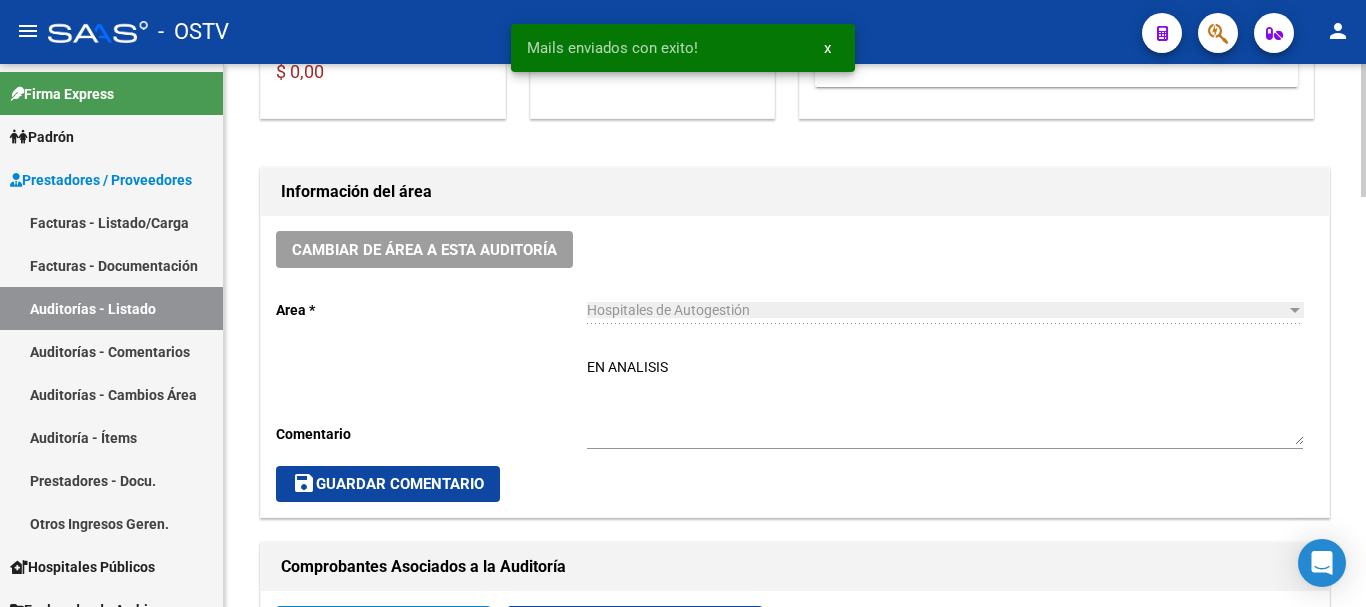 scroll, scrollTop: 500, scrollLeft: 0, axis: vertical 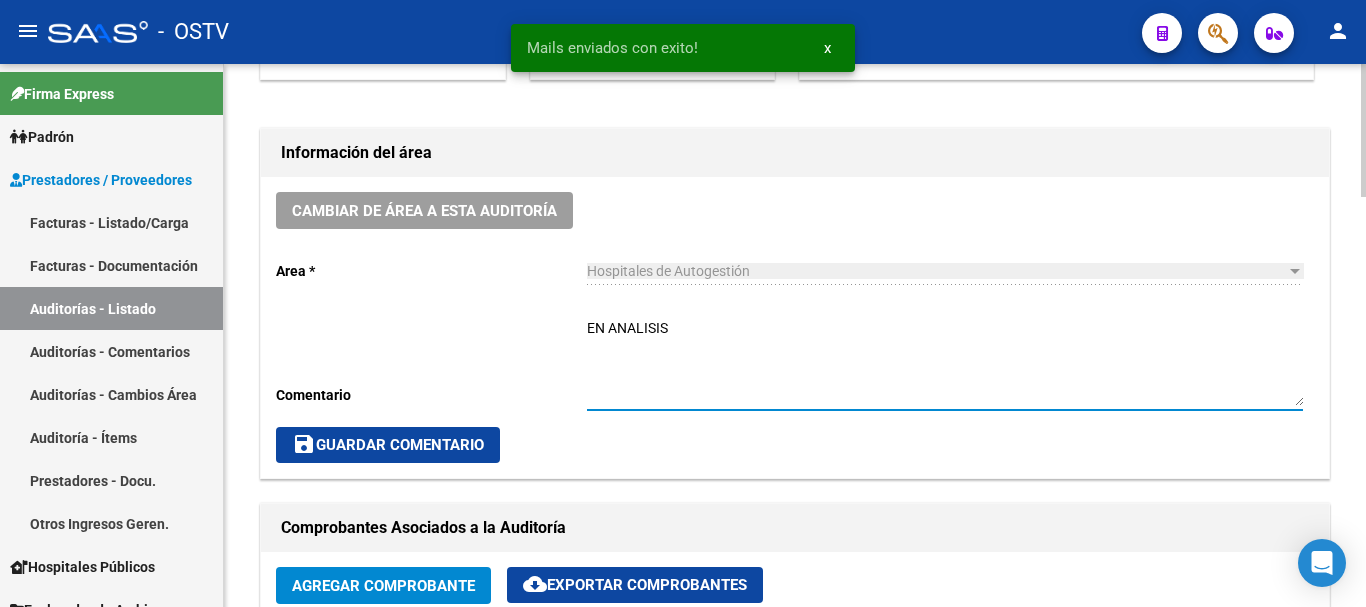 drag, startPoint x: 719, startPoint y: 365, endPoint x: 538, endPoint y: 358, distance: 181.13531 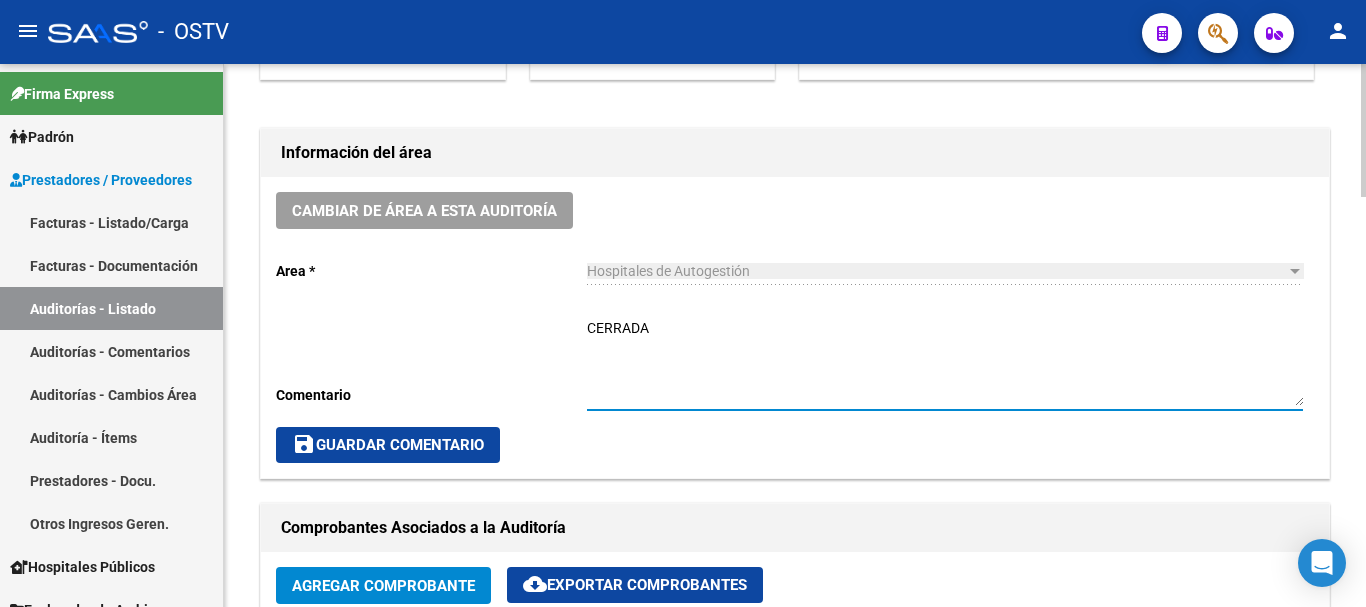 type on "CERRADA" 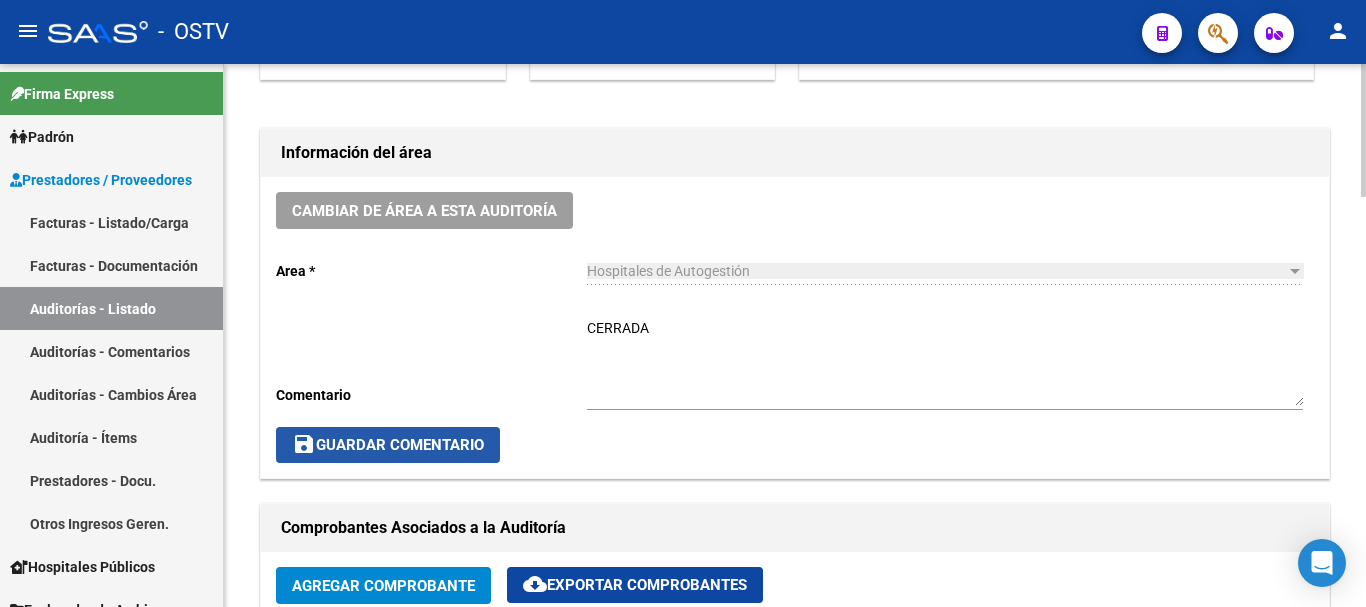 click on "save  Guardar Comentario" 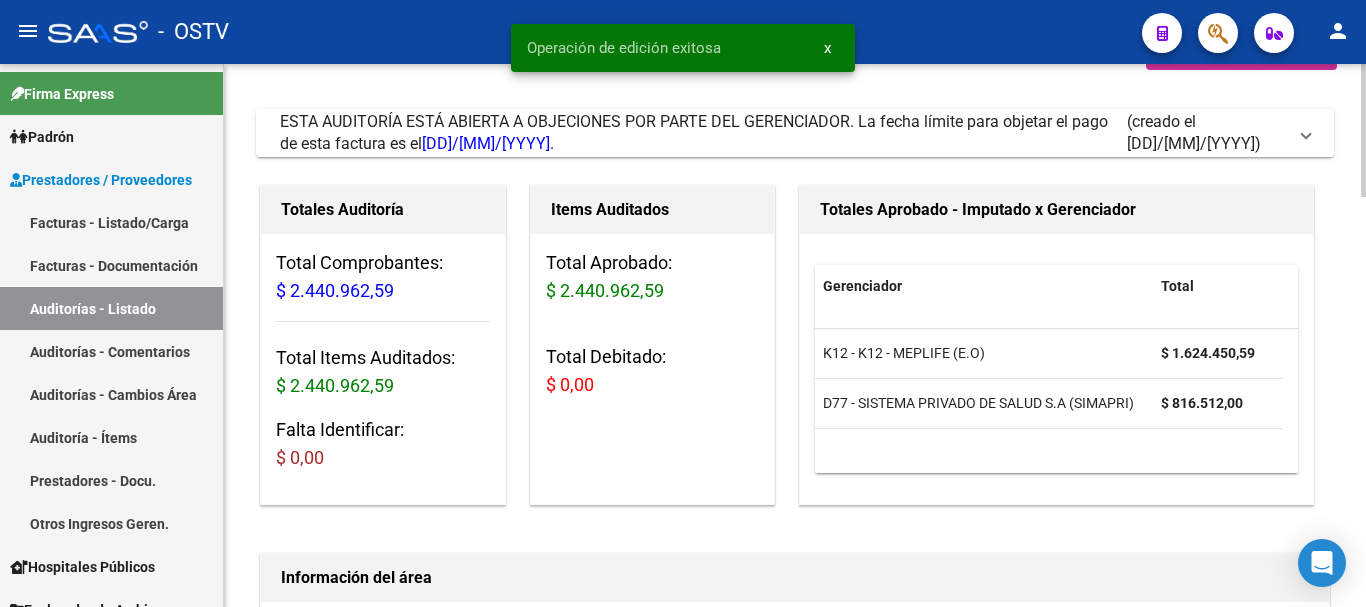 scroll, scrollTop: 0, scrollLeft: 0, axis: both 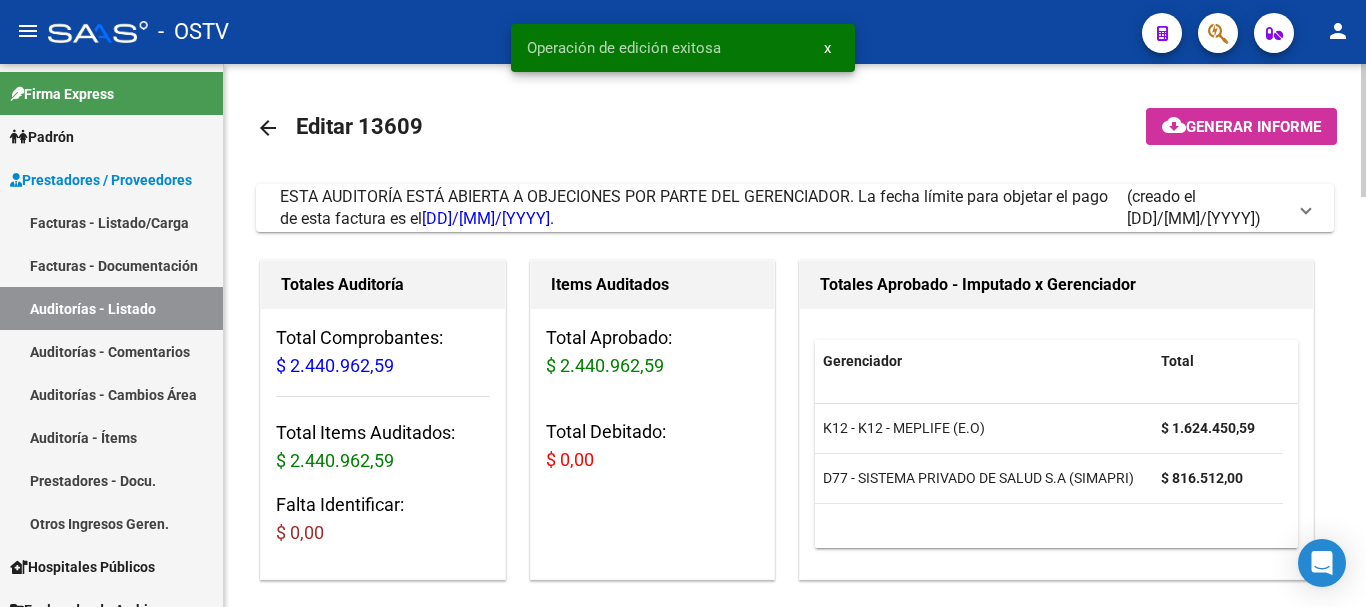 click on "arrow_back" 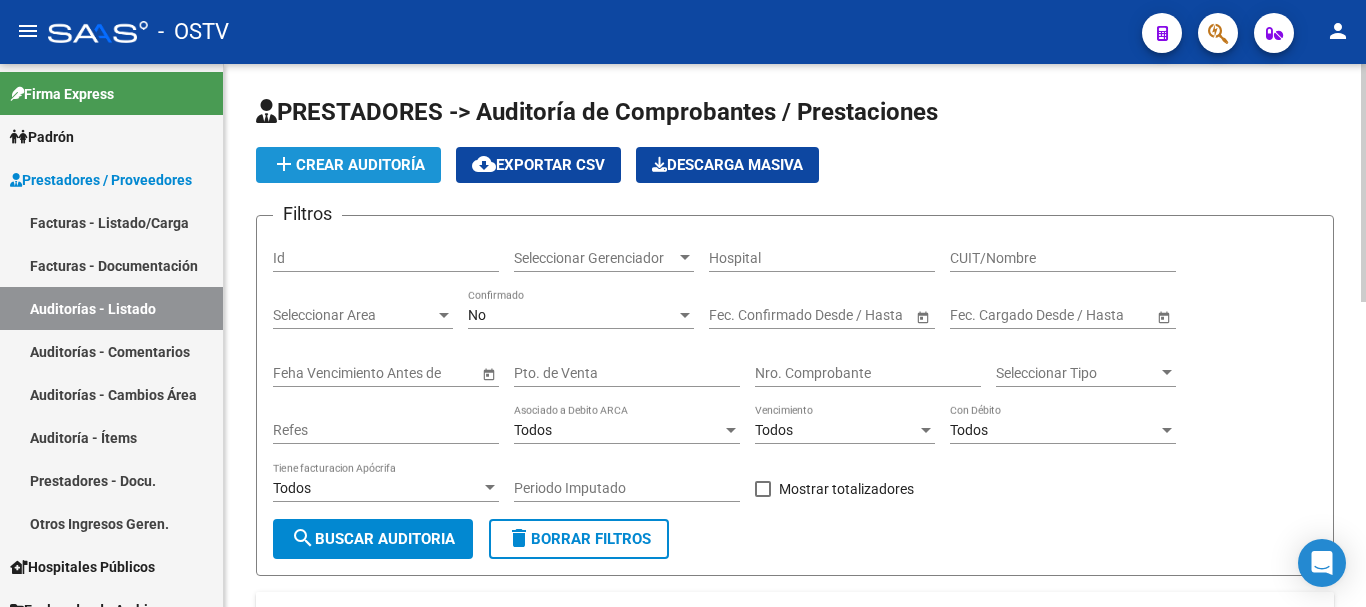 click on "add  Crear Auditoría" 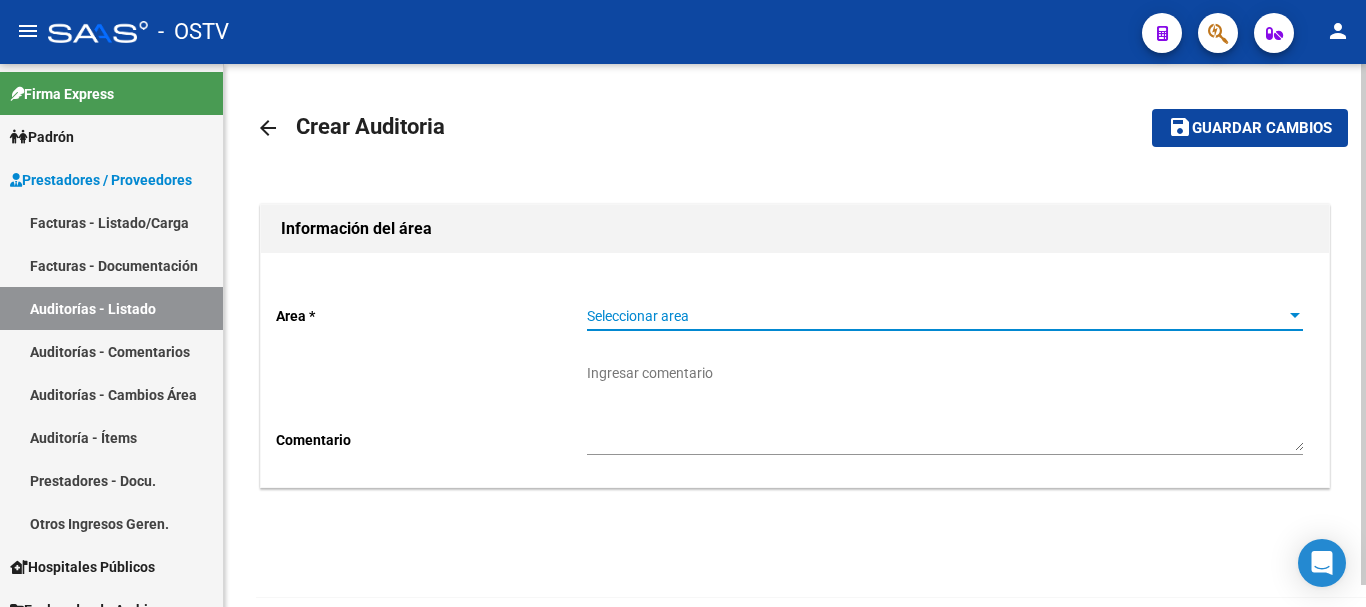 click on "Seleccionar area" at bounding box center [936, 316] 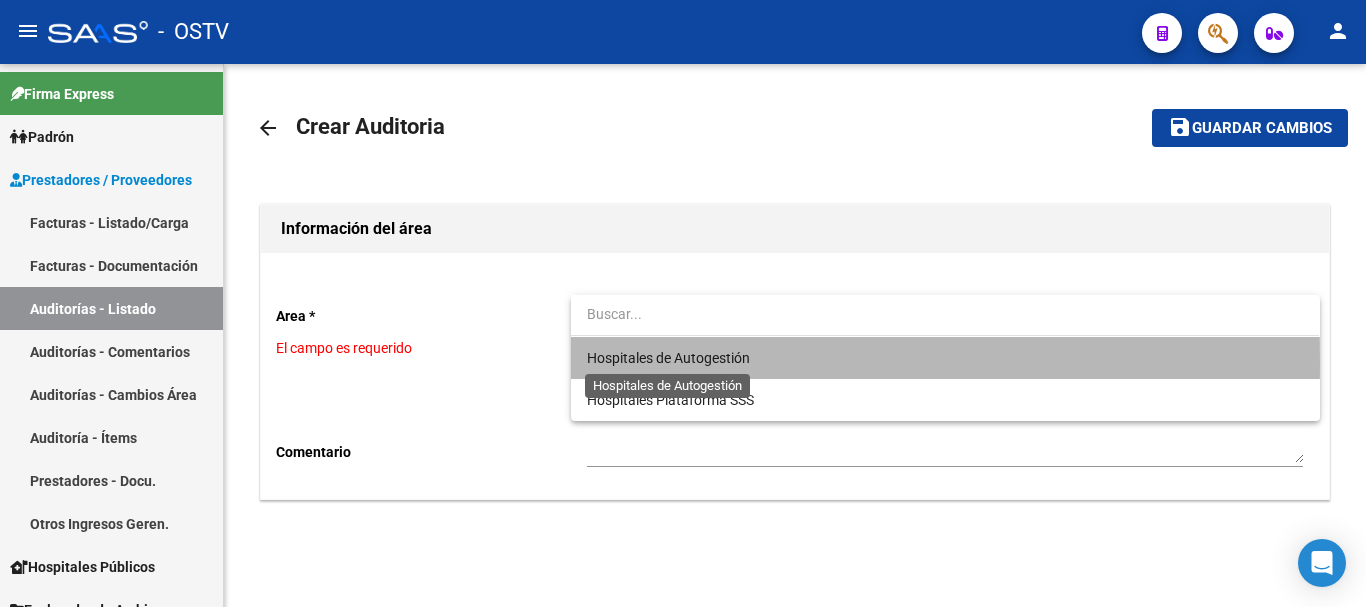 click on "Hospitales de Autogestión" at bounding box center (668, 358) 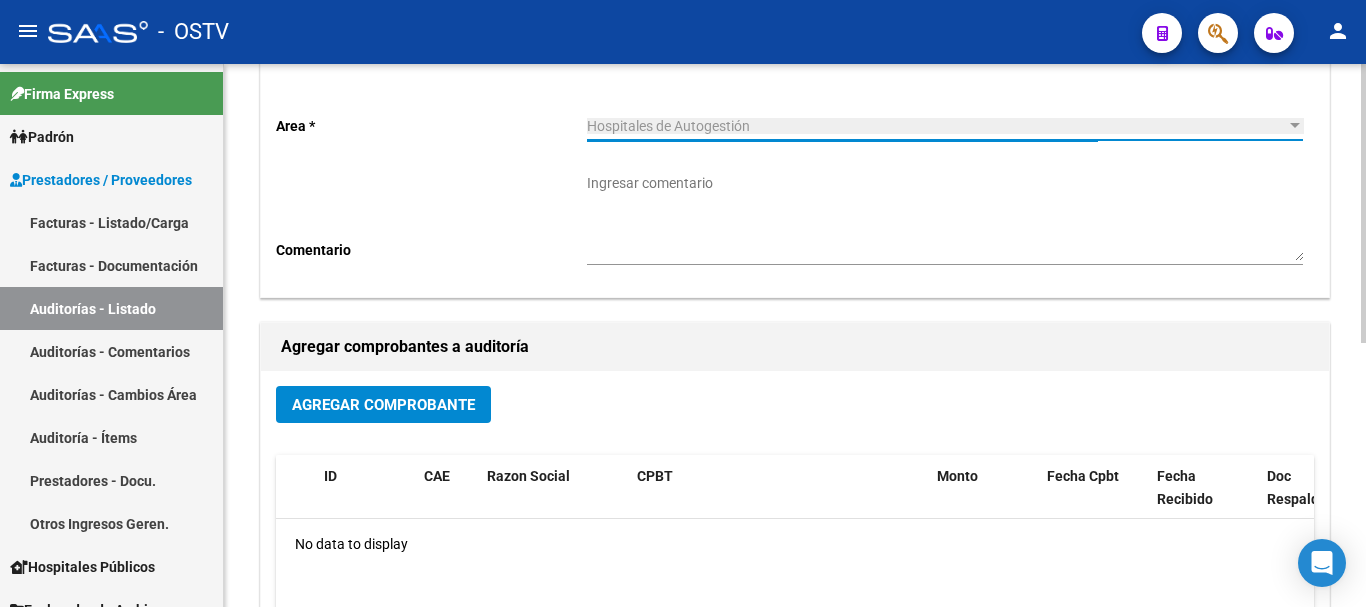 scroll, scrollTop: 200, scrollLeft: 0, axis: vertical 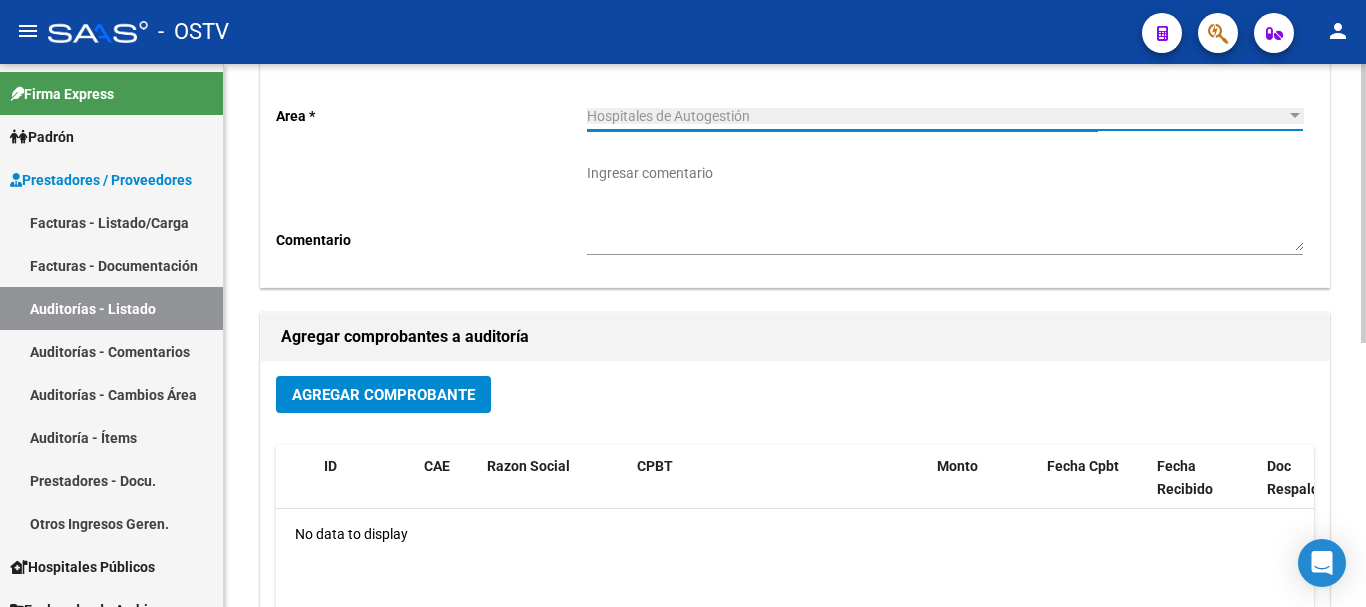 click on "Agregar Comprobante" 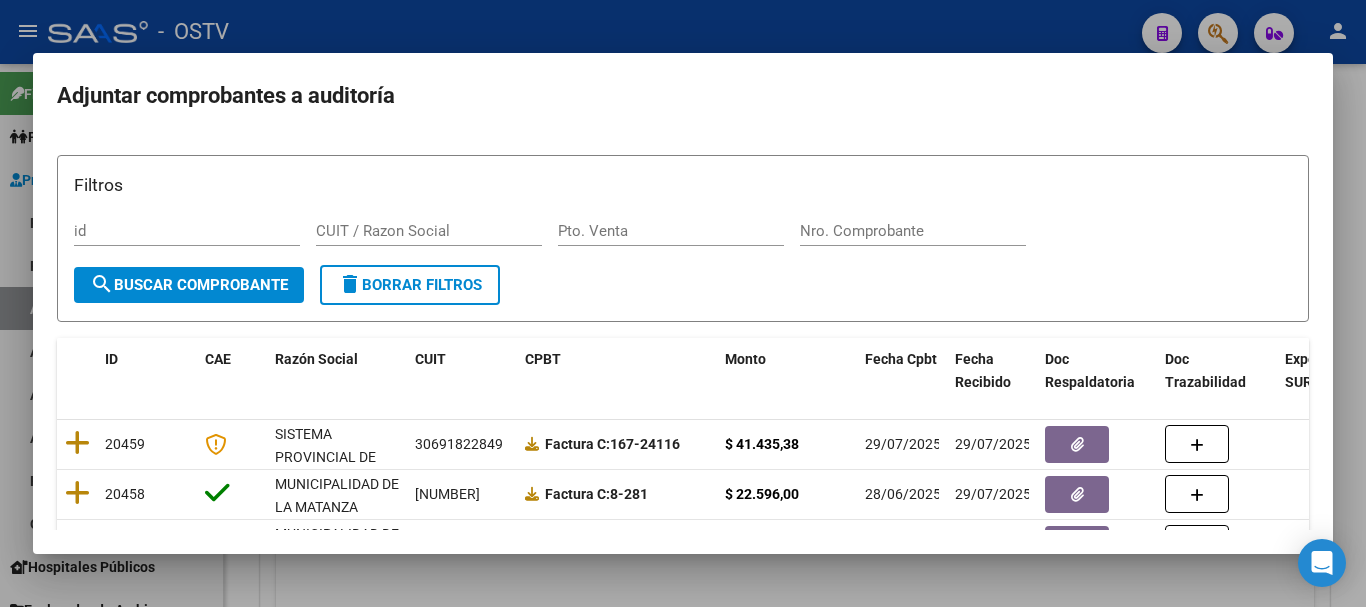 click on "Nro. Comprobante" at bounding box center [913, 231] 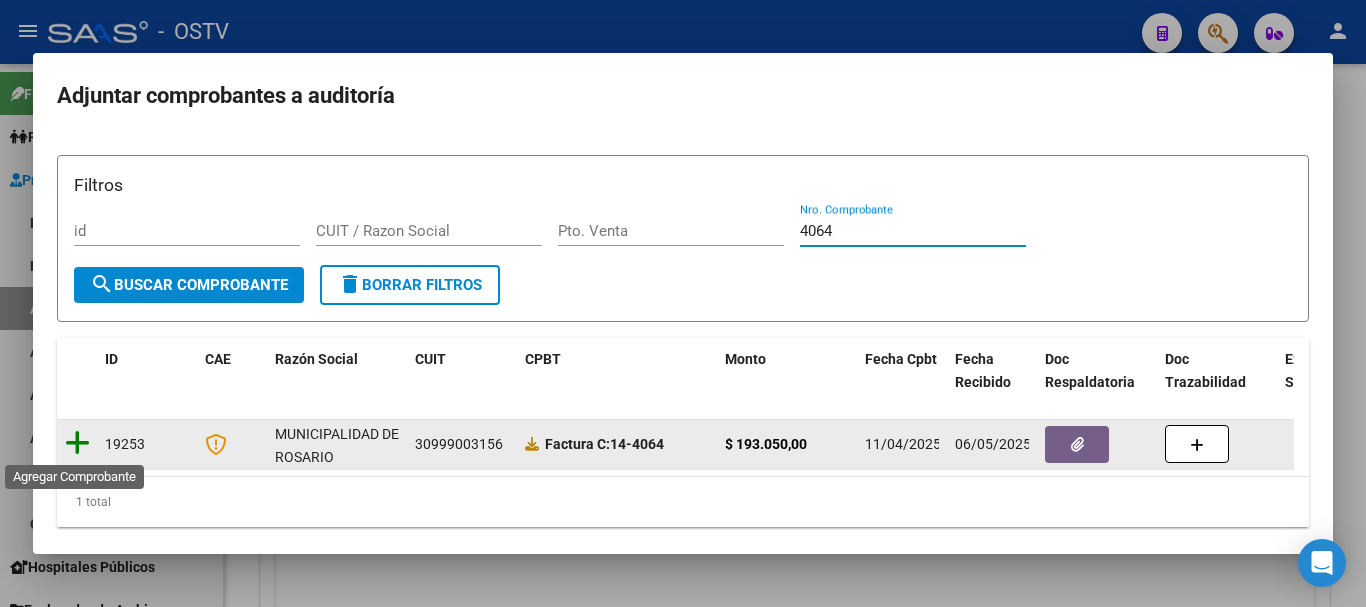 type on "4064" 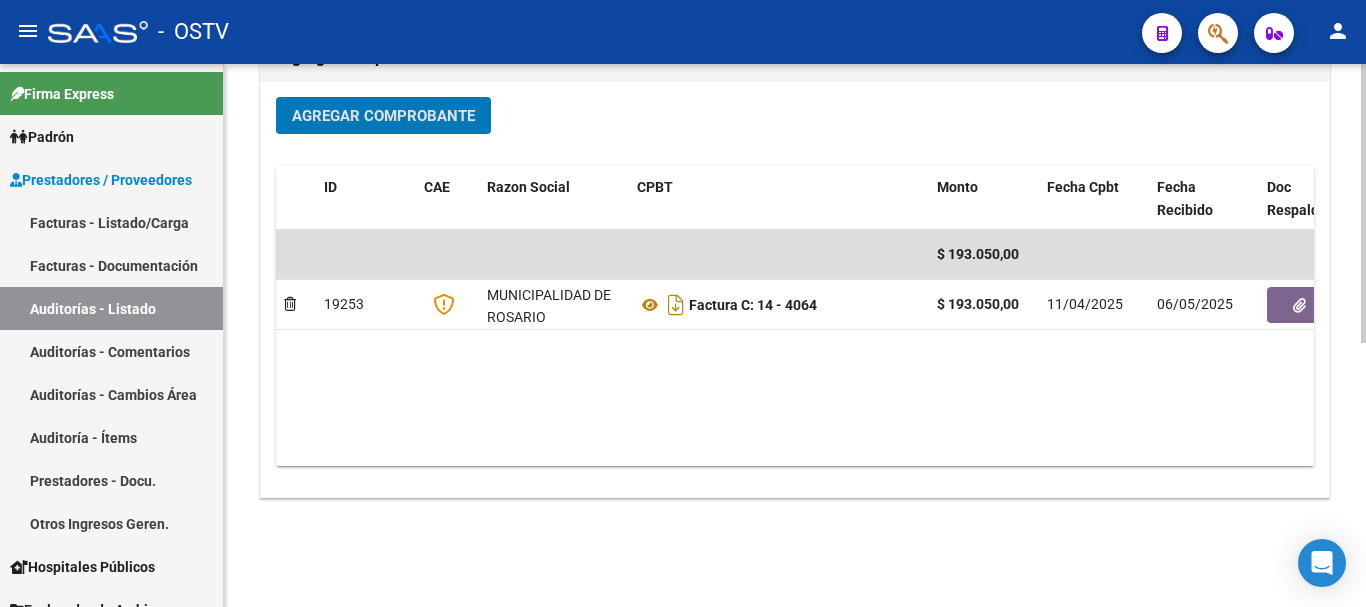 scroll, scrollTop: 500, scrollLeft: 0, axis: vertical 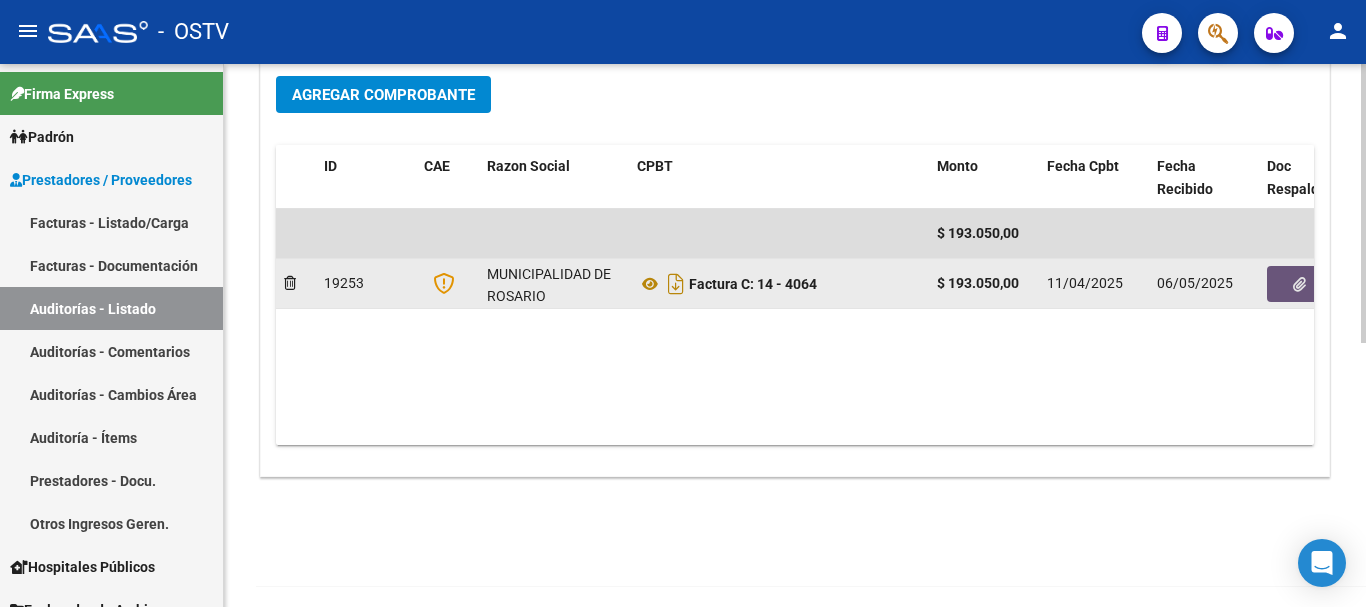 click 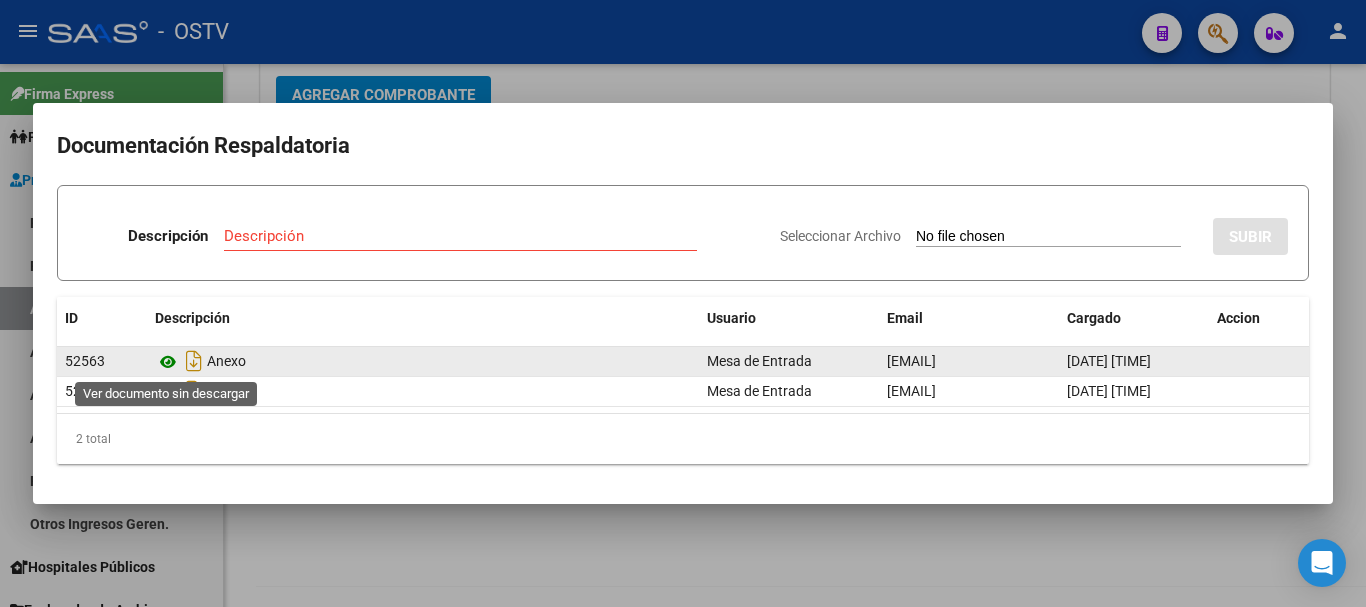 click 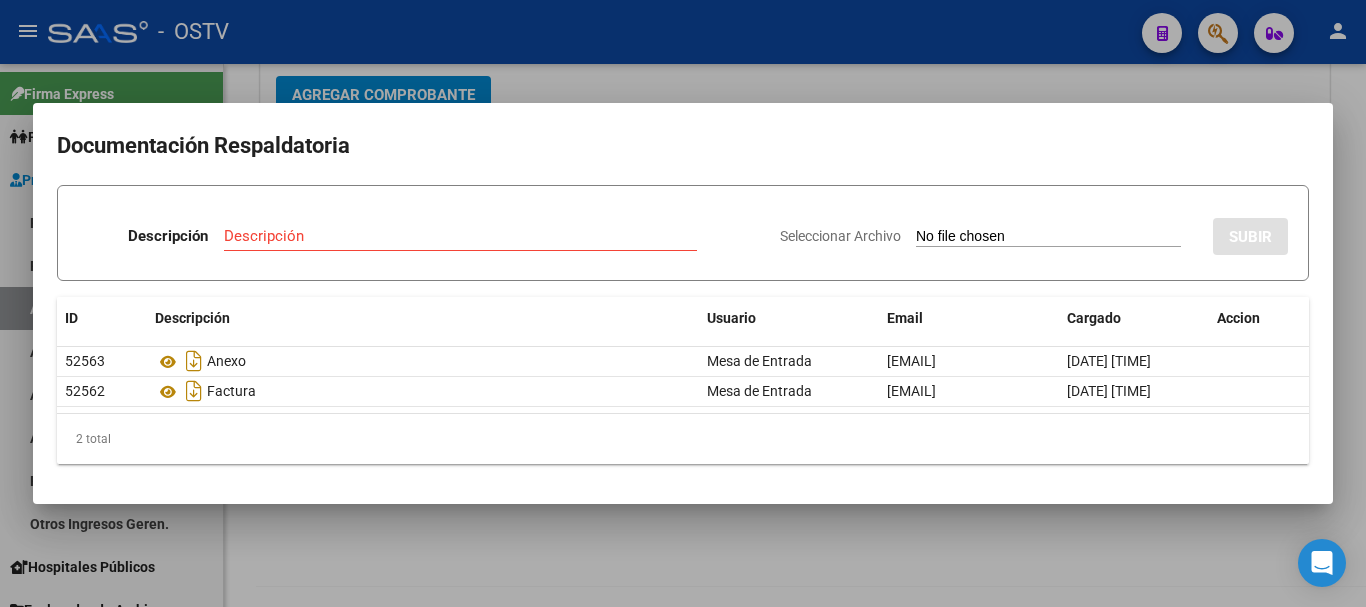 click at bounding box center (683, 303) 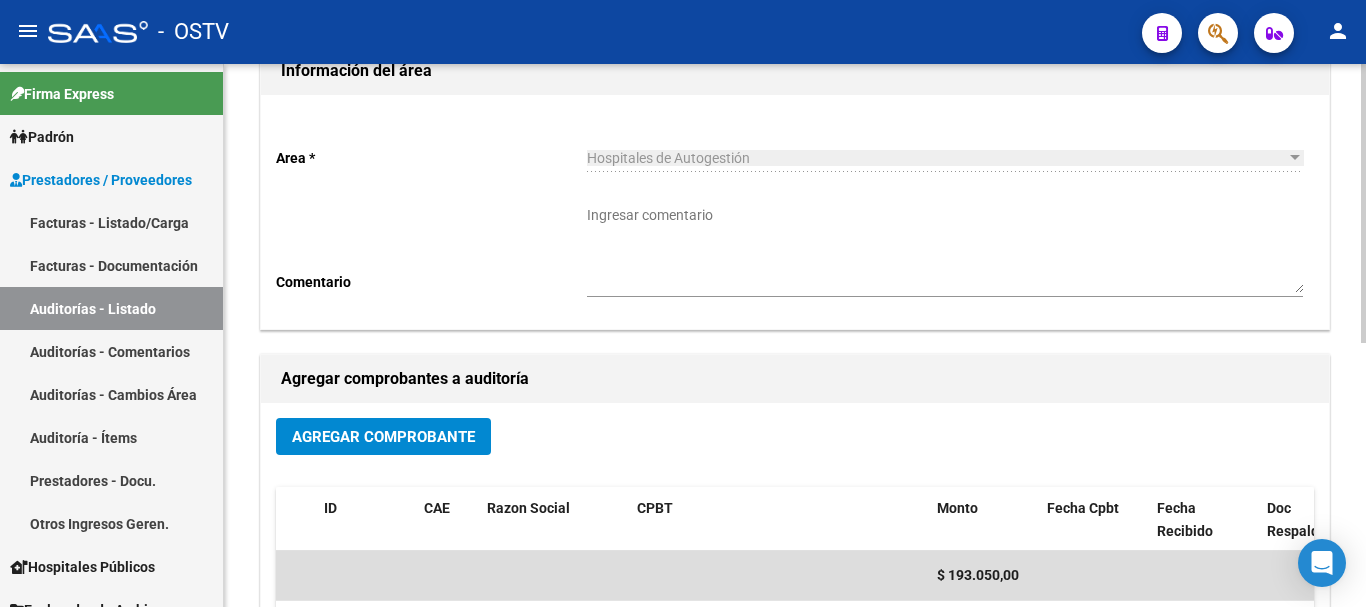 scroll, scrollTop: 0, scrollLeft: 0, axis: both 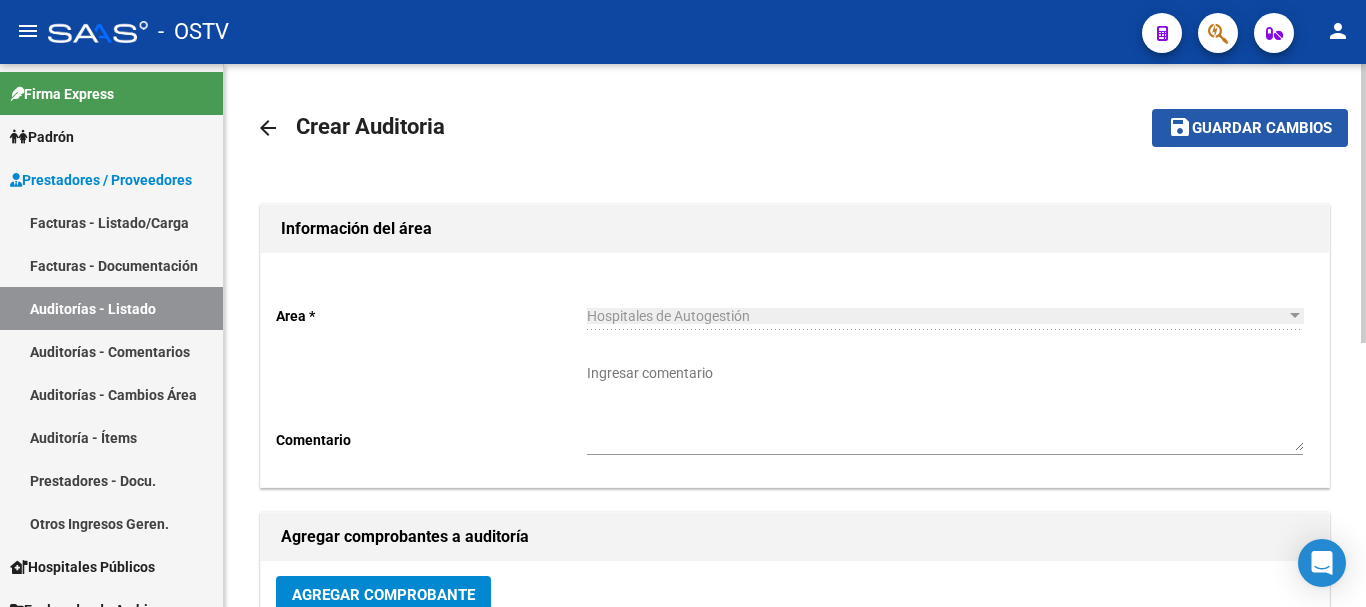 click on "Guardar cambios" 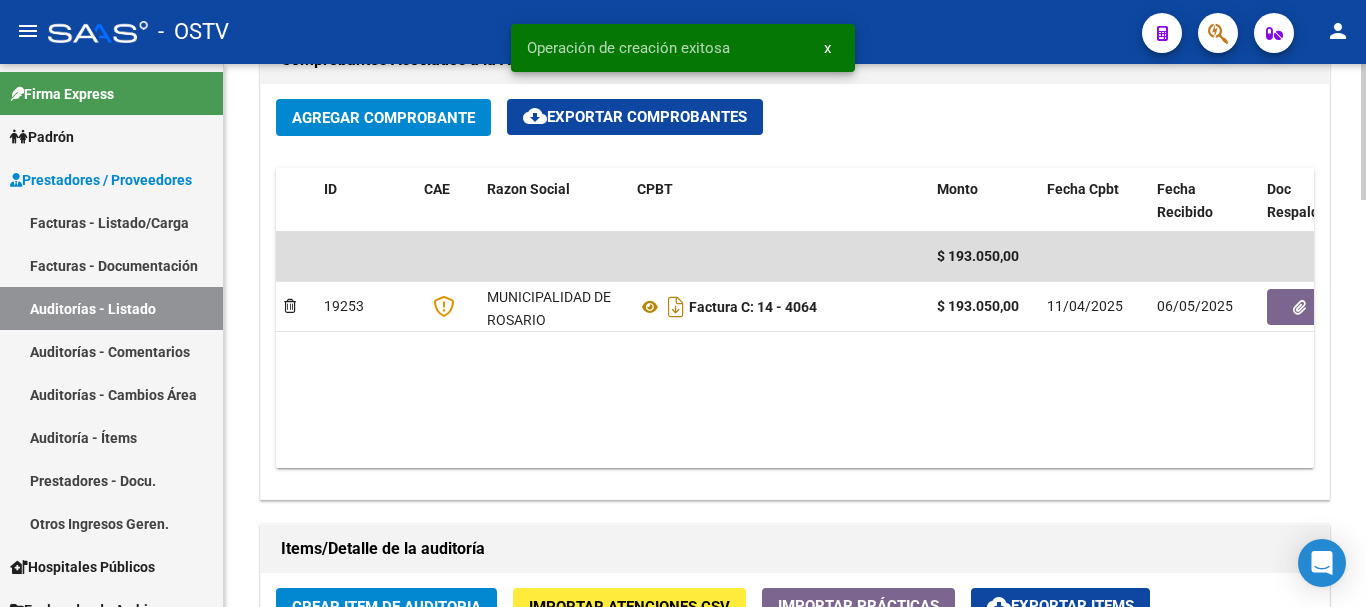 scroll, scrollTop: 1100, scrollLeft: 0, axis: vertical 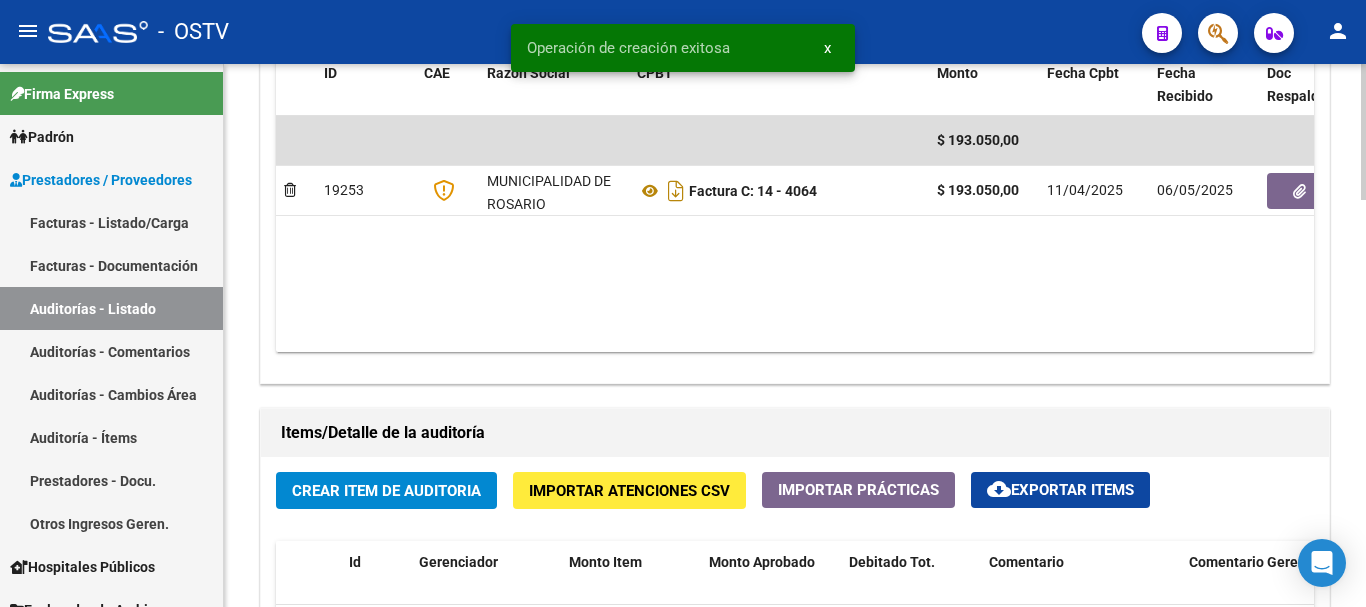 click on "Crear Item de Auditoria" 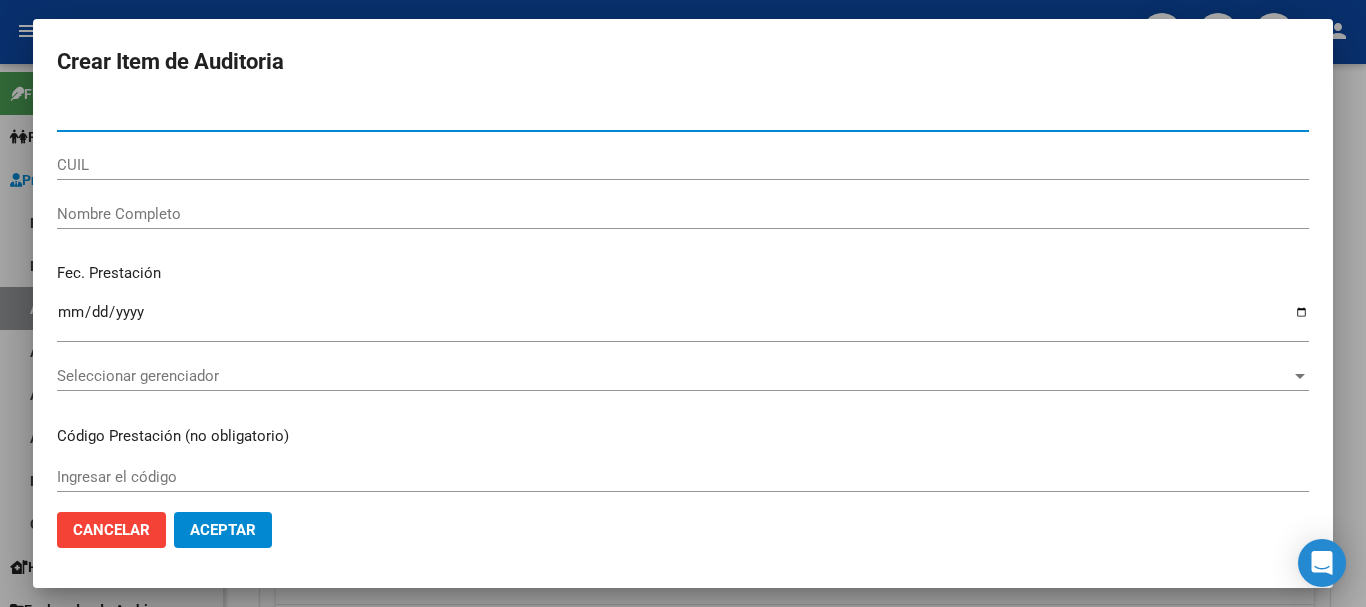 paste on "[NUMBER]" 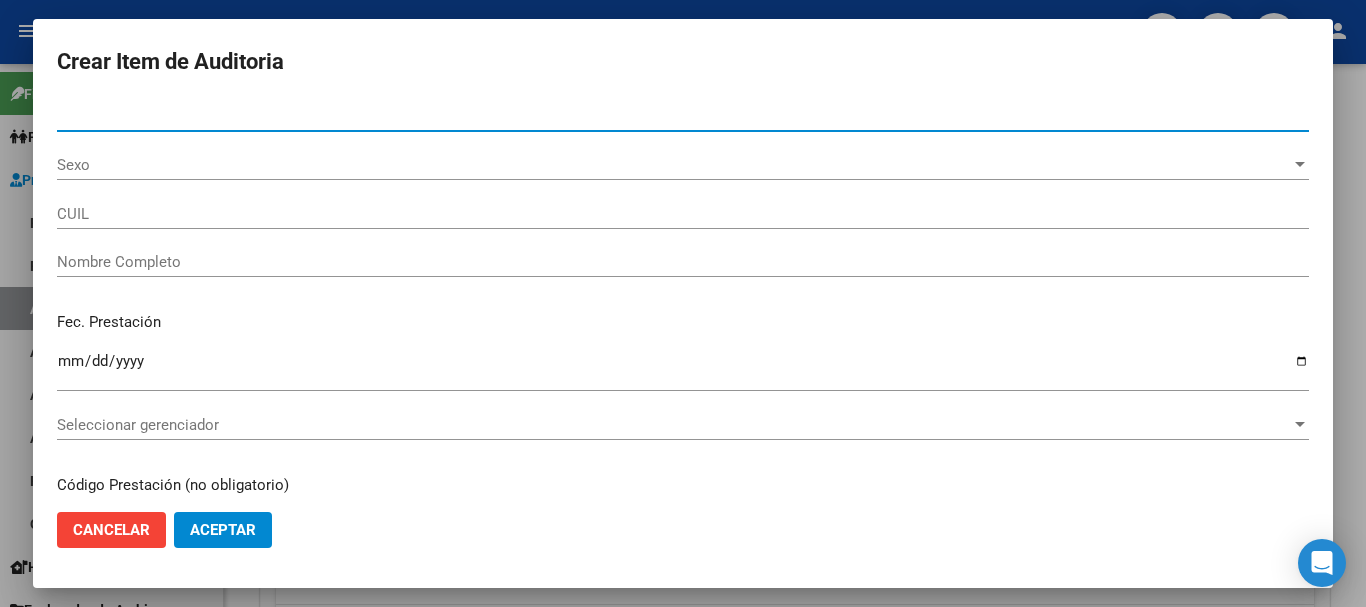 type on "[NUMBER]" 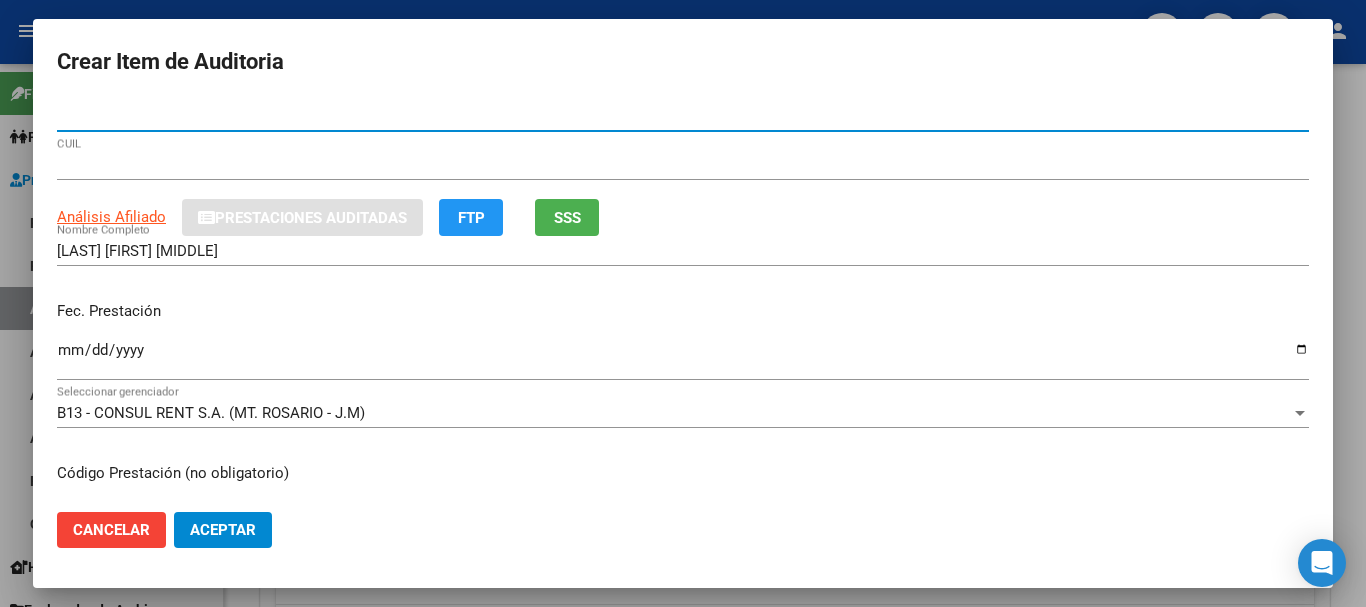 type on "[NUMBER]" 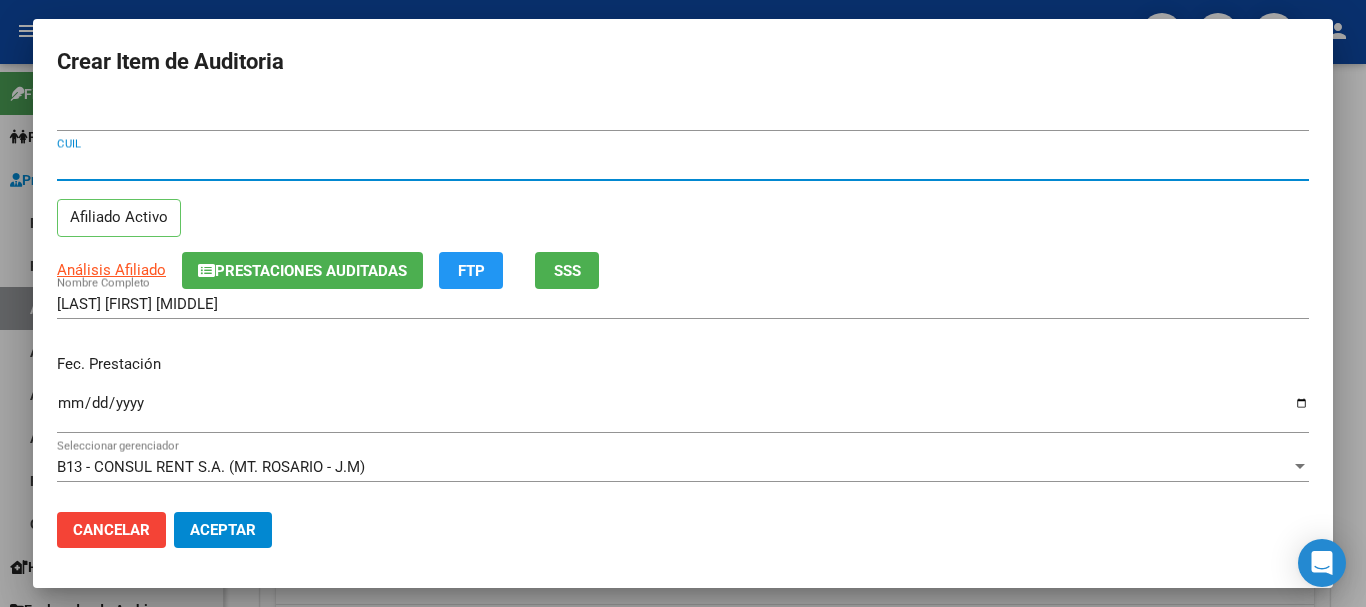 type 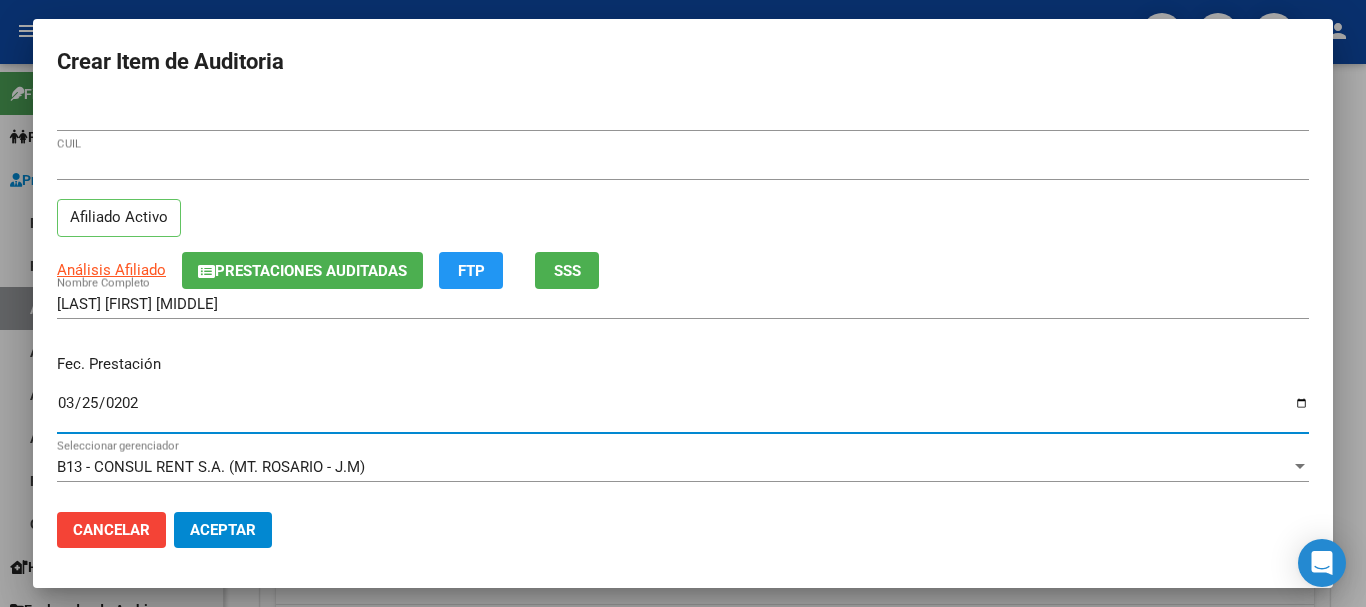 type on "2025-03-25" 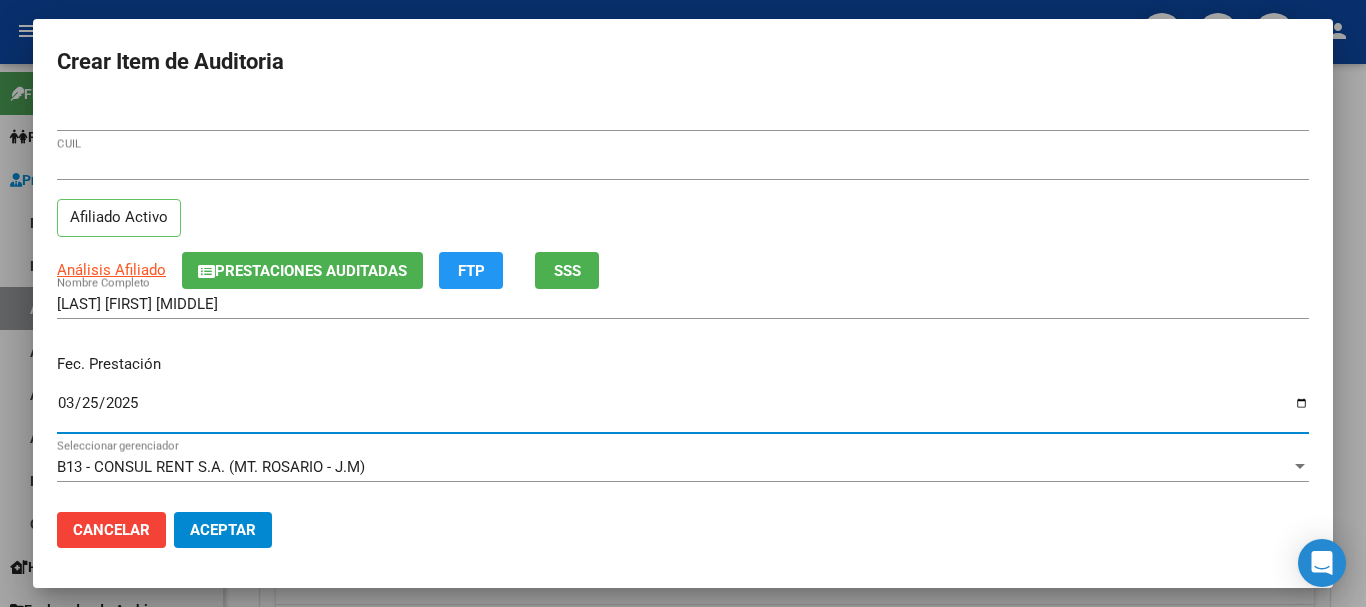 click on "Análisis Afiliado" at bounding box center (111, 270) 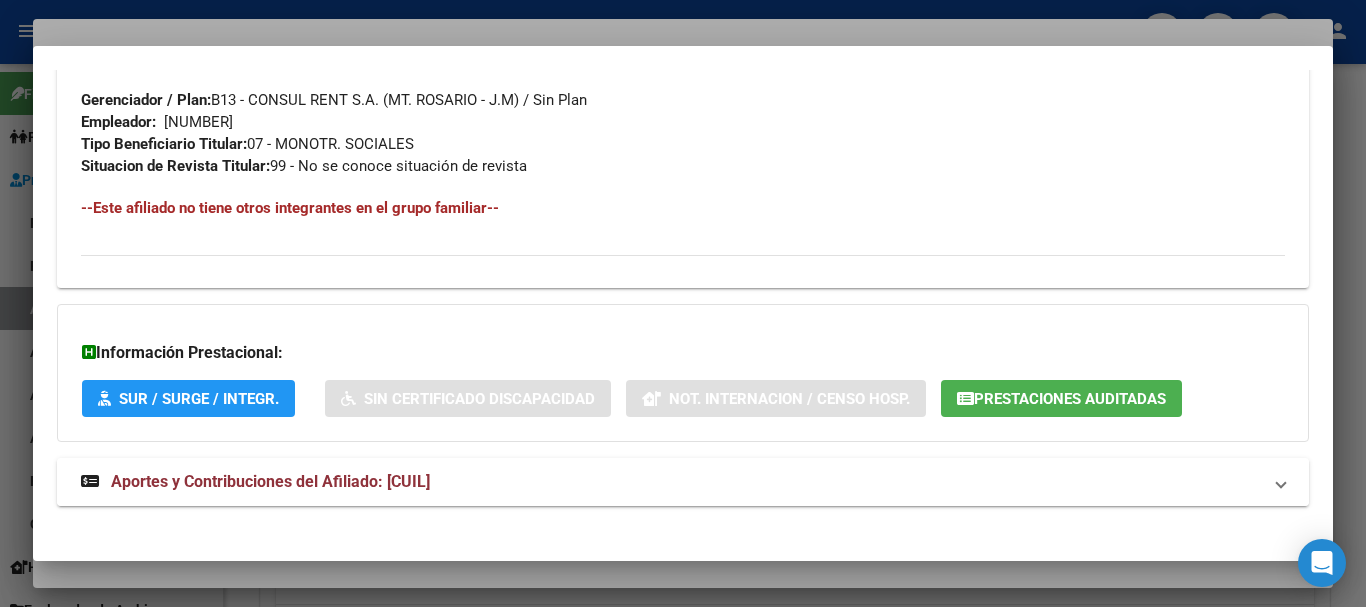 scroll, scrollTop: 1009, scrollLeft: 0, axis: vertical 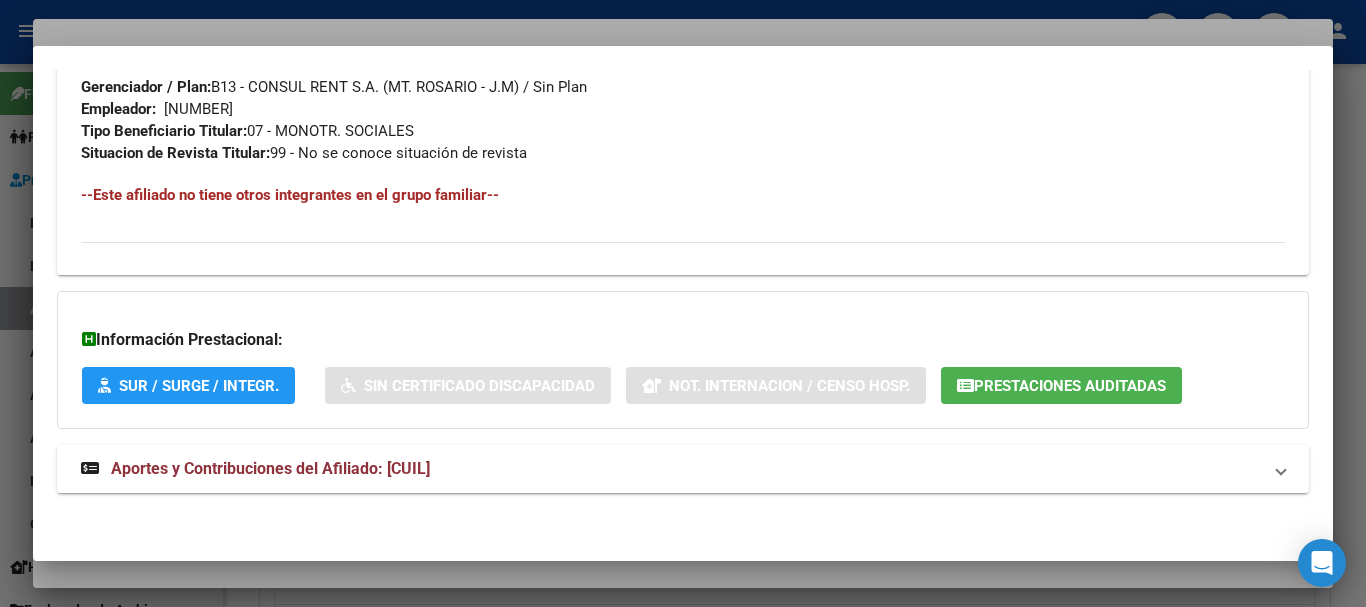 click on "Aportes y Contribuciones del Afiliado: [CUIL]" at bounding box center [270, 468] 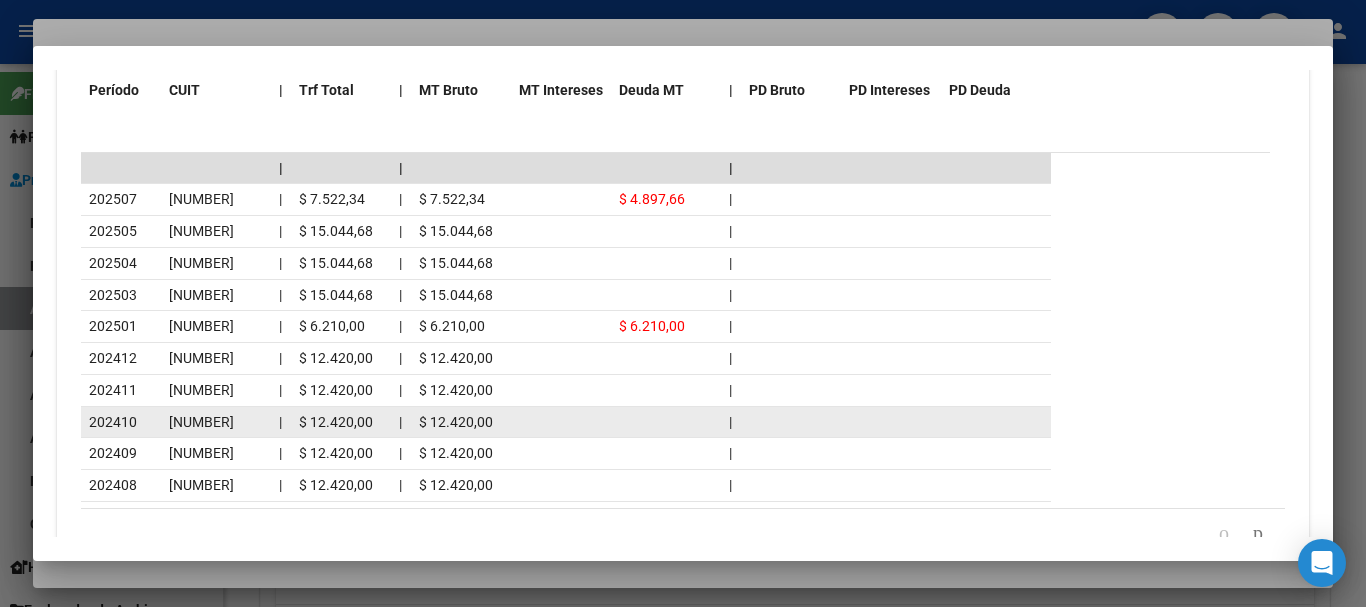 scroll, scrollTop: 1907, scrollLeft: 0, axis: vertical 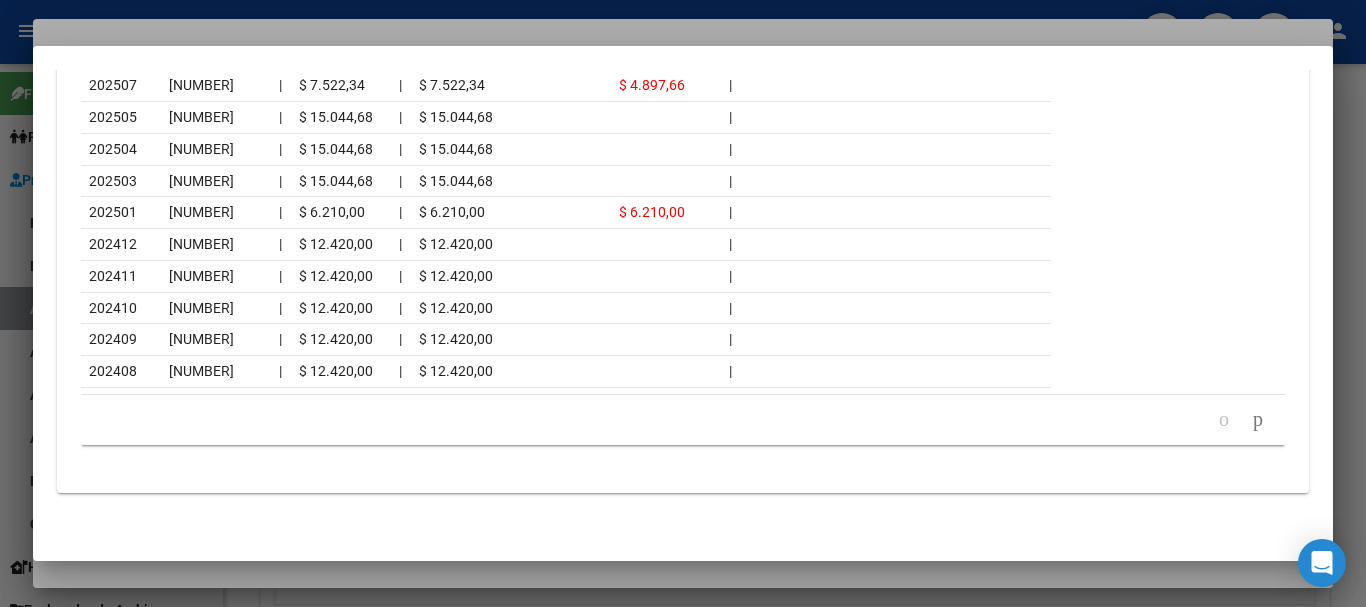click at bounding box center (683, 303) 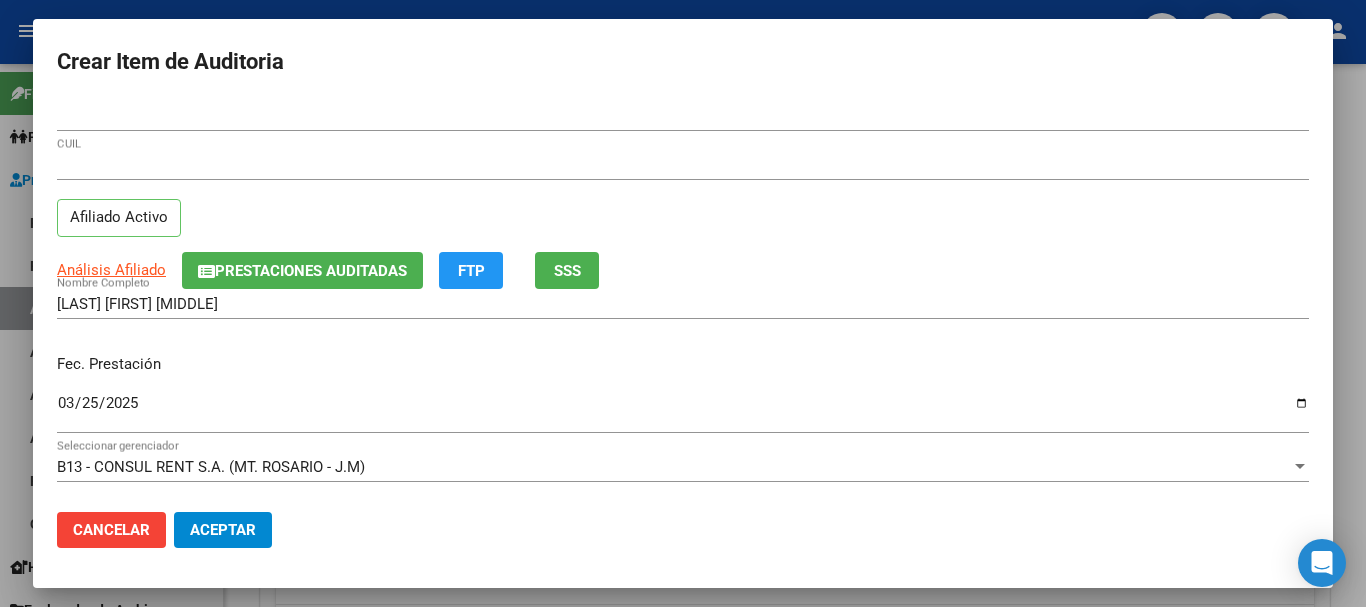 click on "Análisis Afiliado  Prestaciones Auditadas FTP SSS" at bounding box center [683, 270] 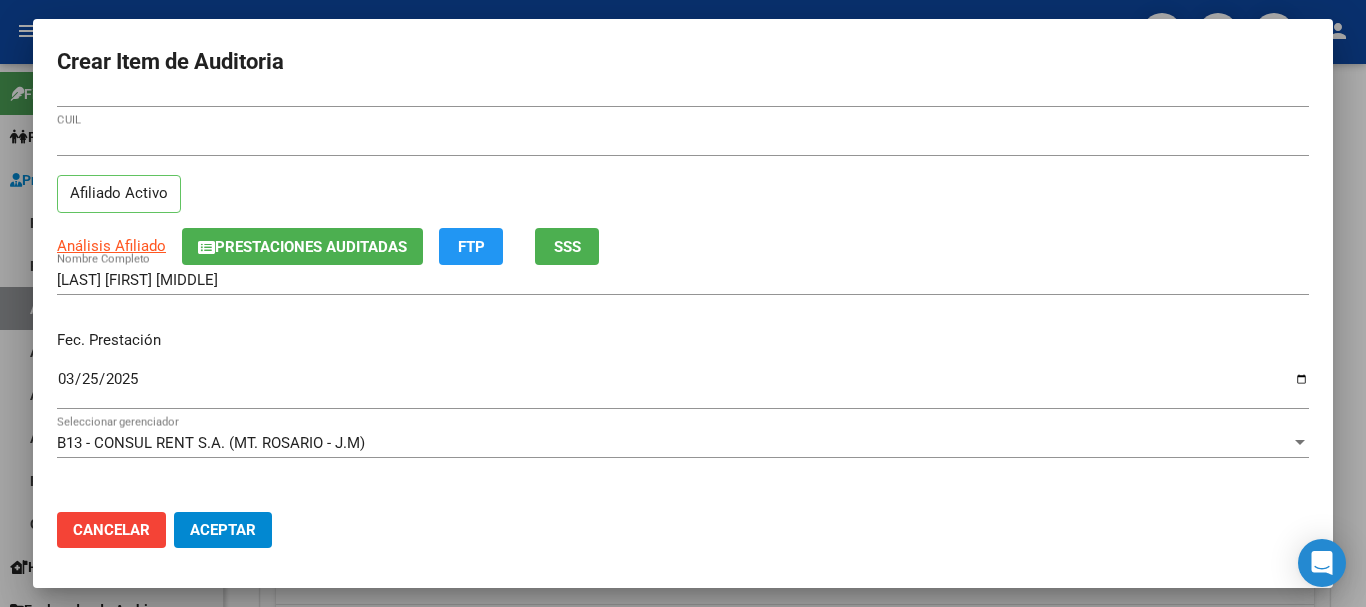 scroll, scrollTop: 0, scrollLeft: 0, axis: both 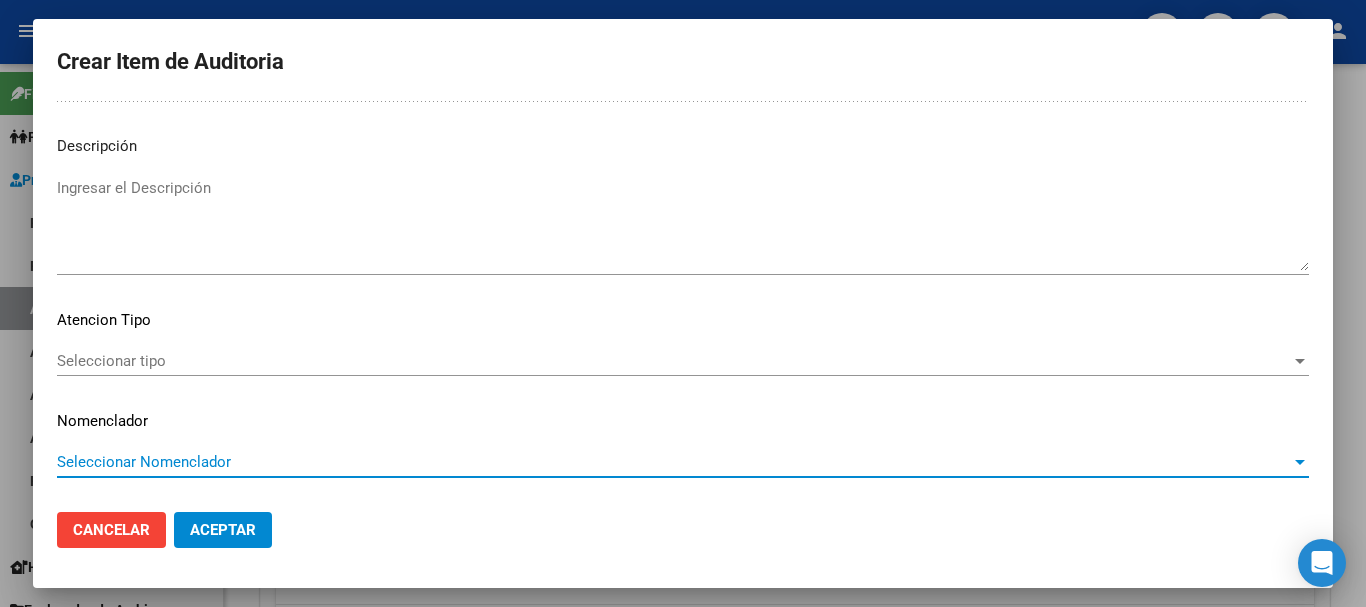 type 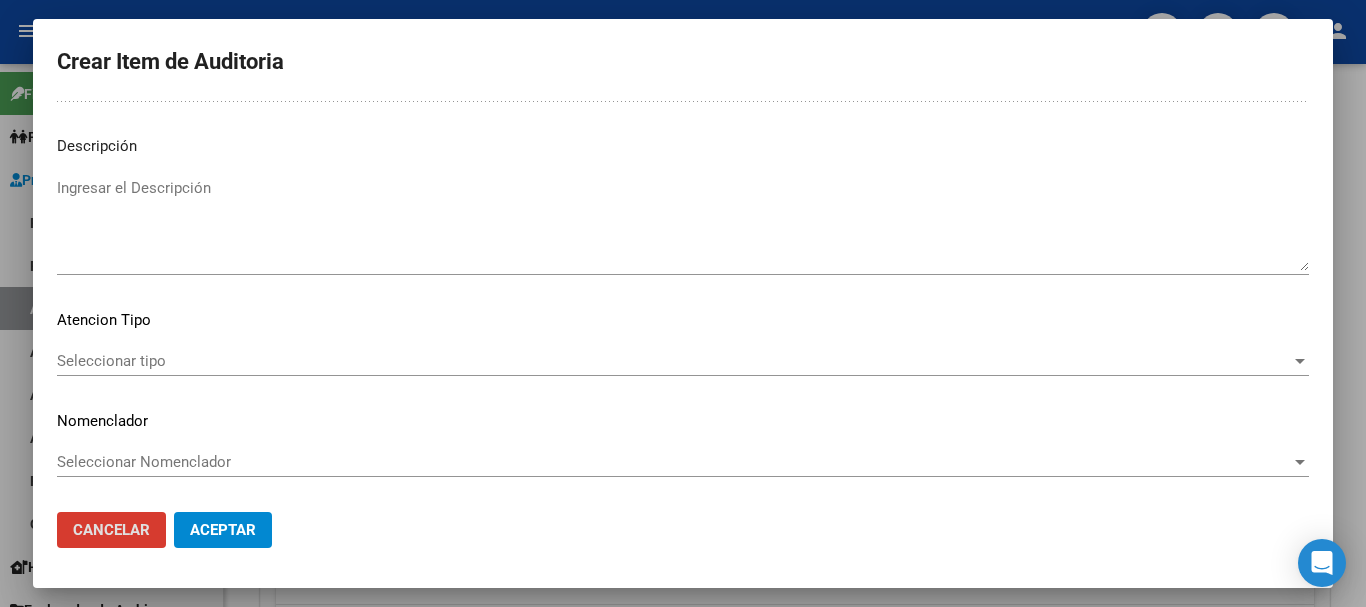type 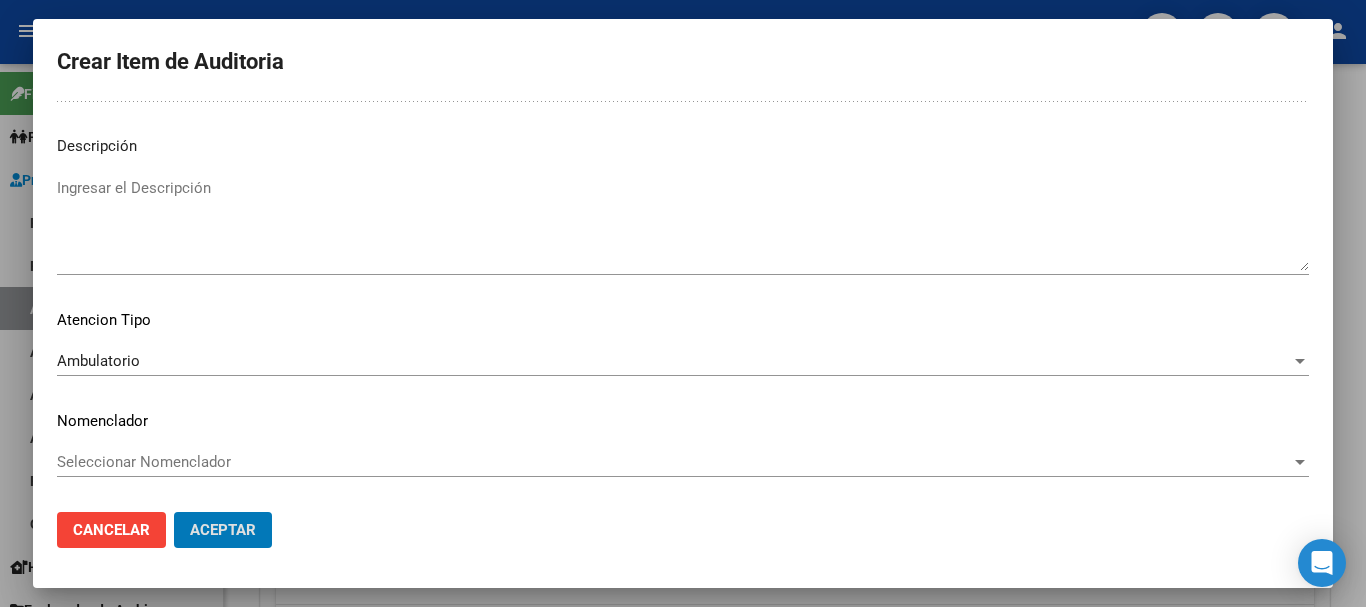 click on "Aceptar" 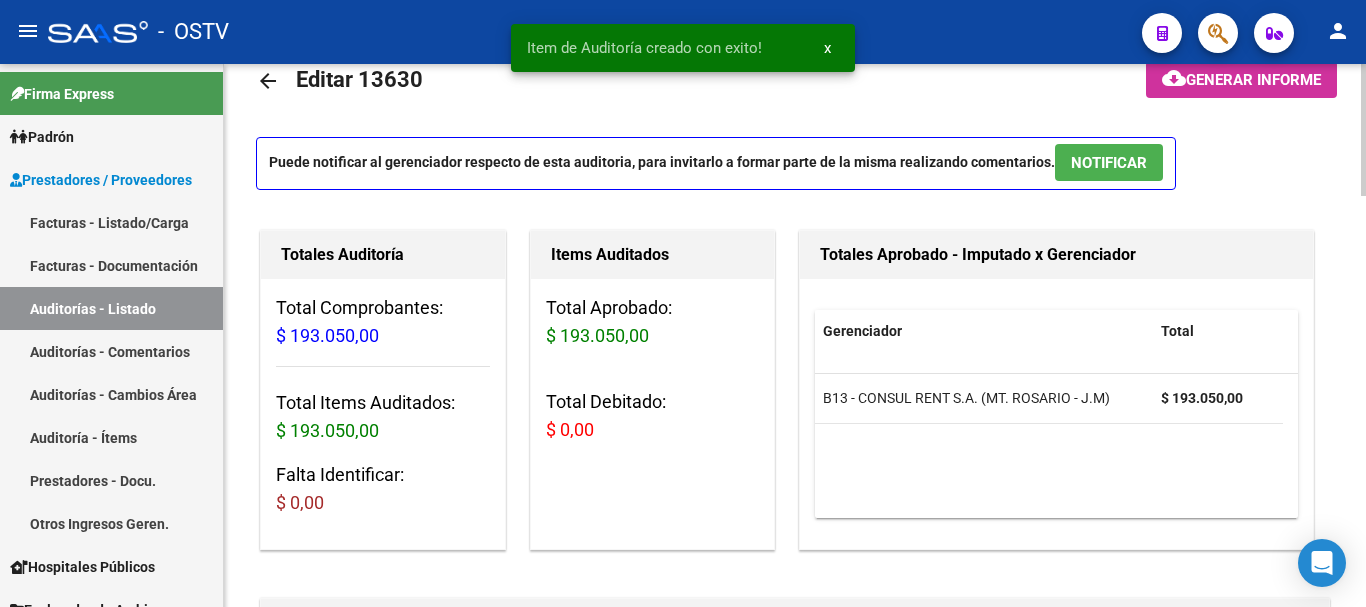 scroll, scrollTop: 0, scrollLeft: 0, axis: both 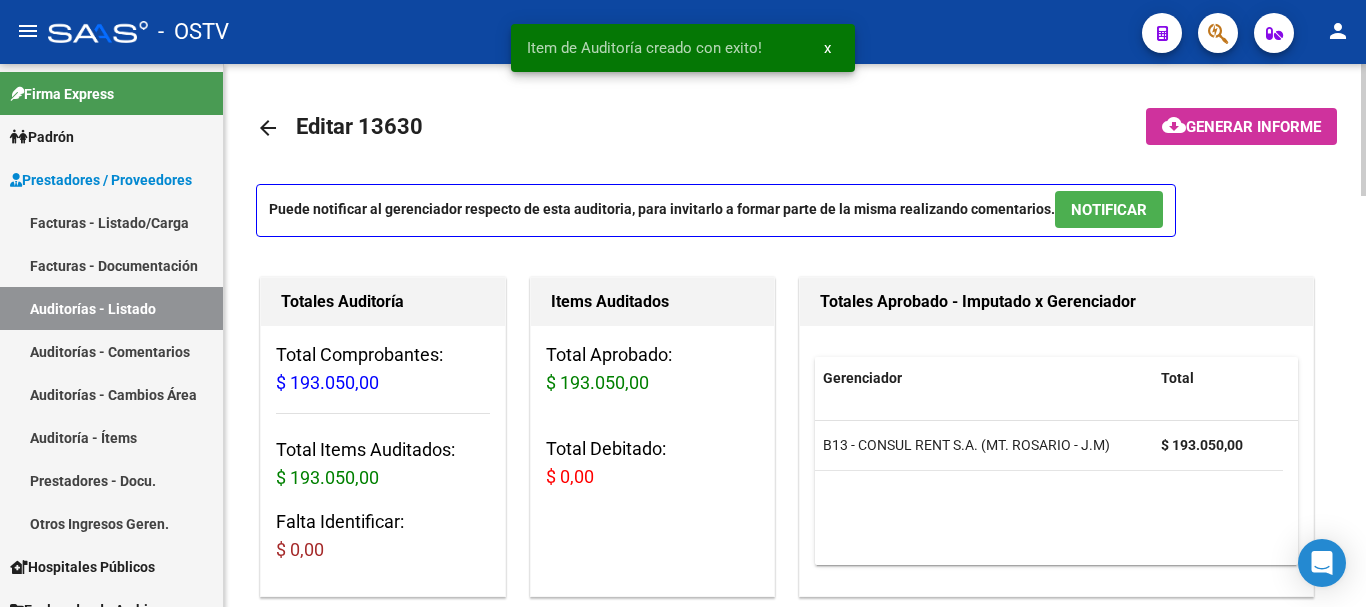 click on "NOTIFICAR" at bounding box center [1109, 210] 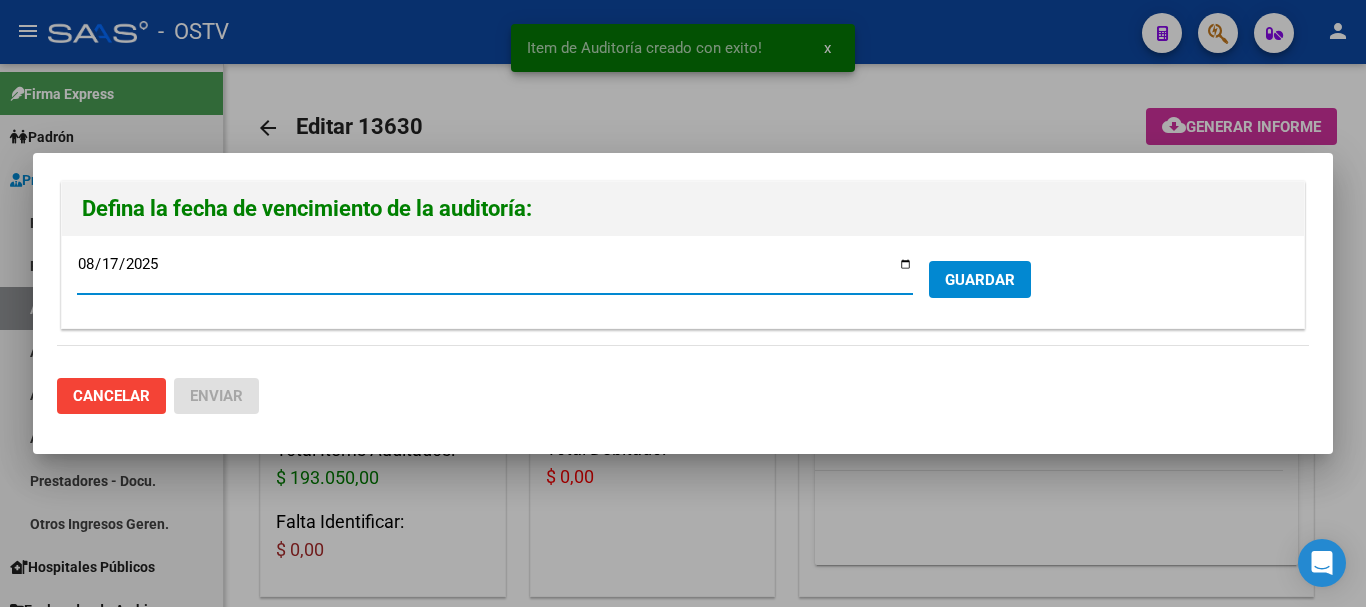 drag, startPoint x: 1020, startPoint y: 254, endPoint x: 1010, endPoint y: 263, distance: 13.453624 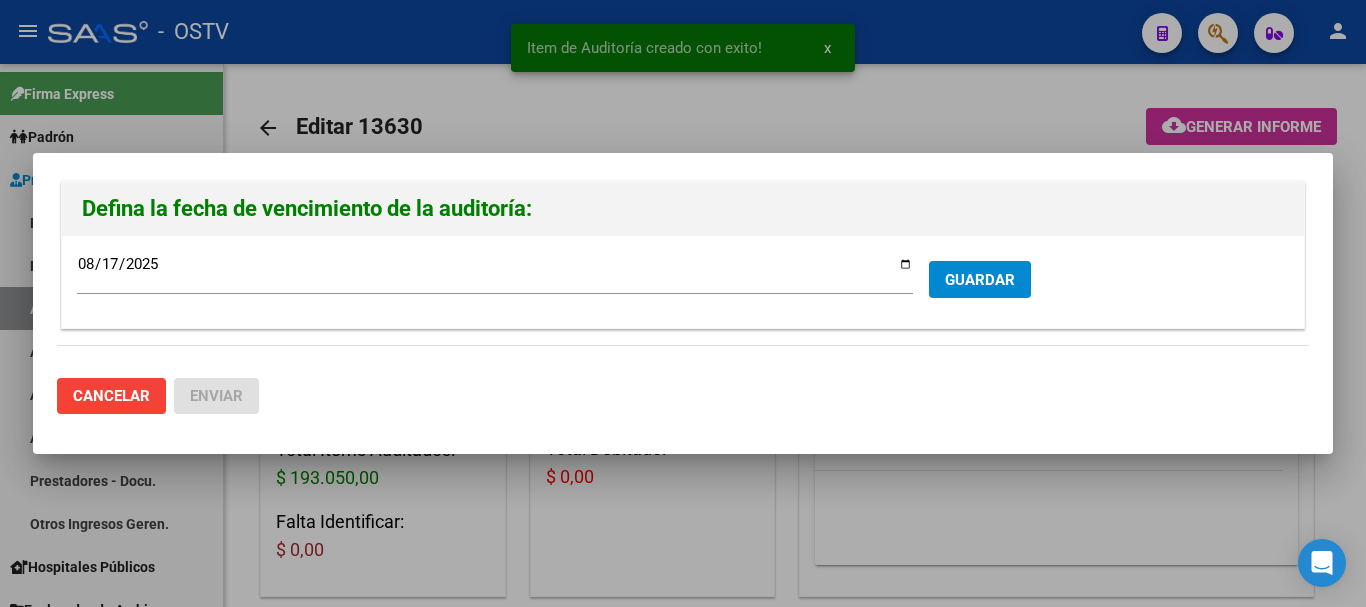 click on "GUARDAR" at bounding box center [980, 279] 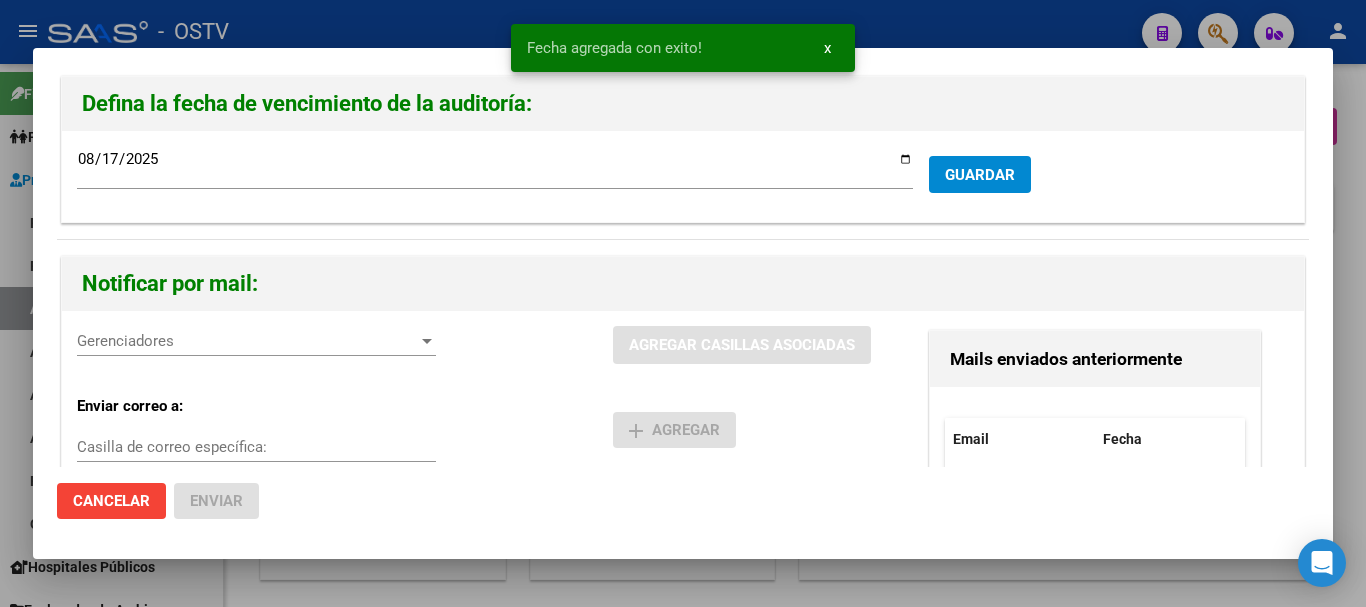 click on "Gerenciadores" at bounding box center (247, 341) 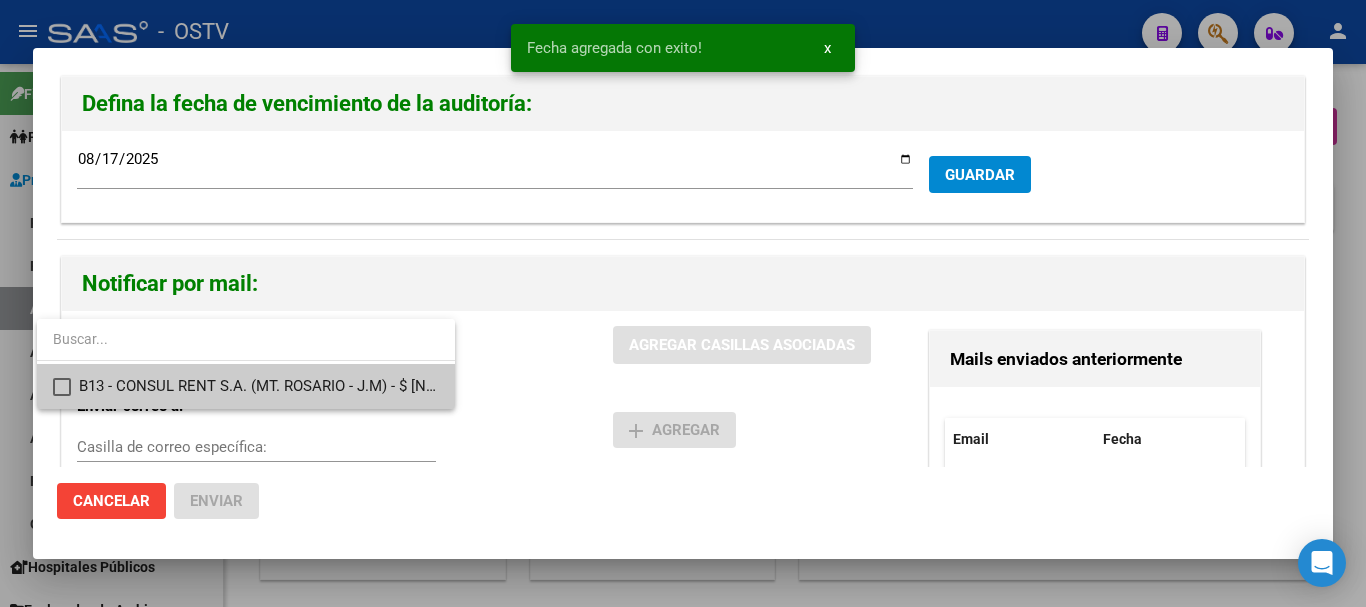 click on "B13 - CONSUL RENT S.A. (MT. ROSARIO - J.M) - $ [NUMBER]" at bounding box center [259, 386] 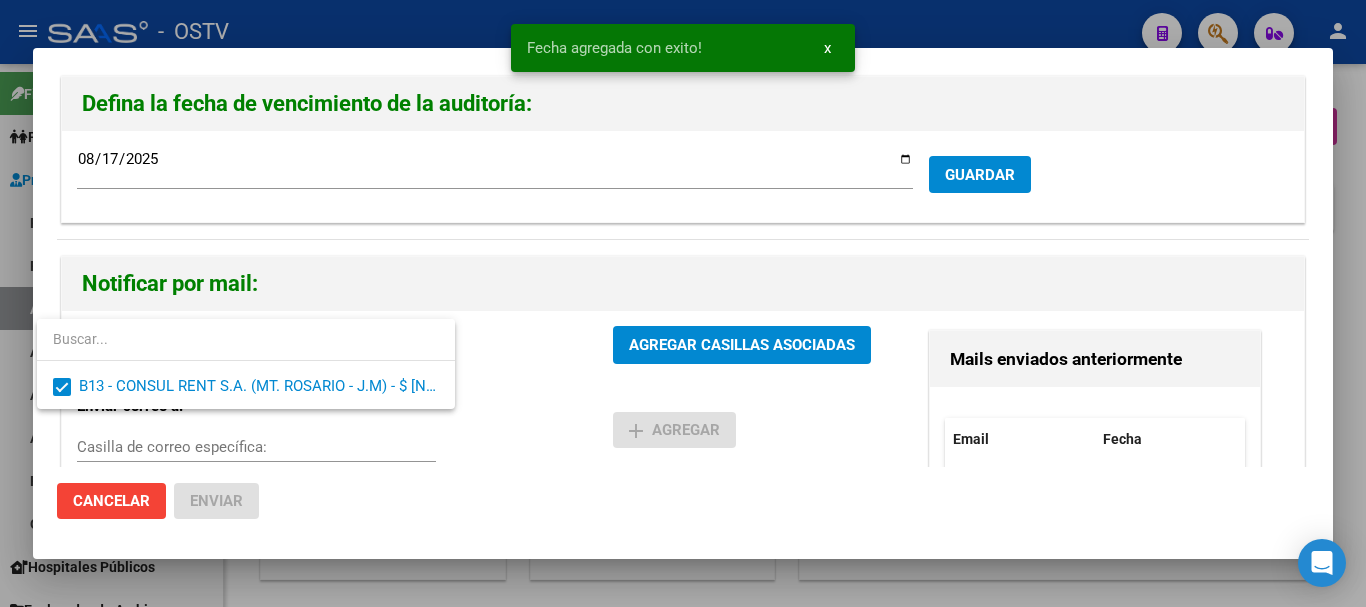 click at bounding box center [683, 303] 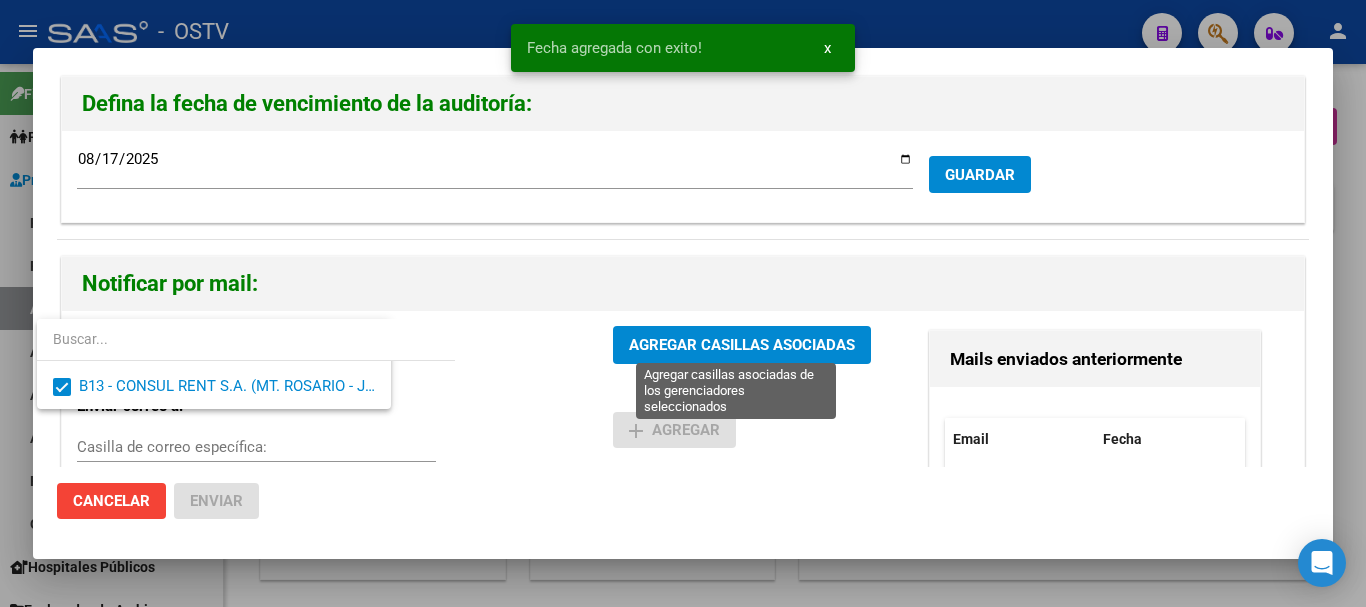 click on "AGREGAR CASILLAS ASOCIADAS" at bounding box center [742, 346] 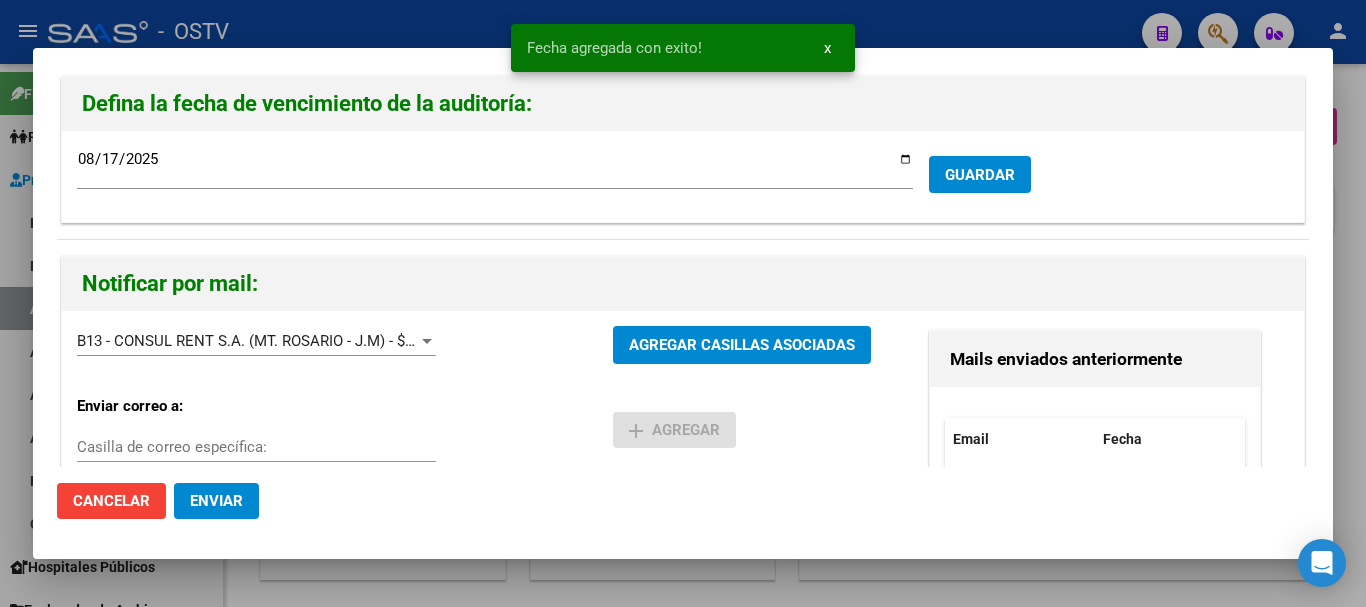 click on "Enviar" 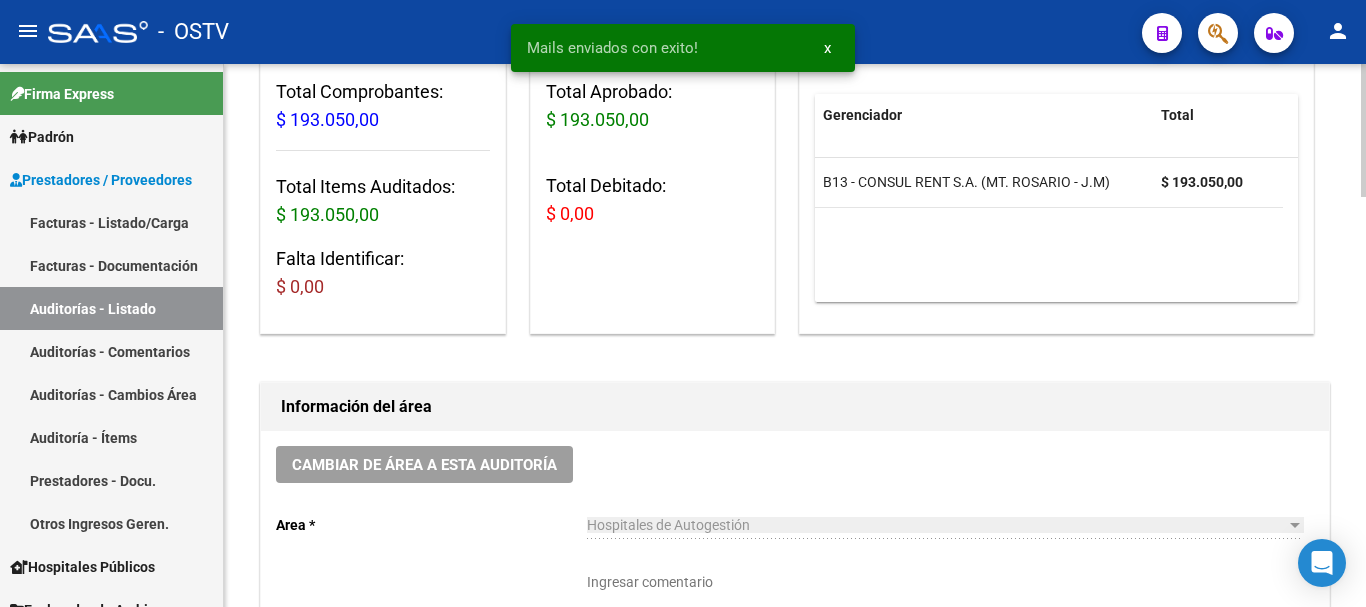 scroll, scrollTop: 300, scrollLeft: 0, axis: vertical 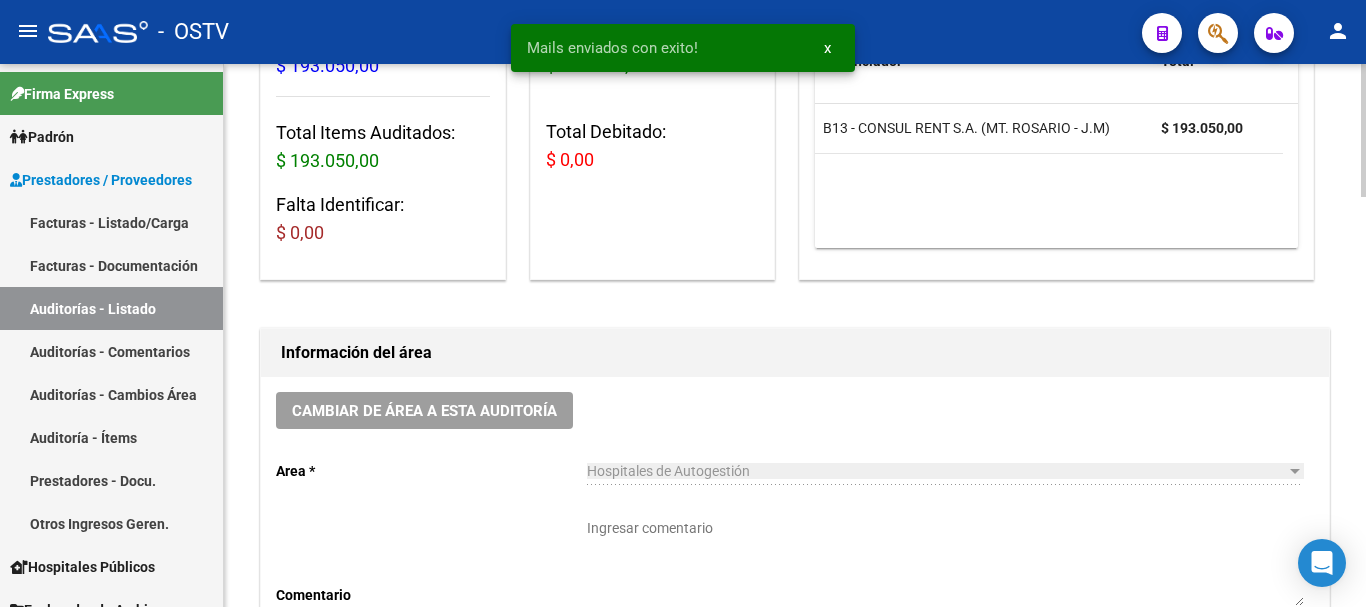 click on "Cambiar de área a esta auditoría  Area * Hospitales de Autogestión Seleccionar area Comentario    Ingresar comentario  save  Guardar Comentario" 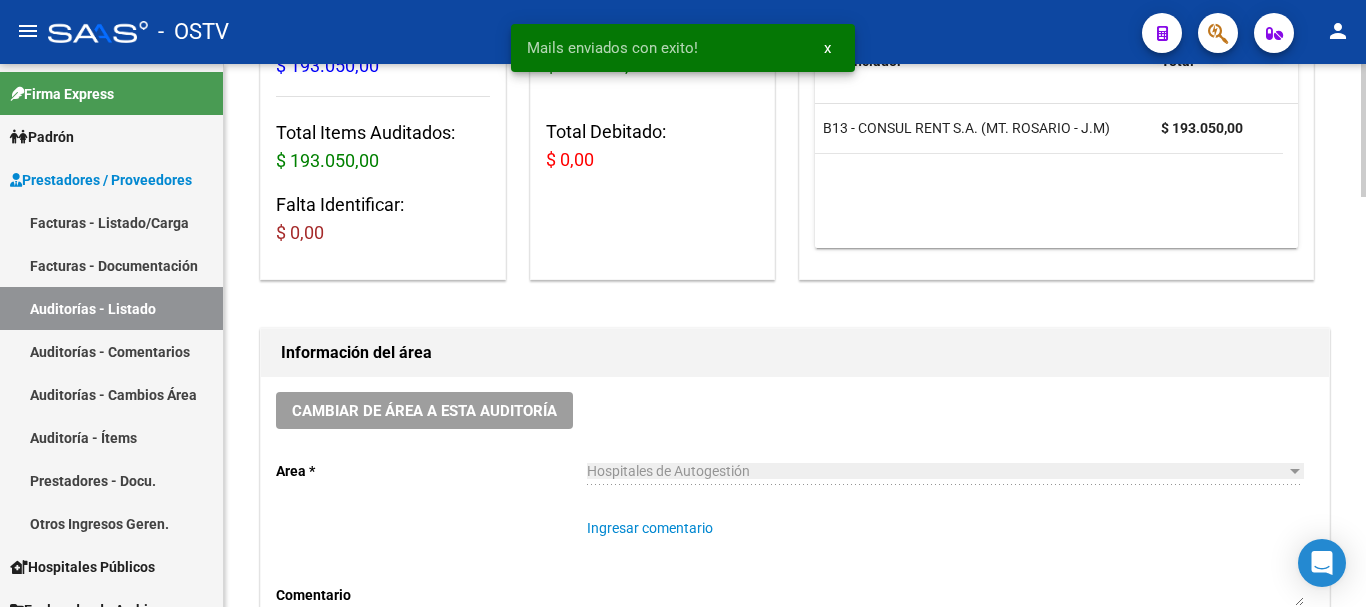 click on "Ingresar comentario" at bounding box center (945, 562) 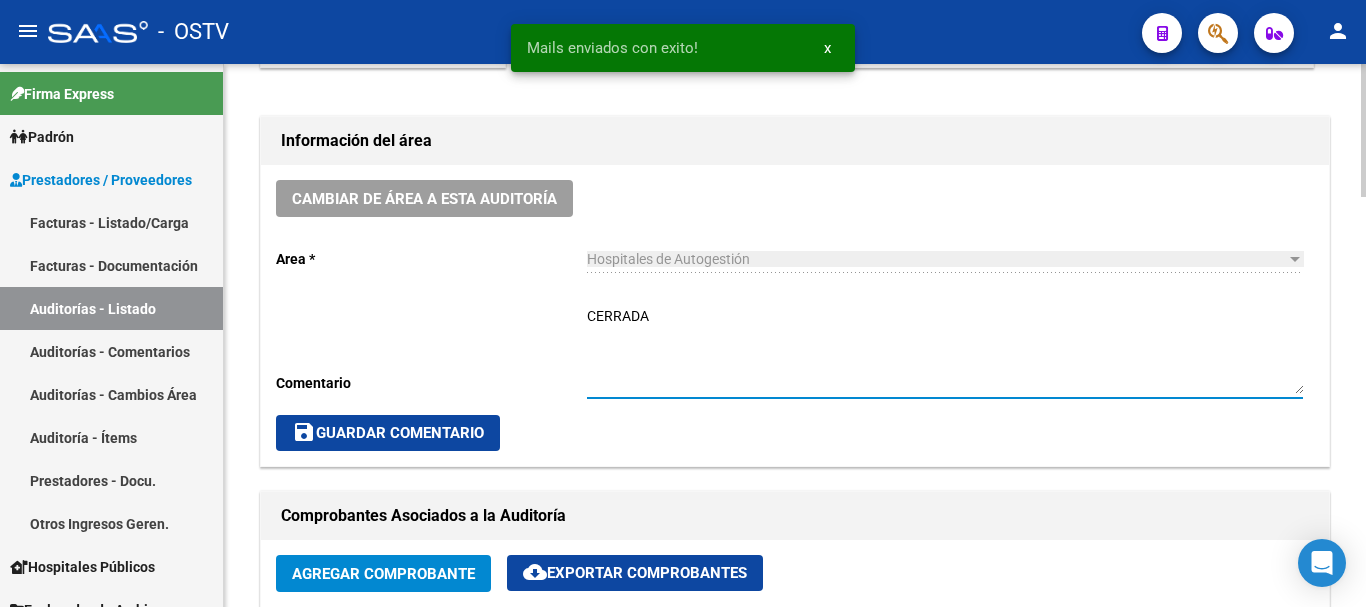 scroll, scrollTop: 600, scrollLeft: 0, axis: vertical 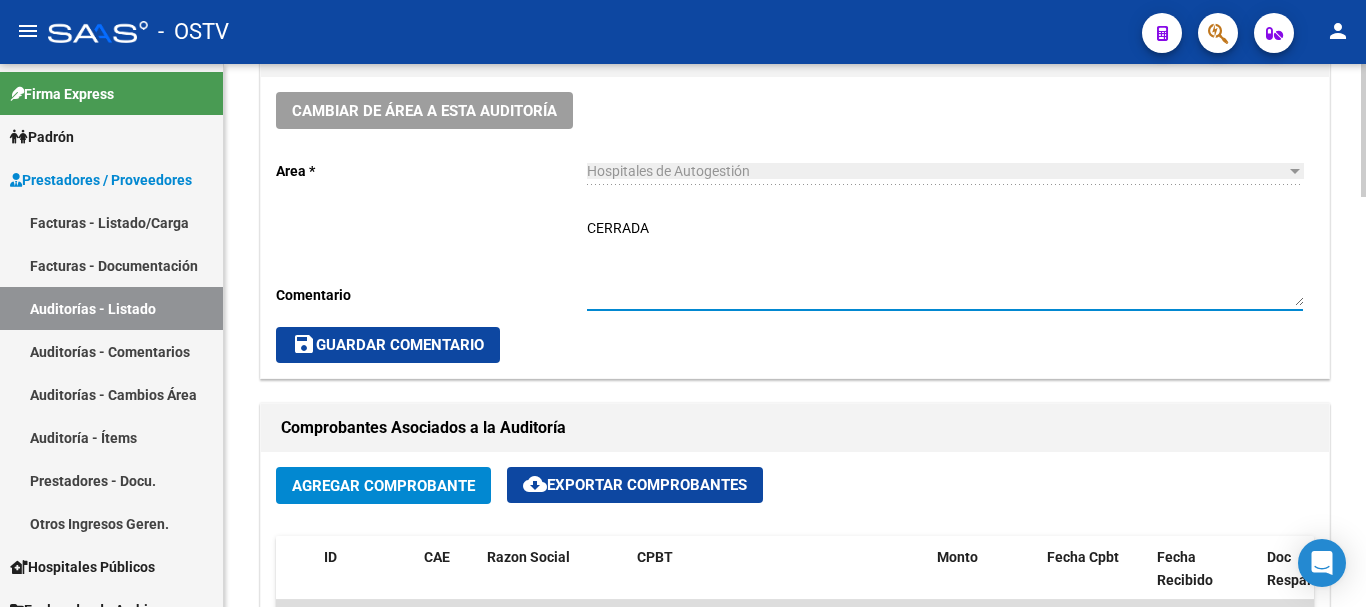 type on "CERRADA" 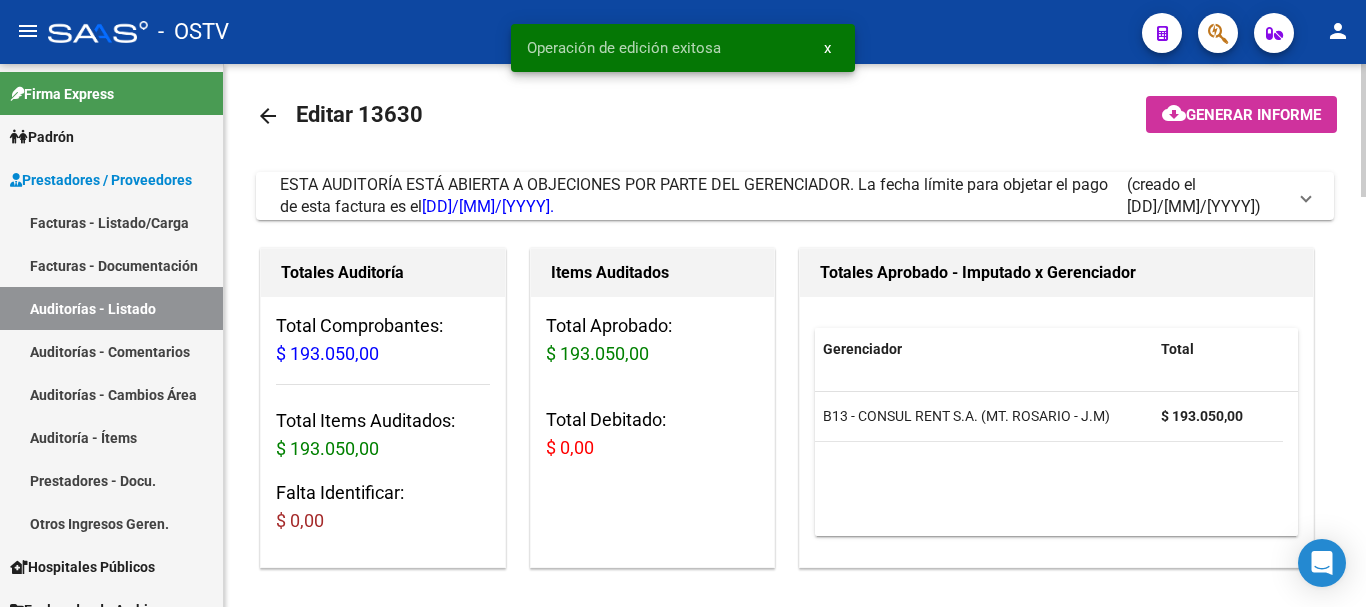 scroll, scrollTop: 0, scrollLeft: 0, axis: both 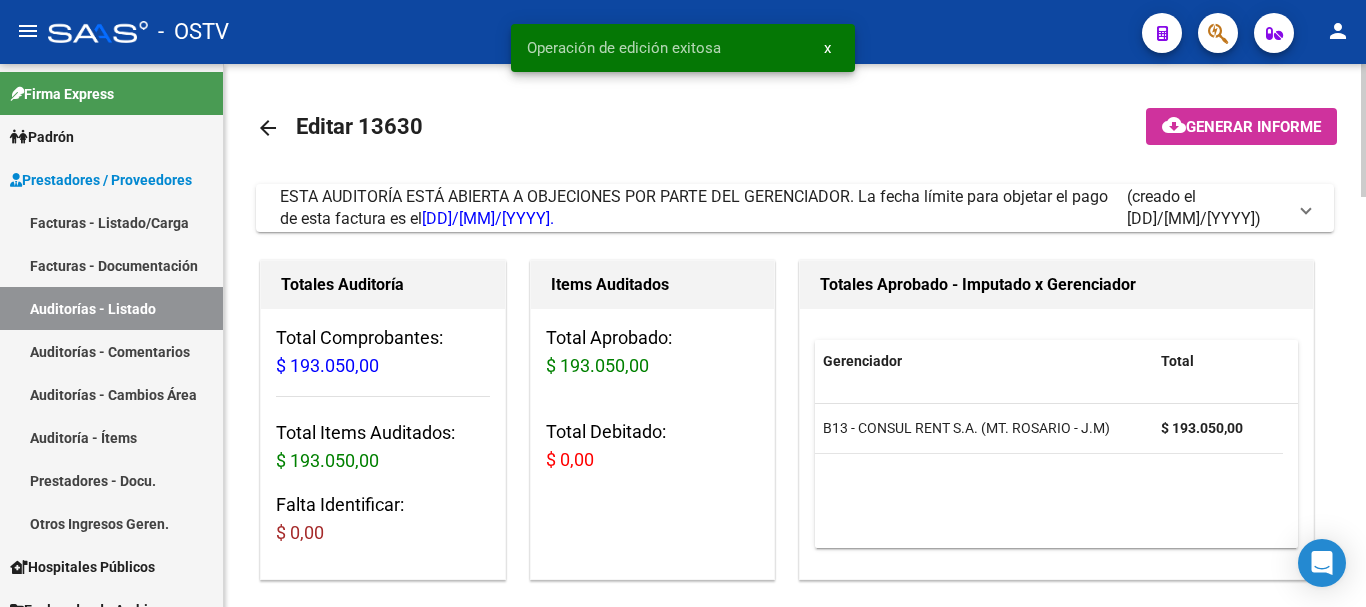 click on "arrow_back" 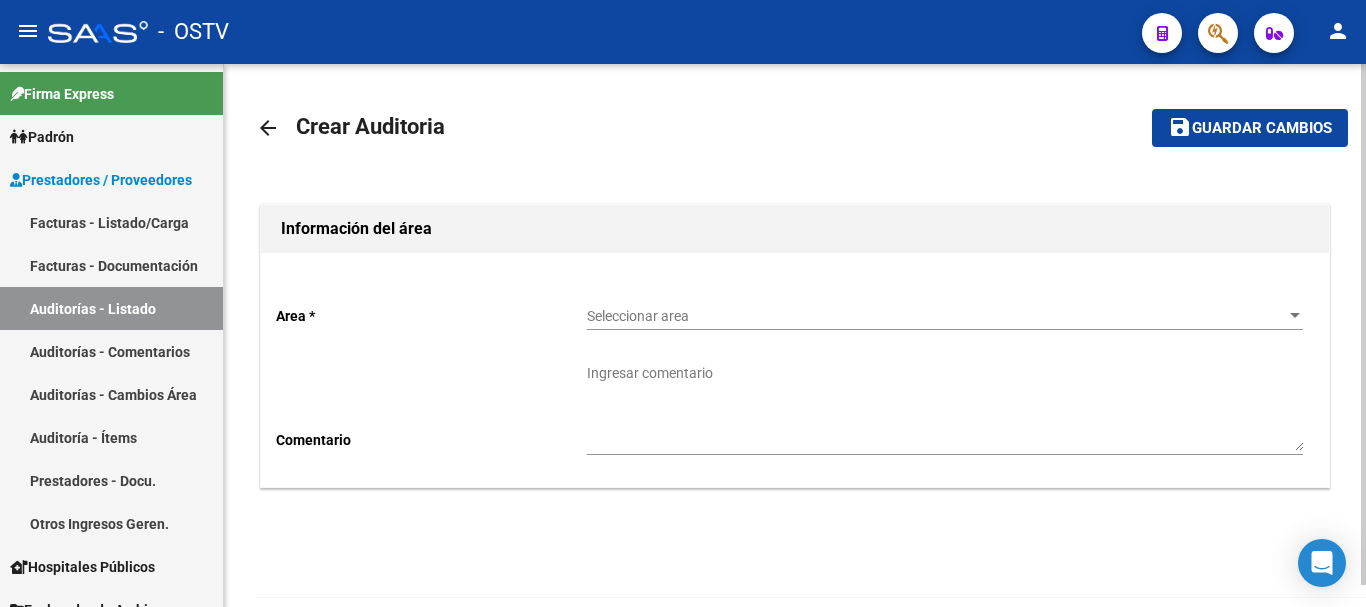 click on "Seleccionar area Seleccionar area" 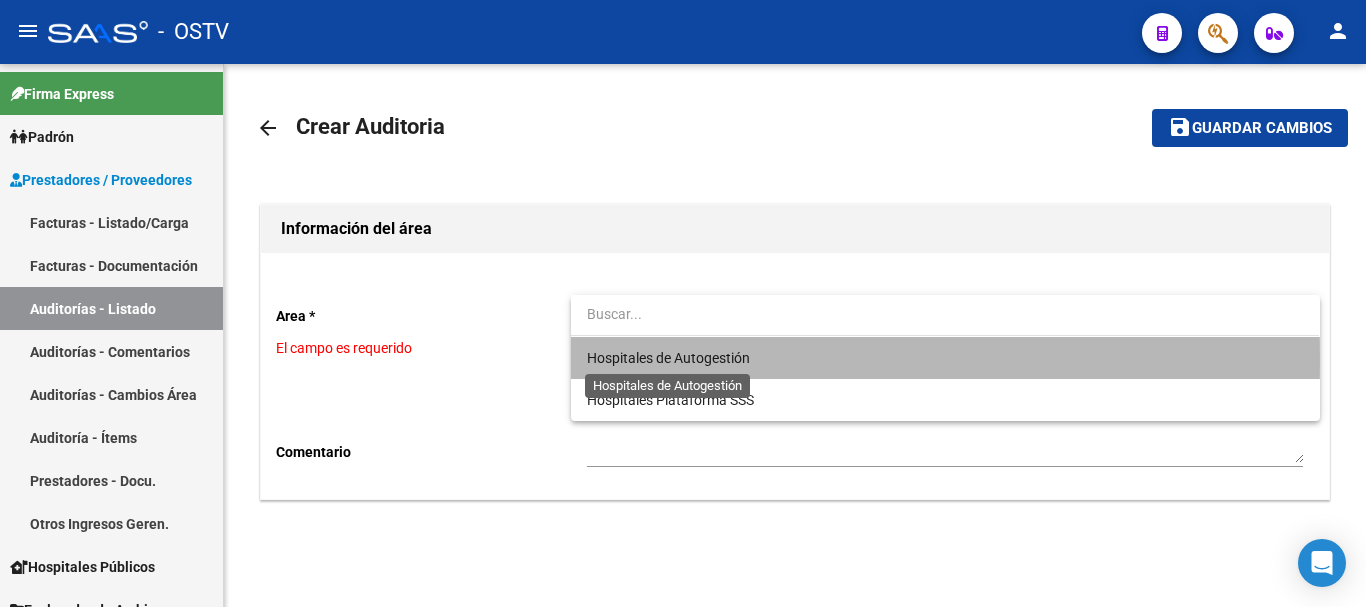 click on "Hospitales de Autogestión" at bounding box center (668, 358) 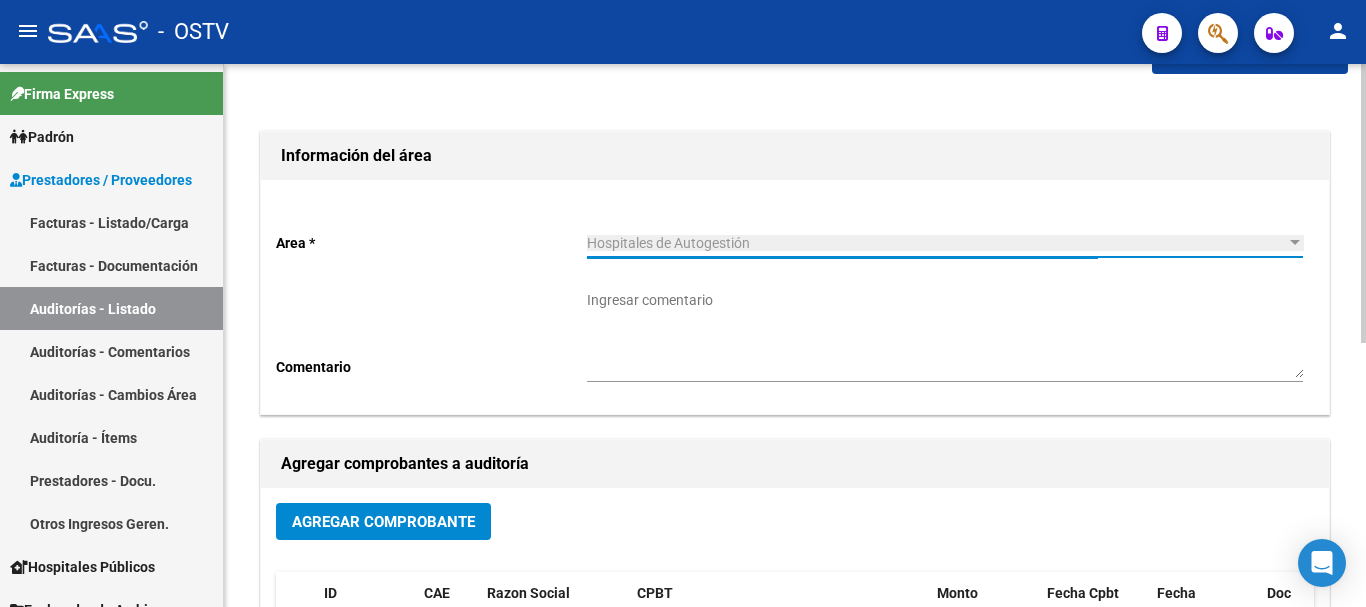 scroll, scrollTop: 100, scrollLeft: 0, axis: vertical 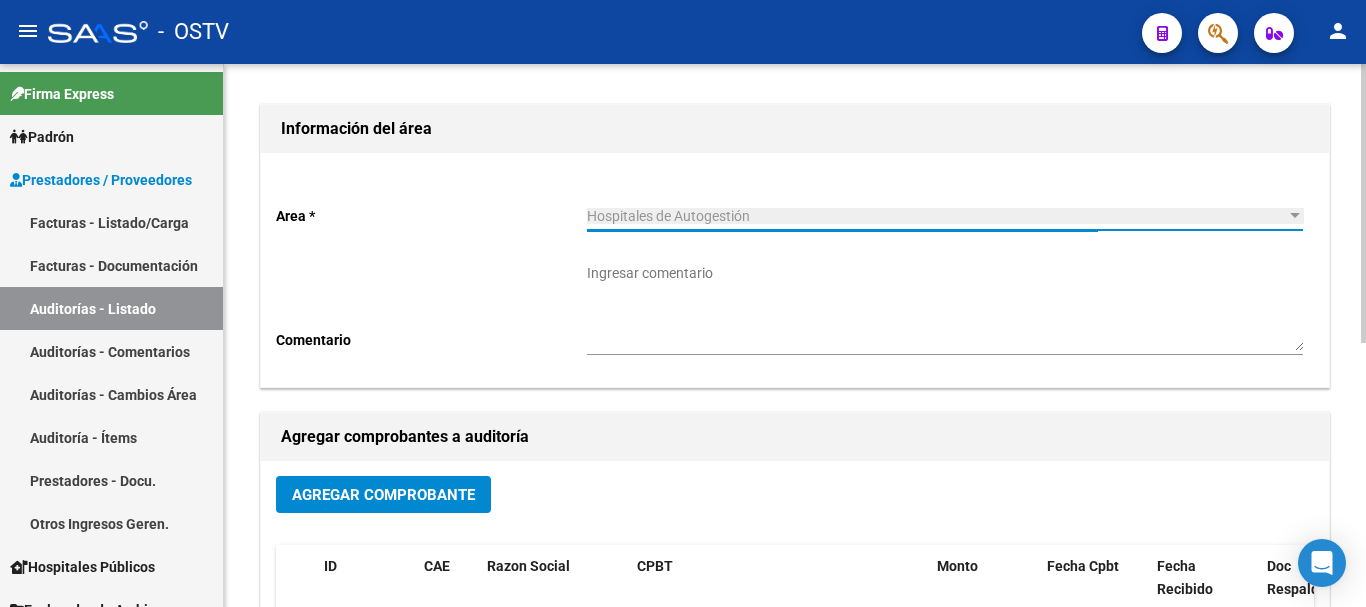click on "Agregar Comprobante" 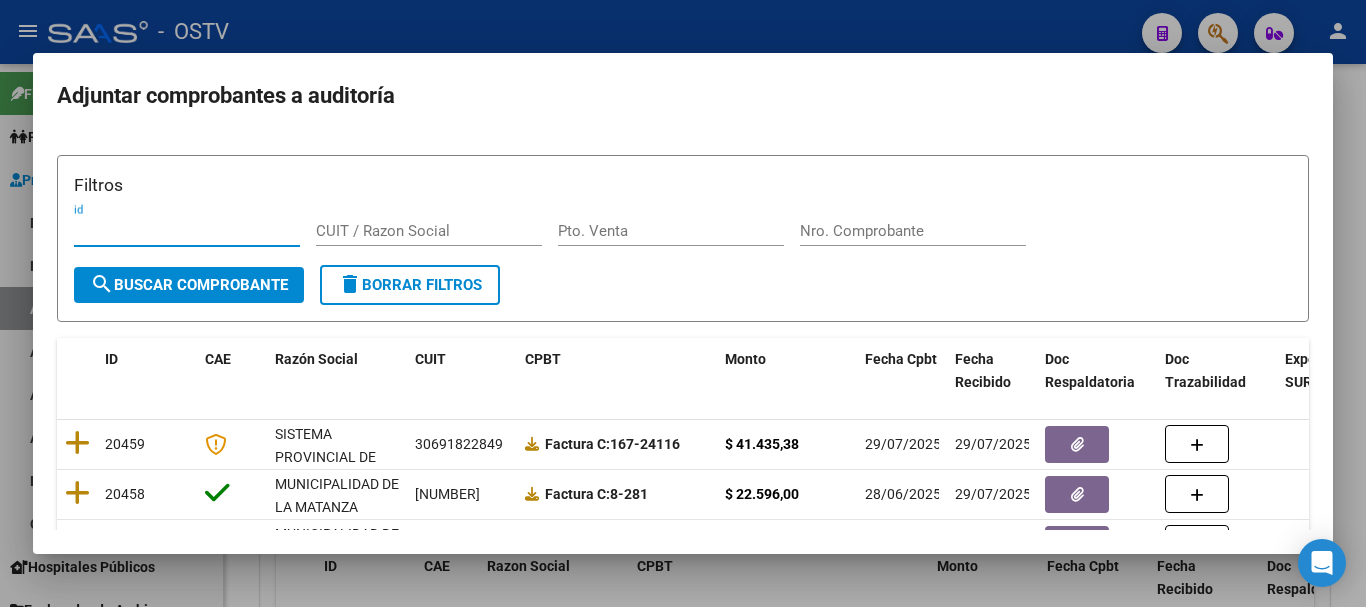 click on "Nro. Comprobante" at bounding box center (913, 231) 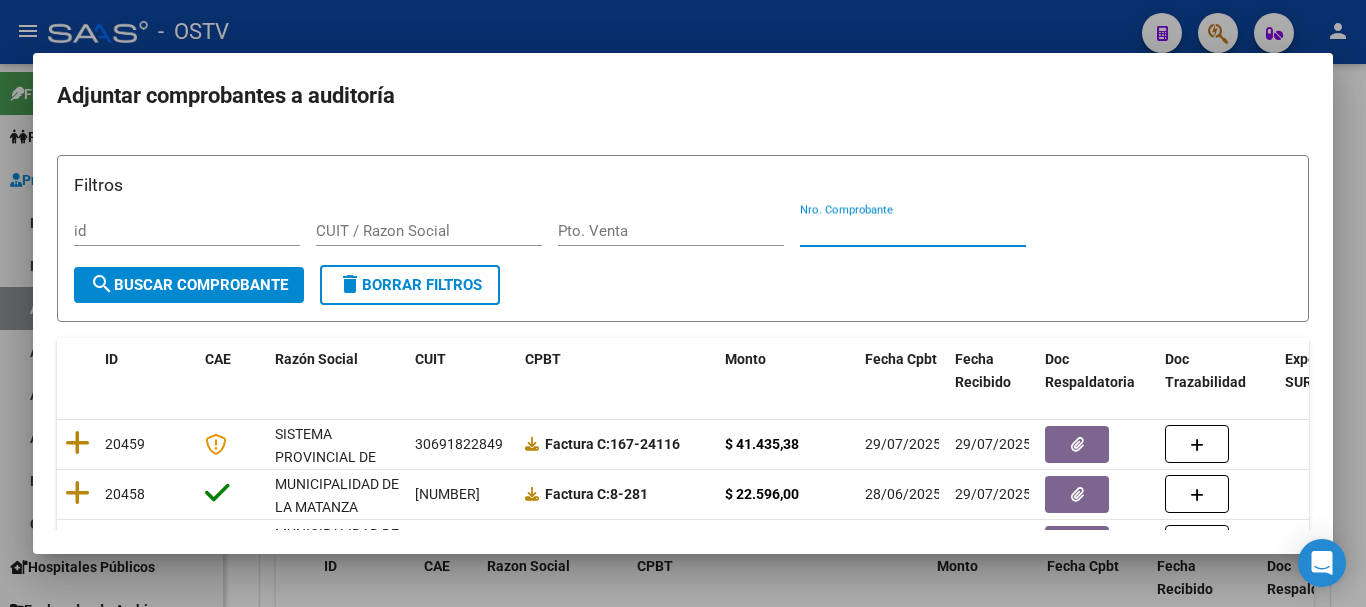paste on "1317" 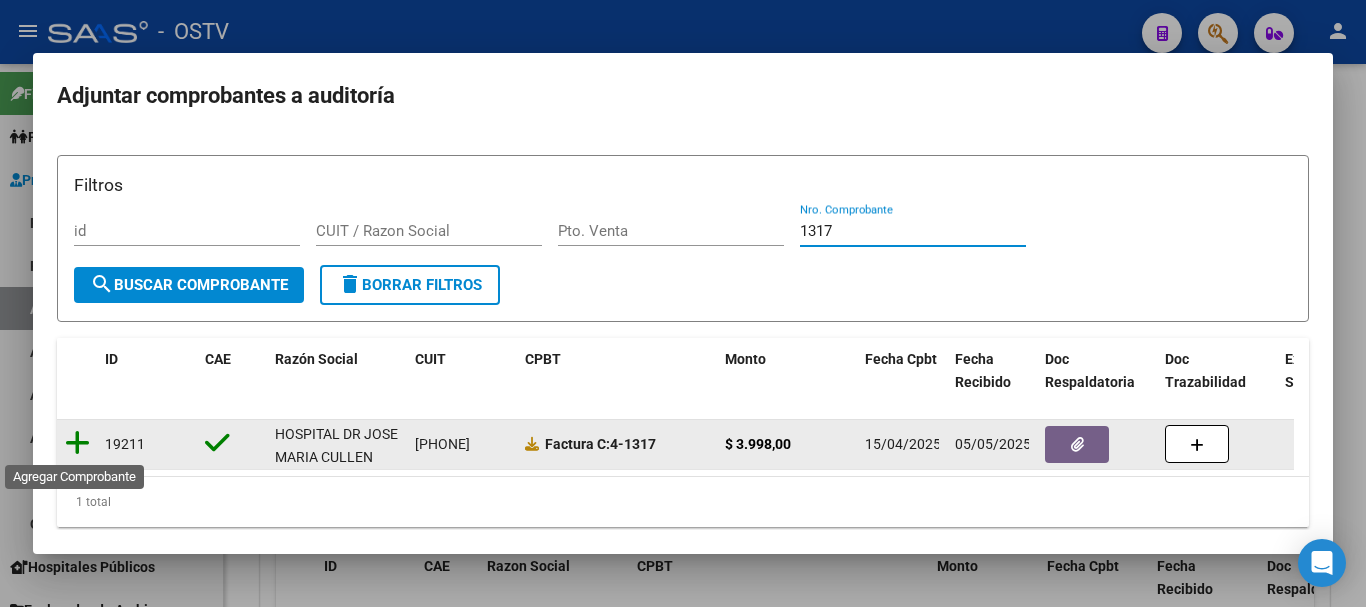 type on "1317" 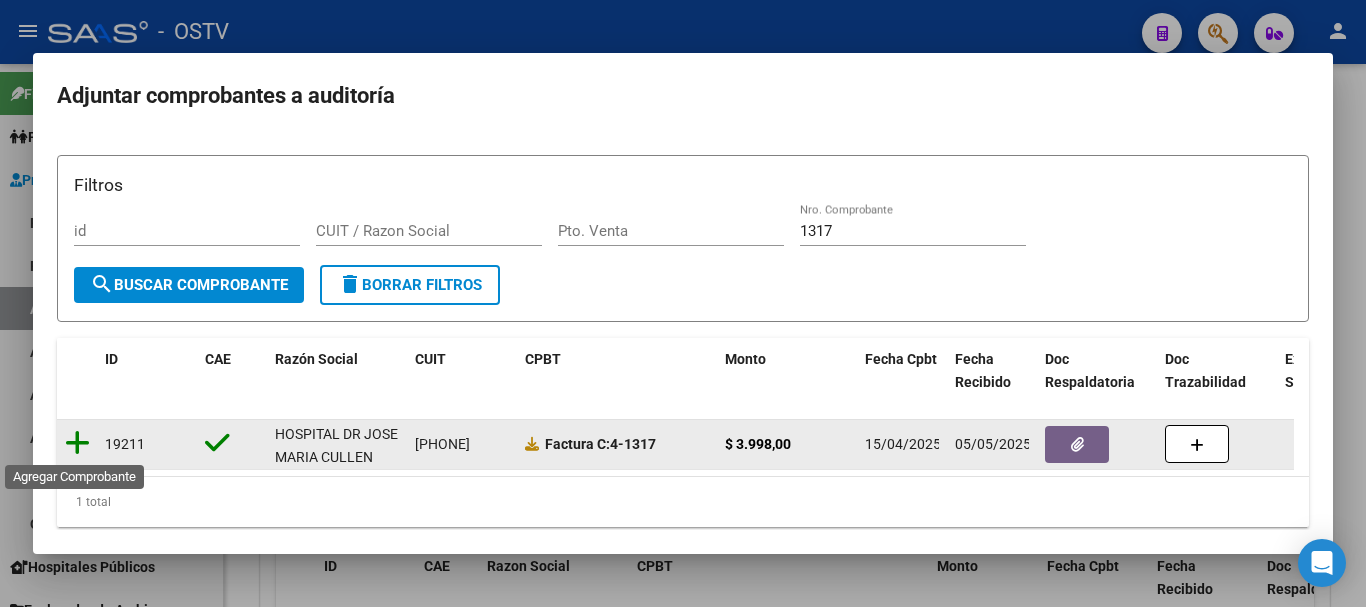 click 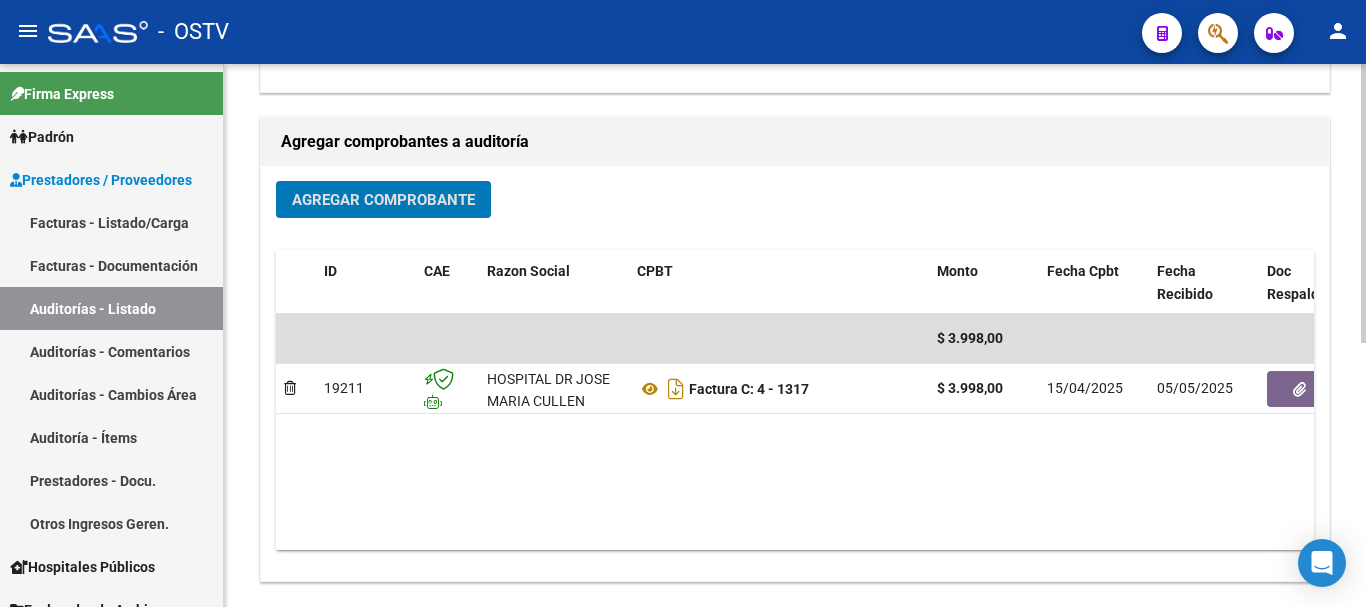 scroll, scrollTop: 400, scrollLeft: 0, axis: vertical 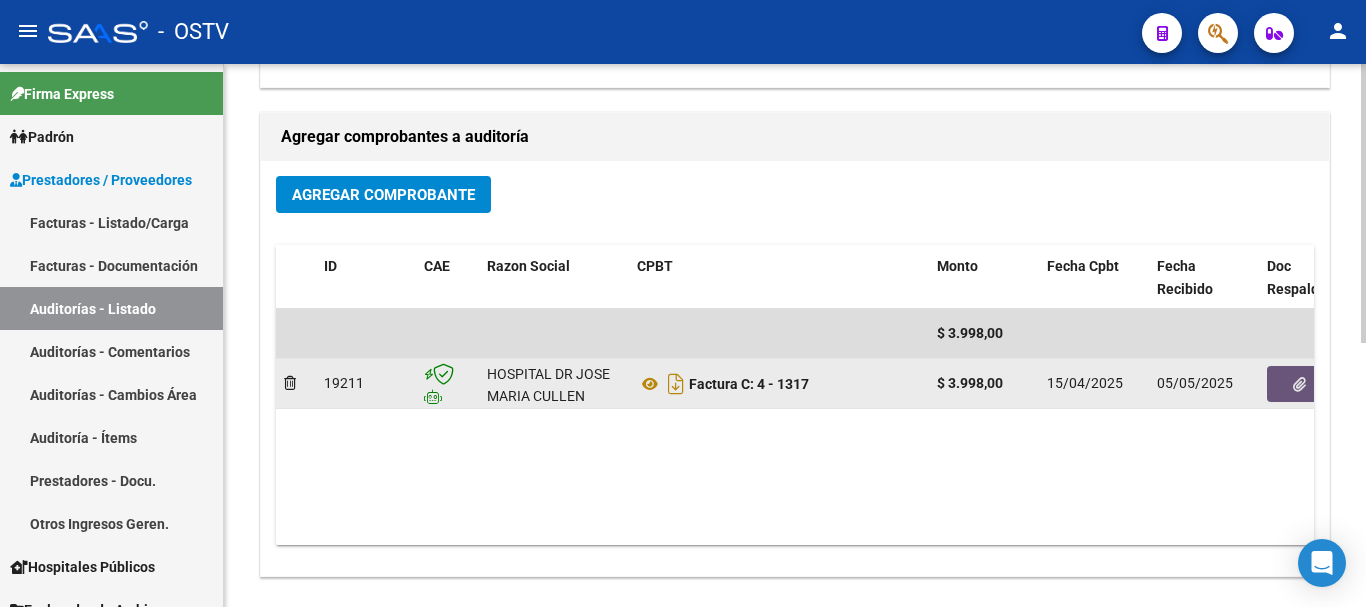 click 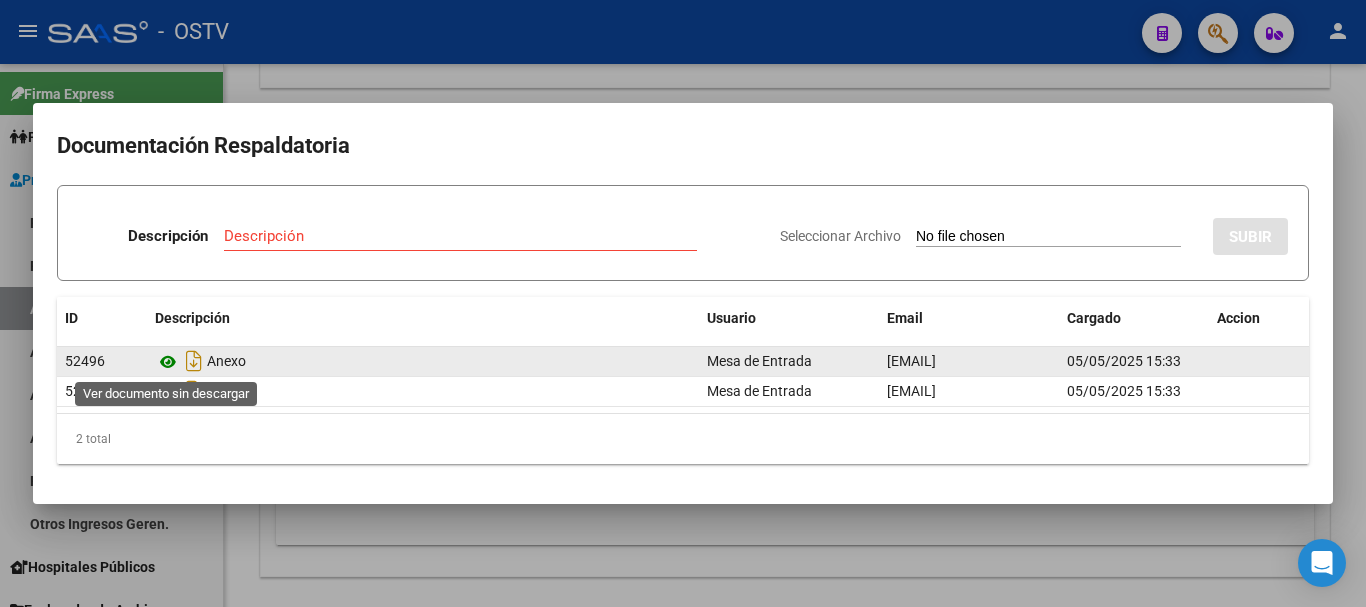 click 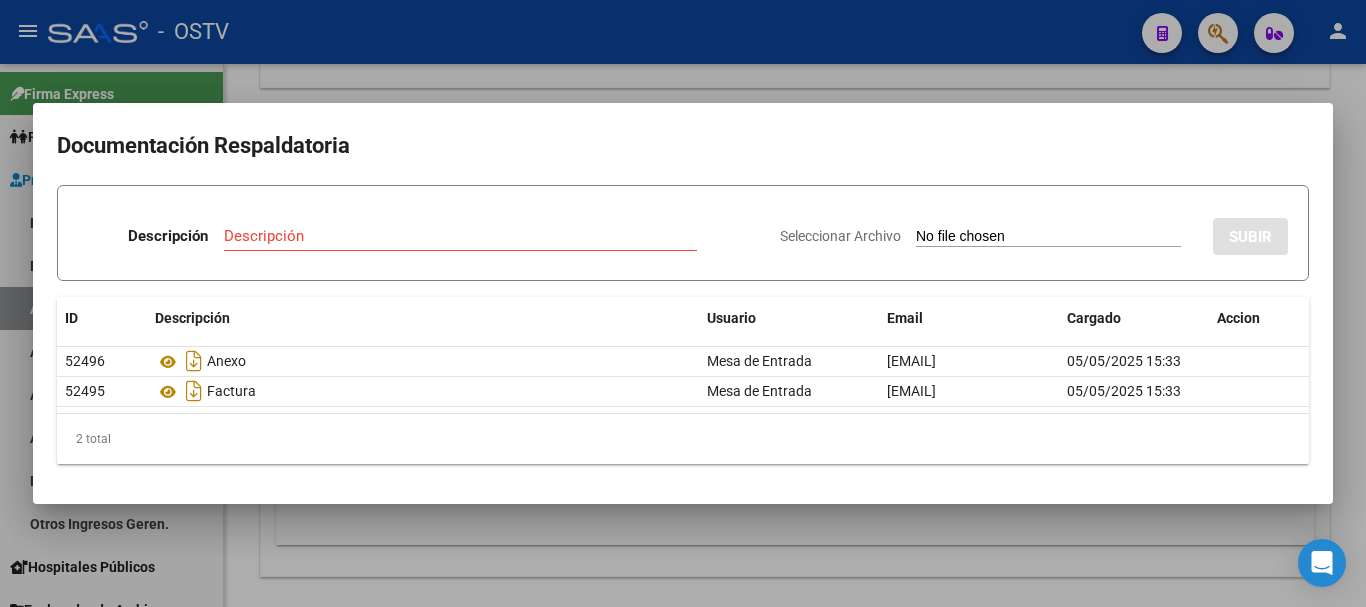 click at bounding box center (683, 303) 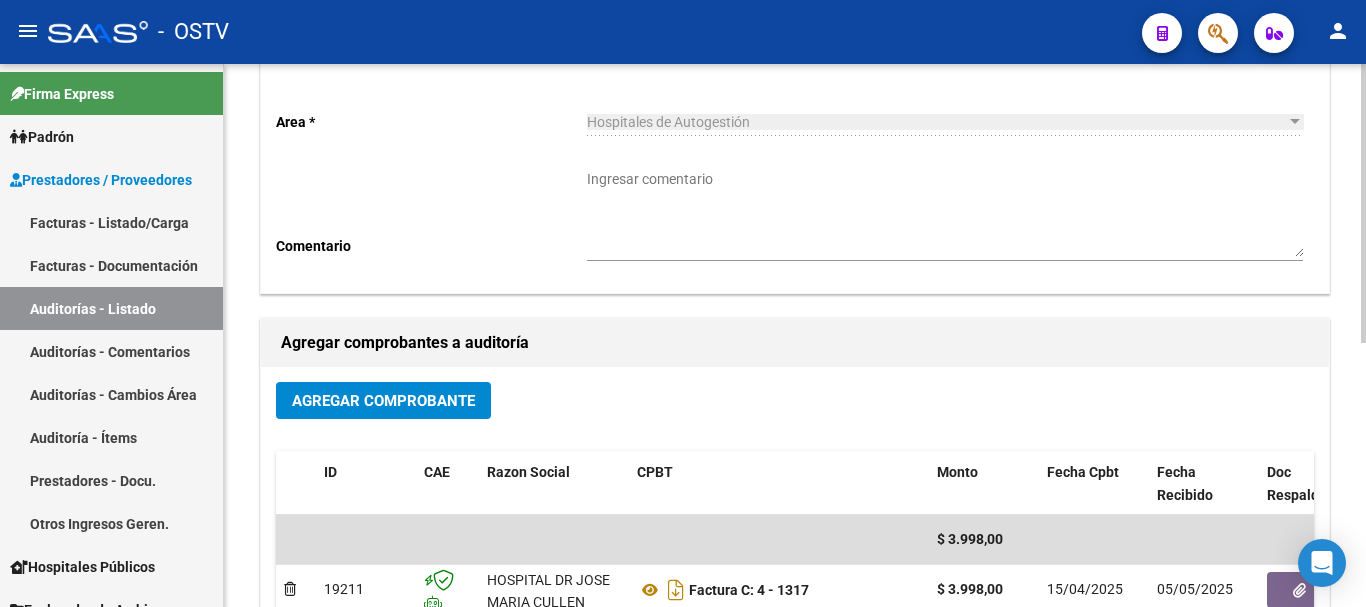 scroll, scrollTop: 0, scrollLeft: 0, axis: both 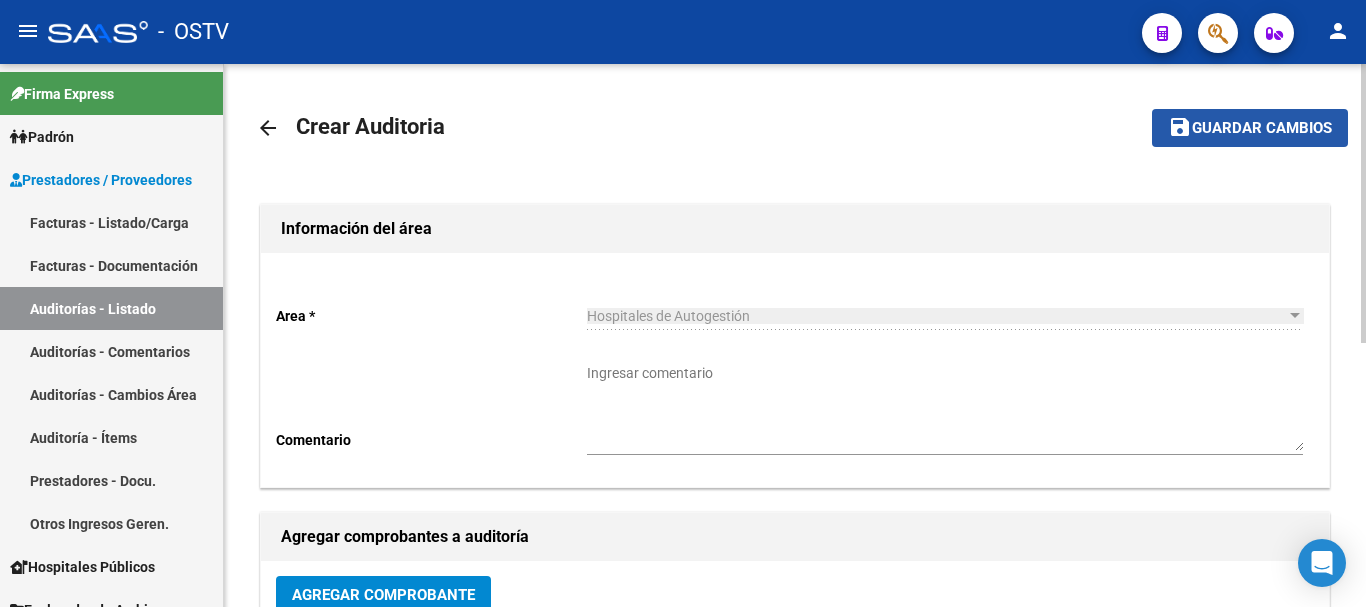 click on "Guardar cambios" 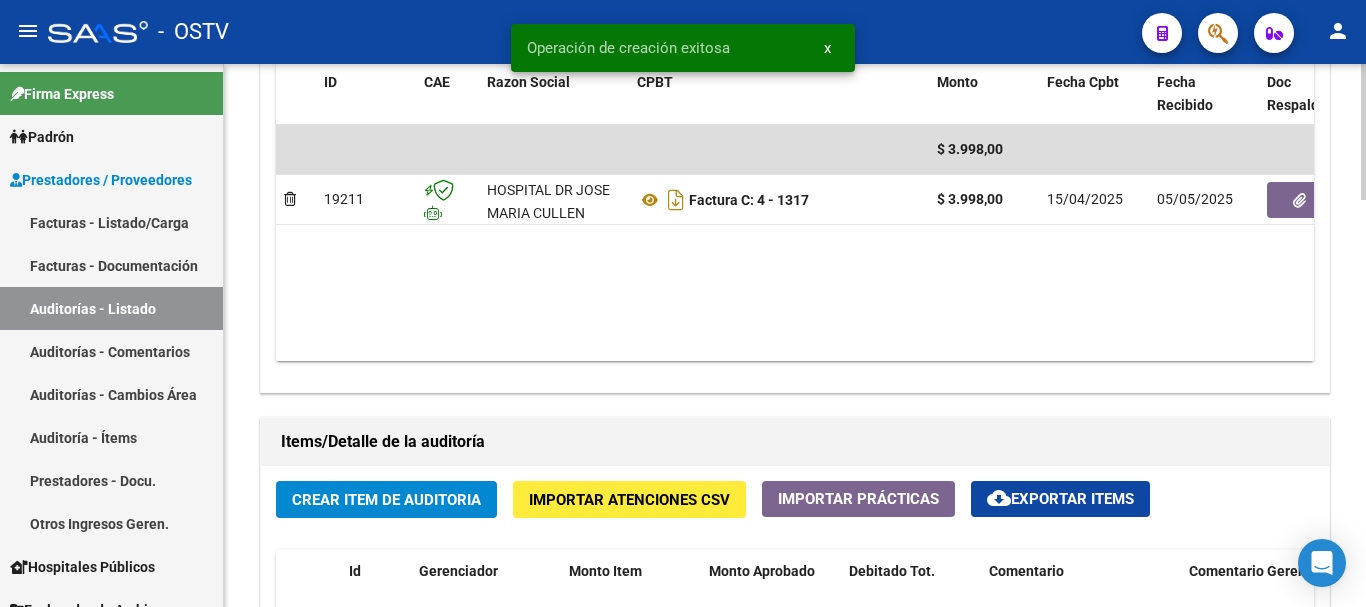scroll, scrollTop: 1100, scrollLeft: 0, axis: vertical 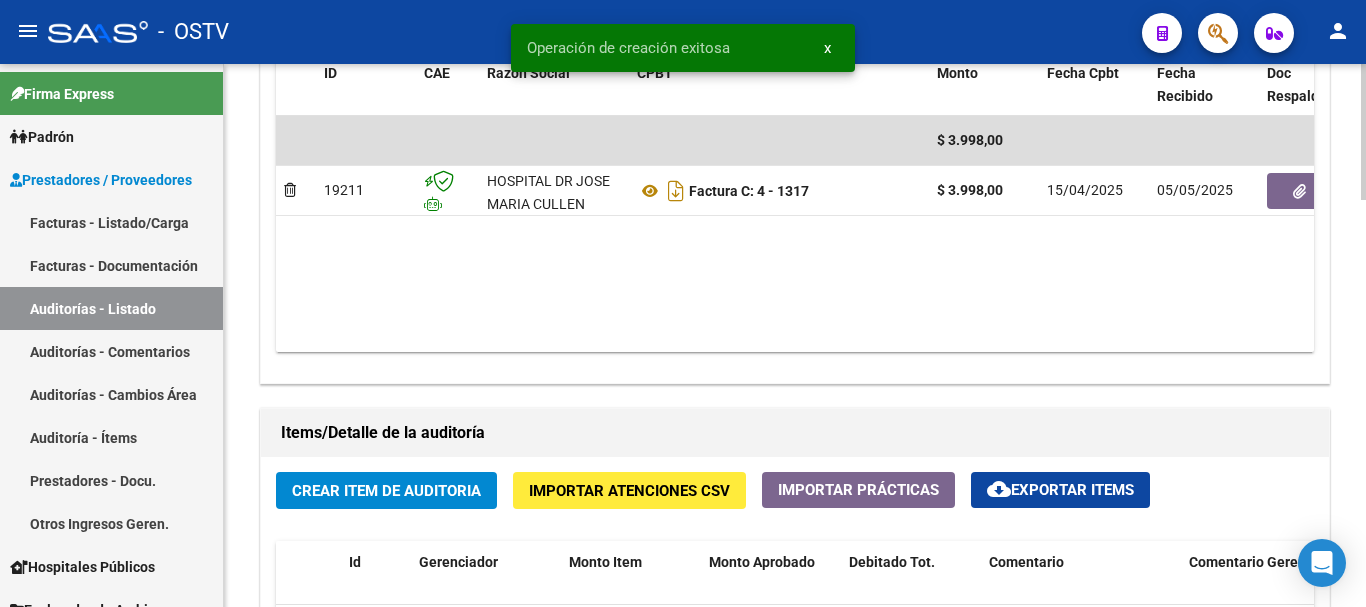 click on "Crear Item de Auditoria" 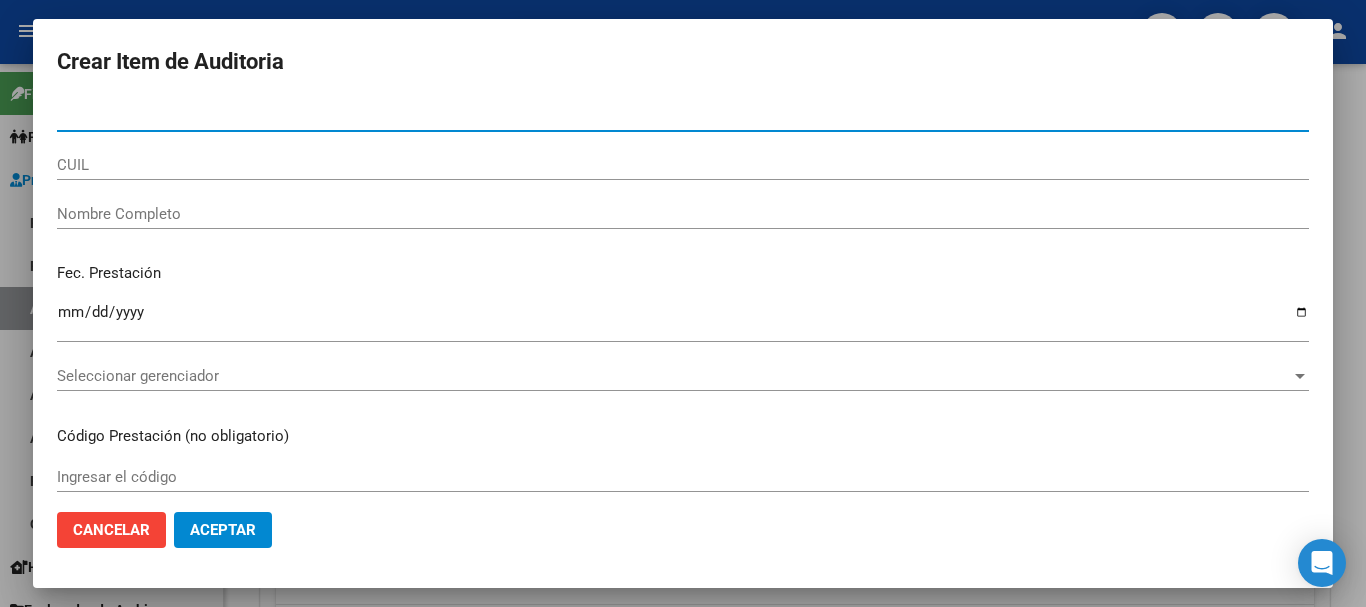 paste on "[NUMBER]" 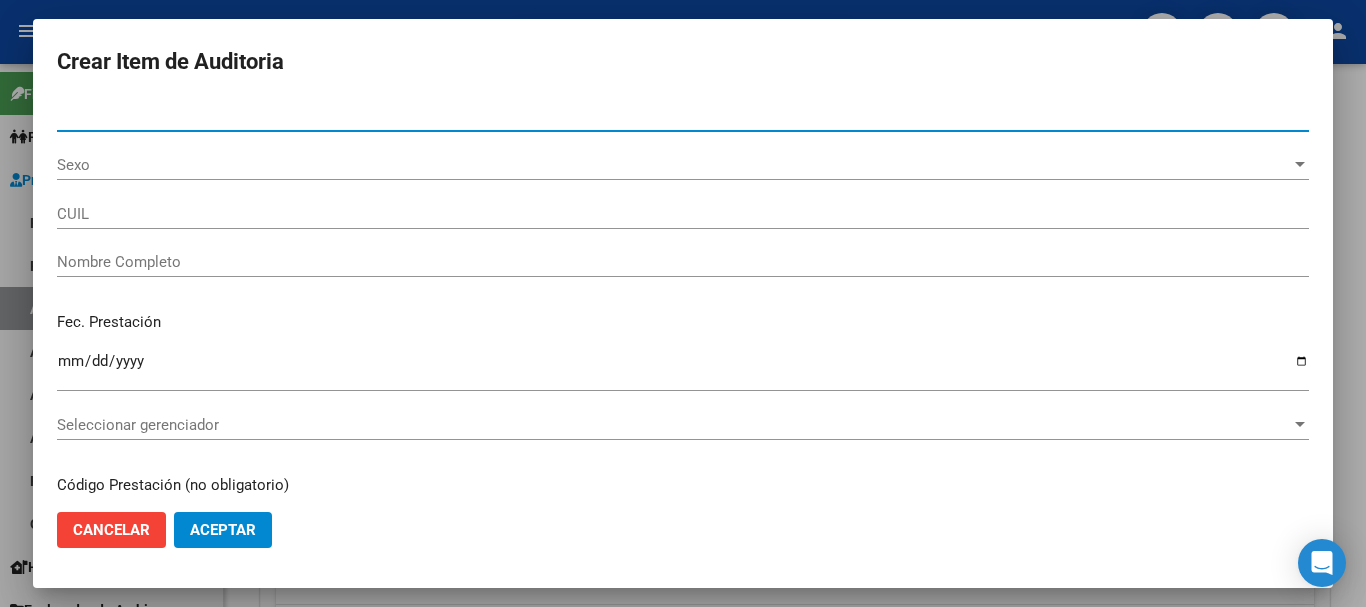 type on "[NUMBER]" 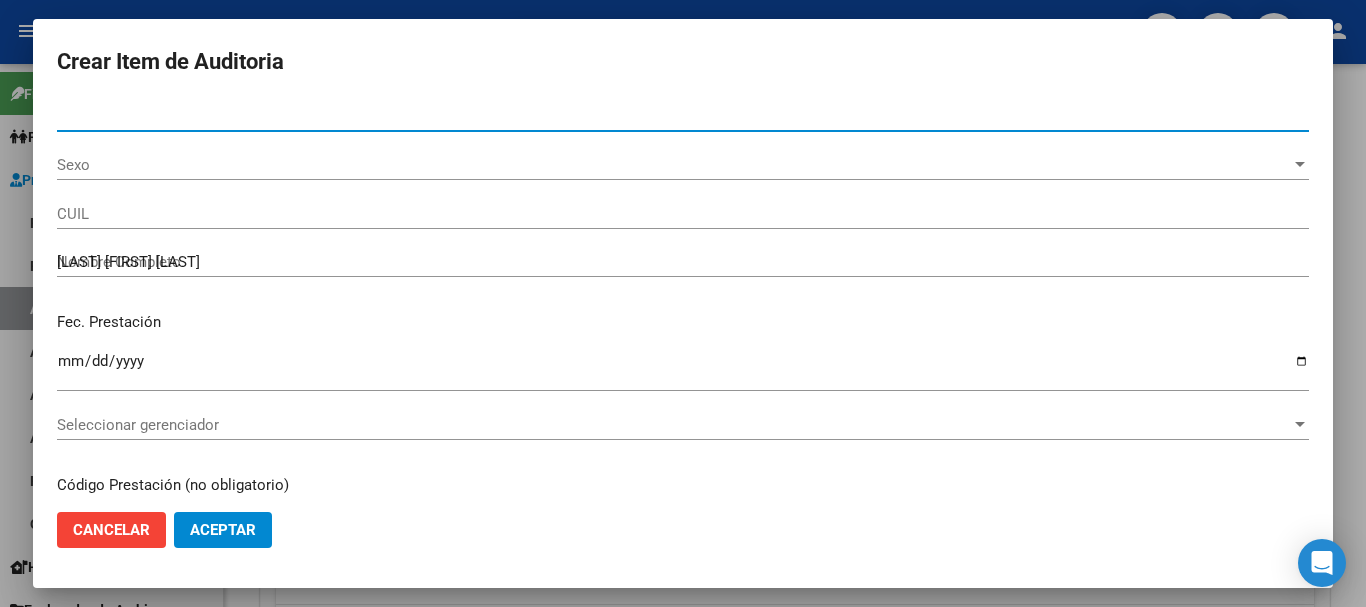 type on "[NUMBER]" 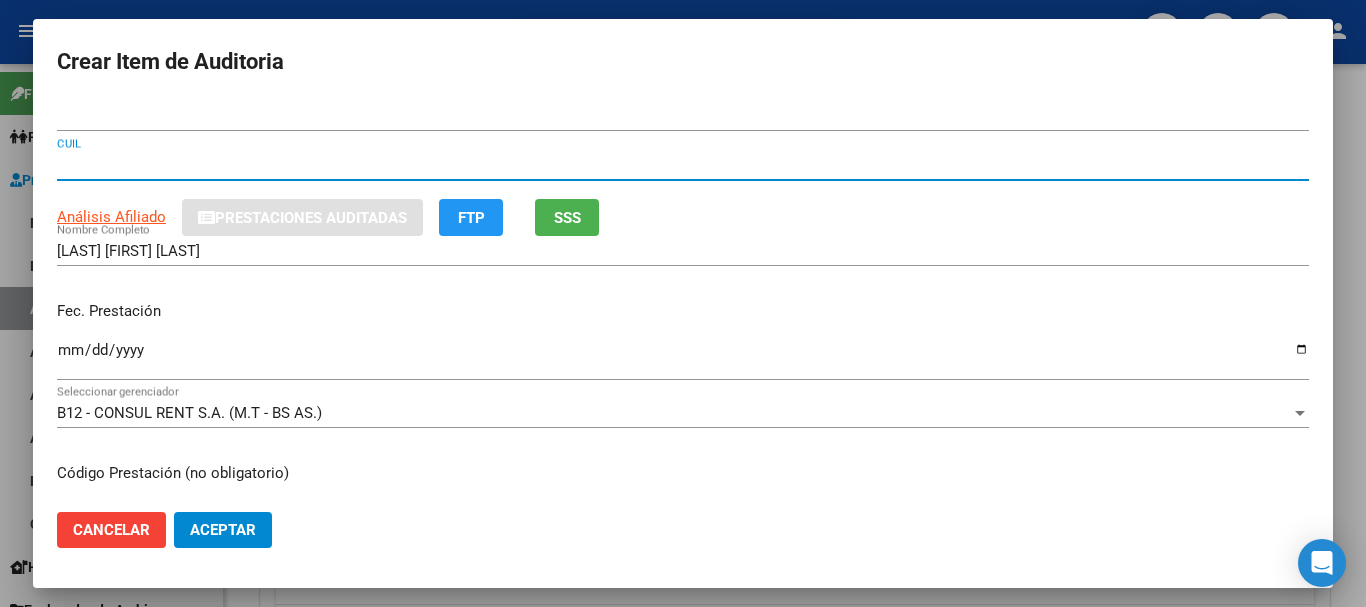 type 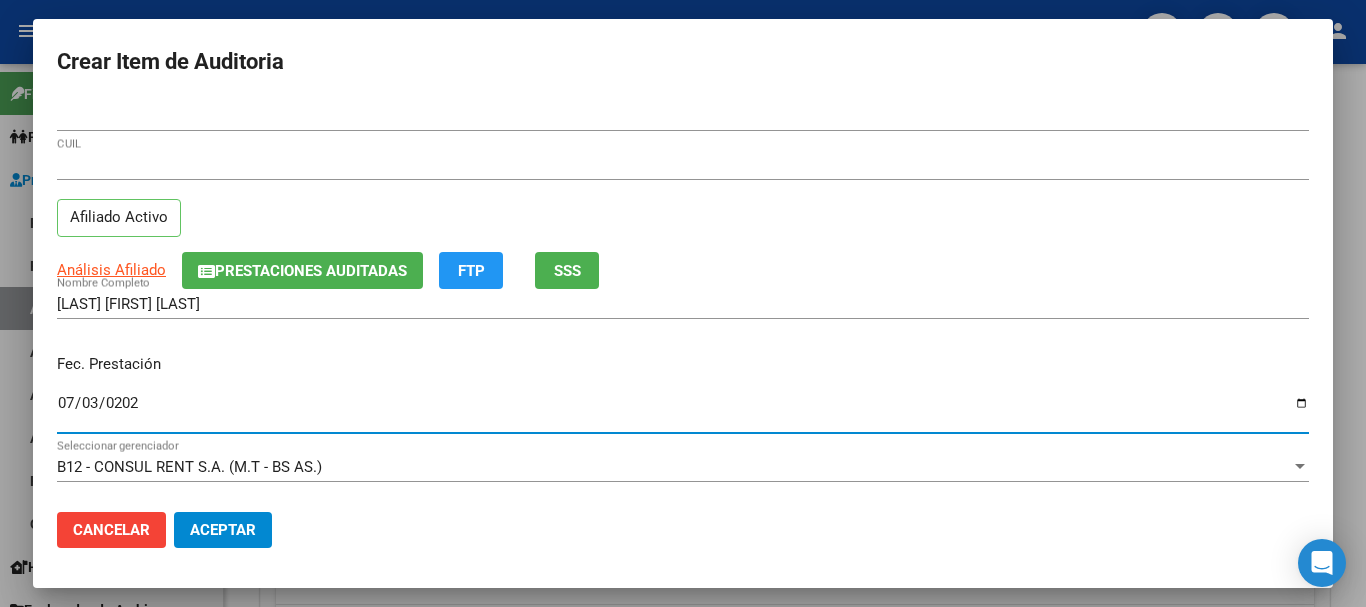type on "[YYYY]-[MM]-[DD]" 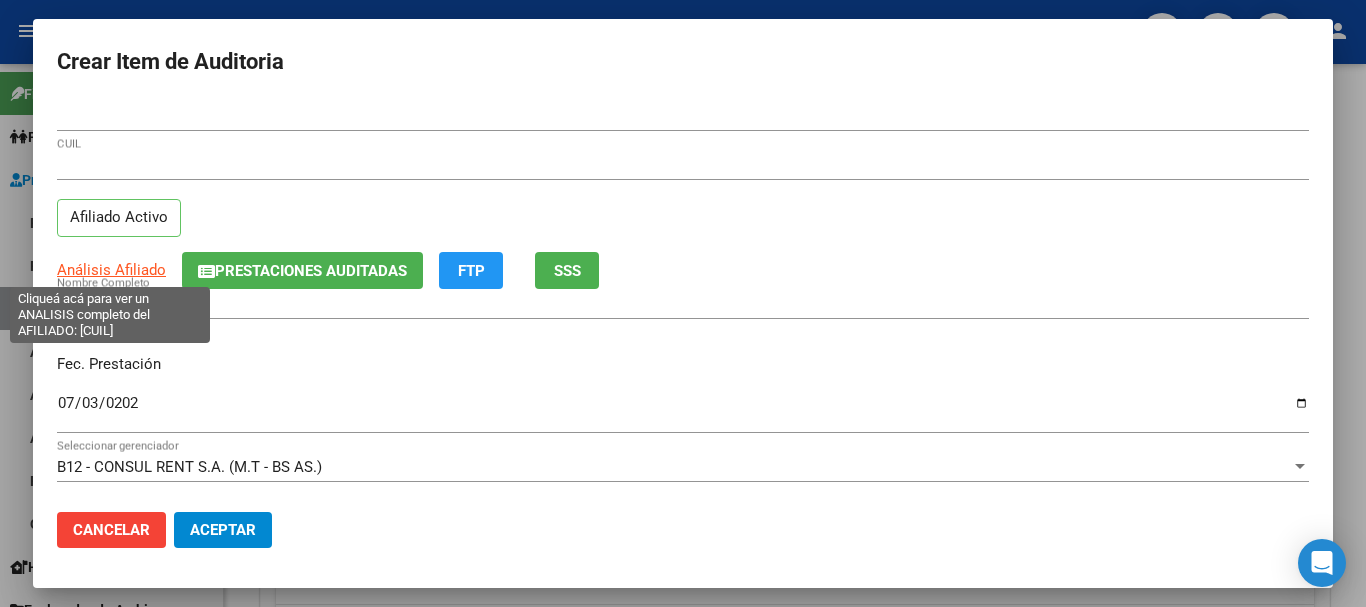 click on "Análisis Afiliado" at bounding box center (111, 270) 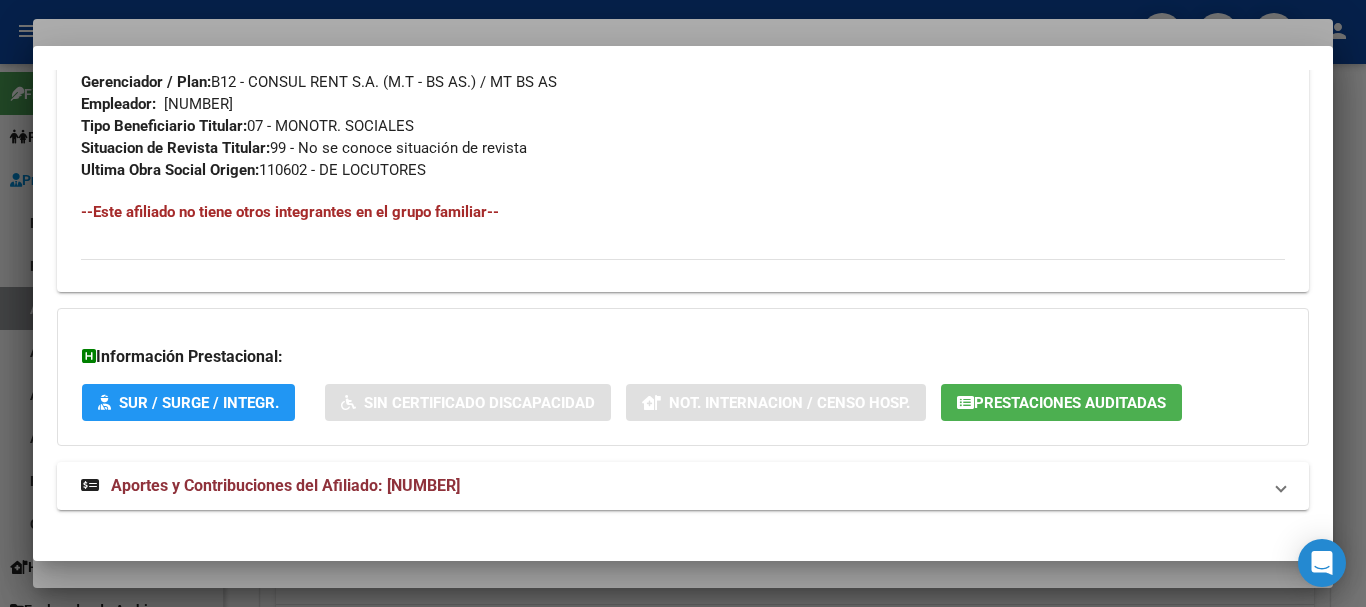 scroll, scrollTop: 1053, scrollLeft: 0, axis: vertical 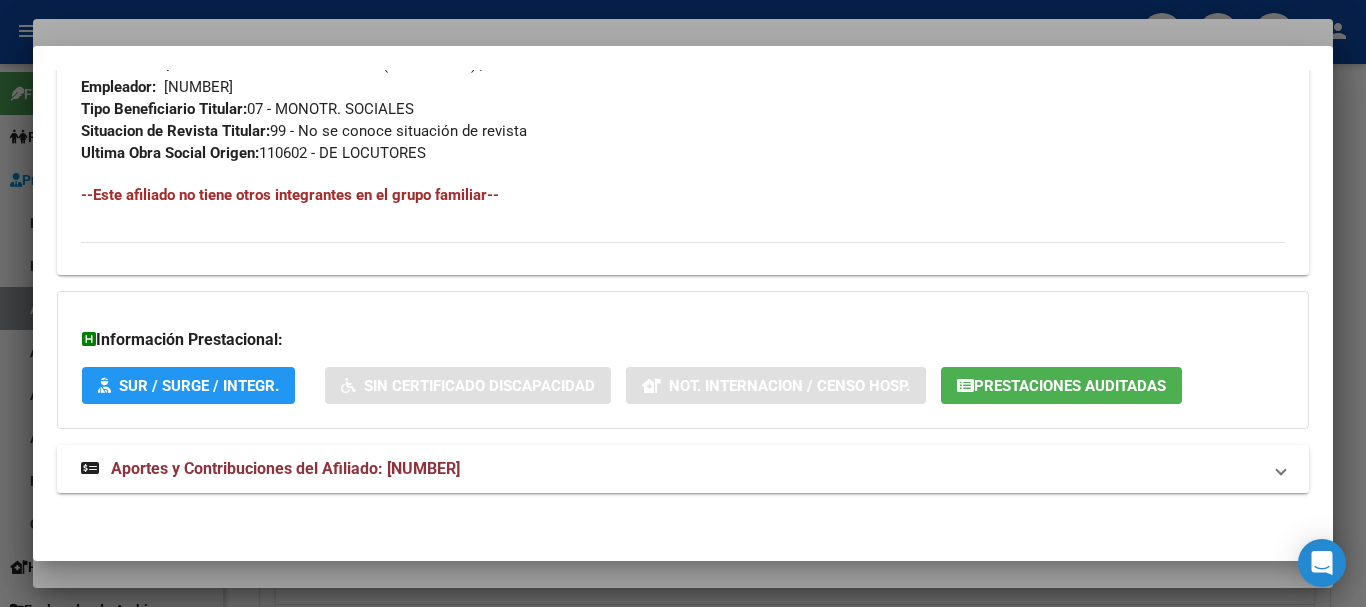 click on "Aportes y Contribuciones del Afiliado: [NUMBER]" at bounding box center [270, 469] 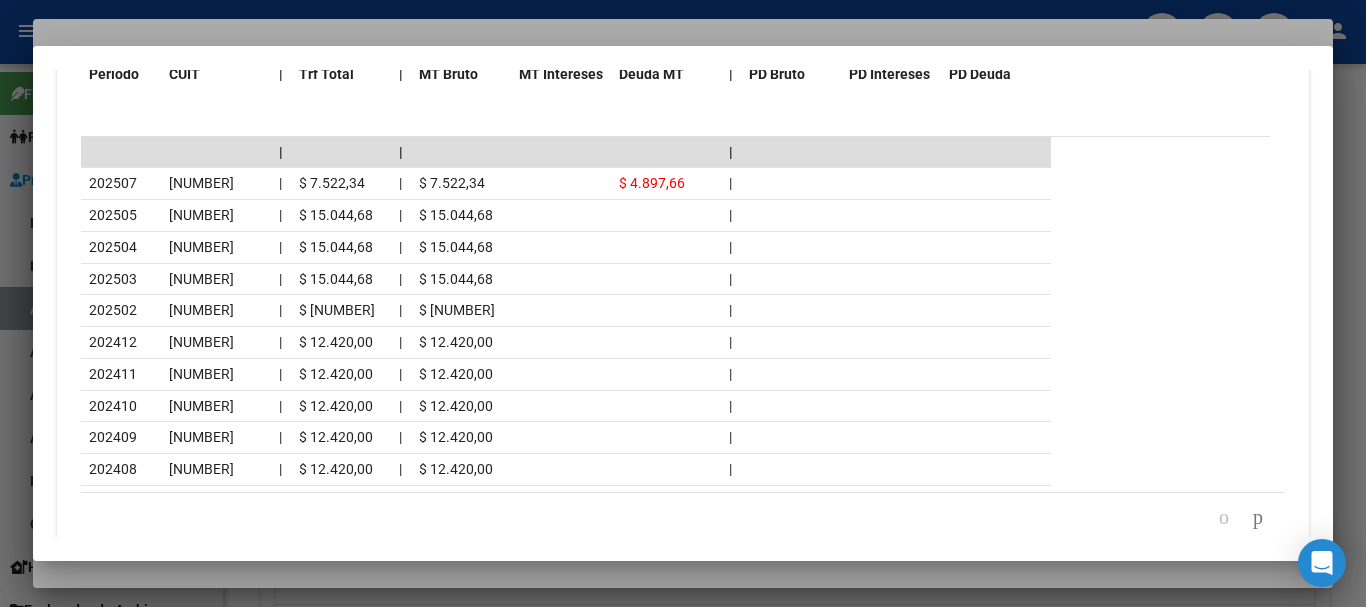 scroll, scrollTop: 1951, scrollLeft: 0, axis: vertical 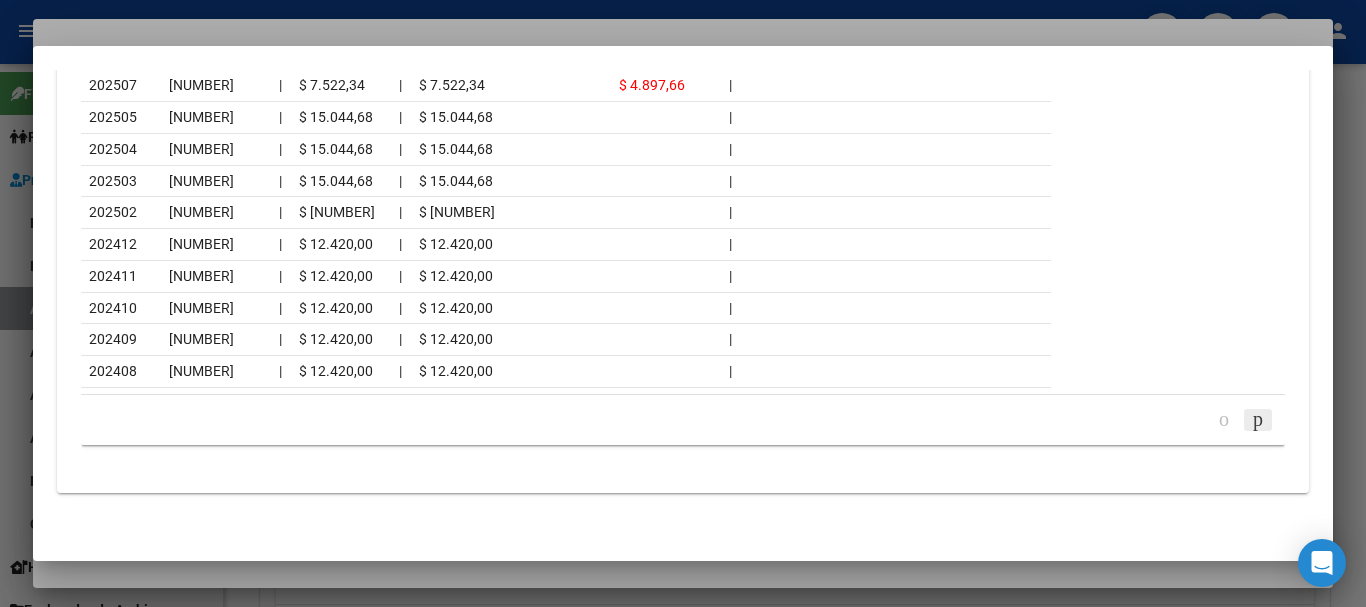 click 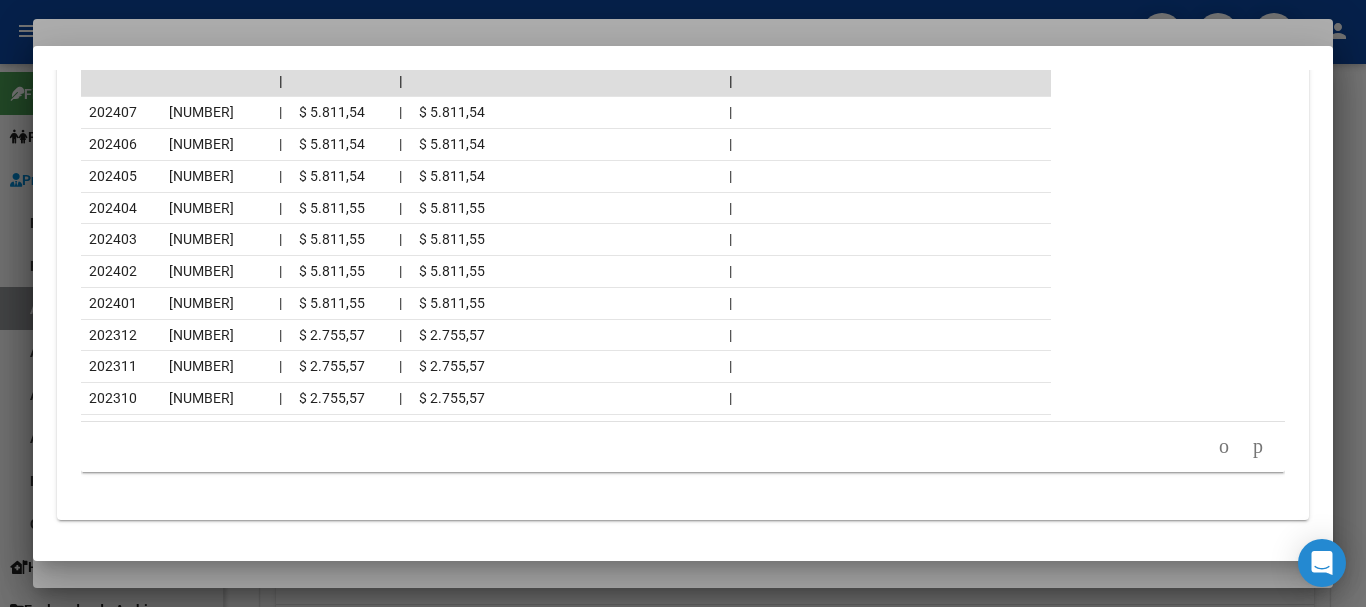 scroll, scrollTop: 1951, scrollLeft: 0, axis: vertical 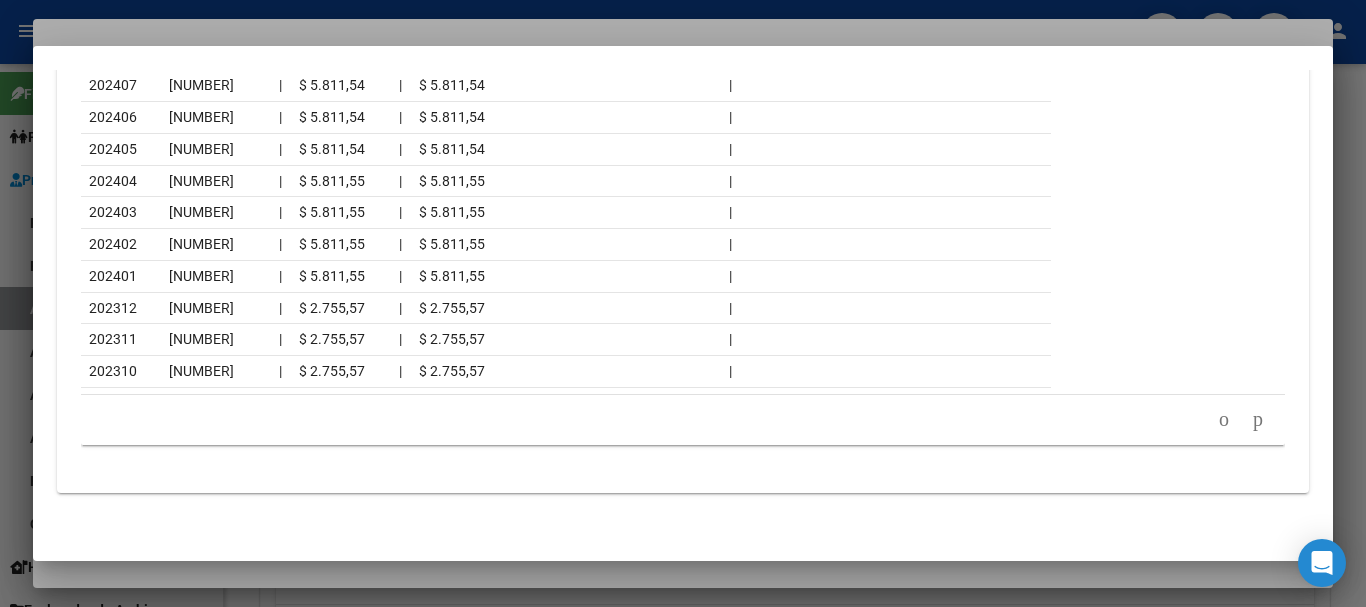 click at bounding box center [683, 303] 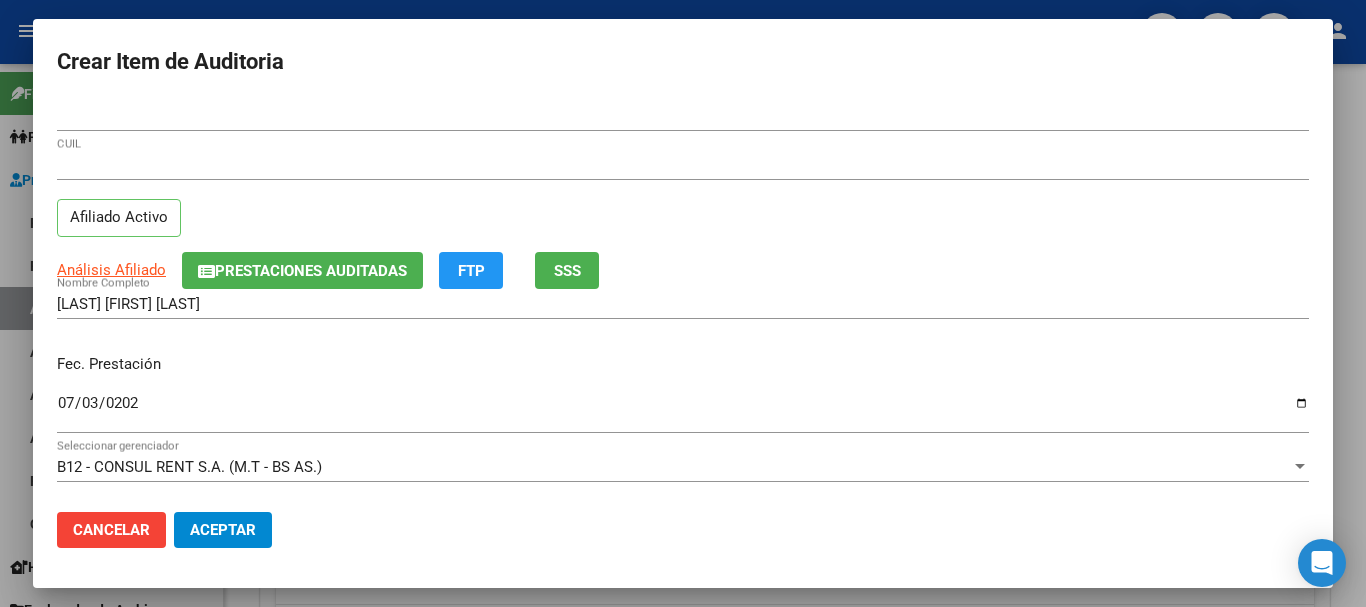 click on "Crear Item de Auditoria   [NUMBER] Nro Documento    [NUMBER] CUIL   Afiliado Activo  Análisis Afiliado  Prestaciones Auditadas FTP SSS   [LAST] [FIRST] [MIDDLE] Nombre Completo  Fec. Prestación    [YYYY]-[MM]-[DD] Ingresar la fecha  B12 - CONSUL RENT S.A. (M.T - BS  AS.) Seleccionar gerenciador Código Prestación (no obligatorio)    Ingresar el código  Precio  *   $ [NUMBER] Ingresar el precio  Cantidad  *   1 Ingresar la cantidad  Monto Item  *   $ [NUMBER] Ingresar el monto  Monto Debitado    $ [NUMBER] Ingresar el monto  Comentario Operador    Ingresar el Comentario  Comentario Gerenciador    Ingresar el Comentario  Descripción    Ingresar el Descripción   Atencion Tipo  Seleccionar tipo Seleccionar tipo  Nomenclador  Seleccionar Nomenclador Seleccionar Nomenclador Cancelar Aceptar" at bounding box center (683, 303) 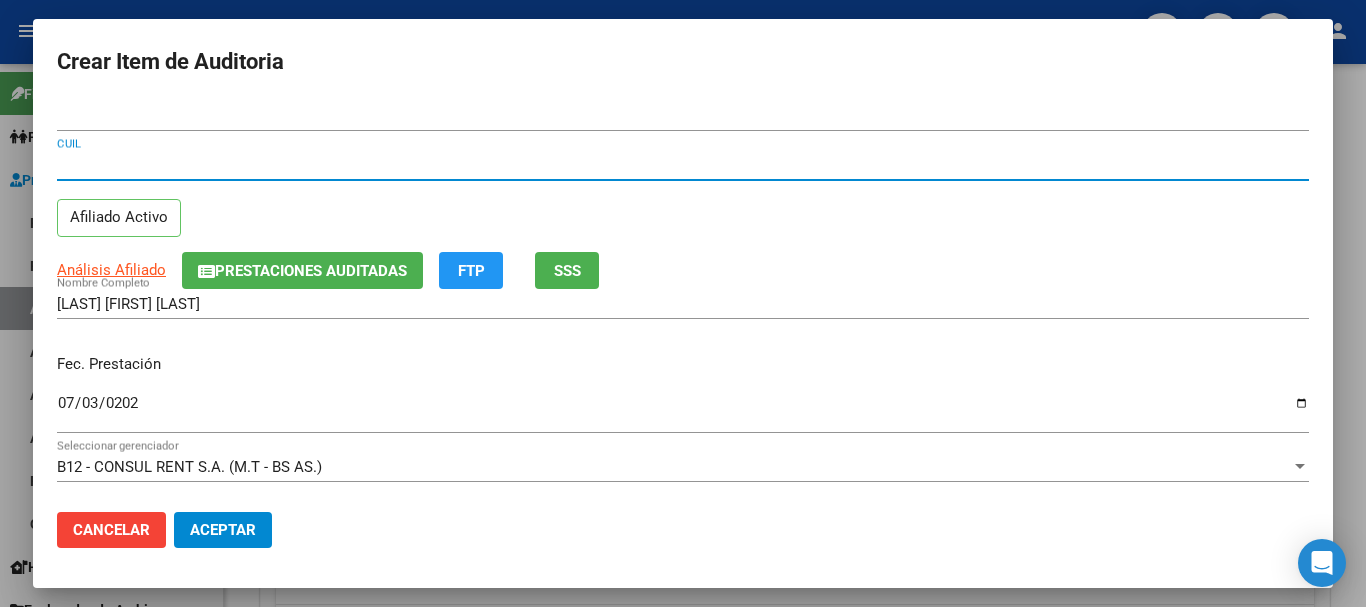 type 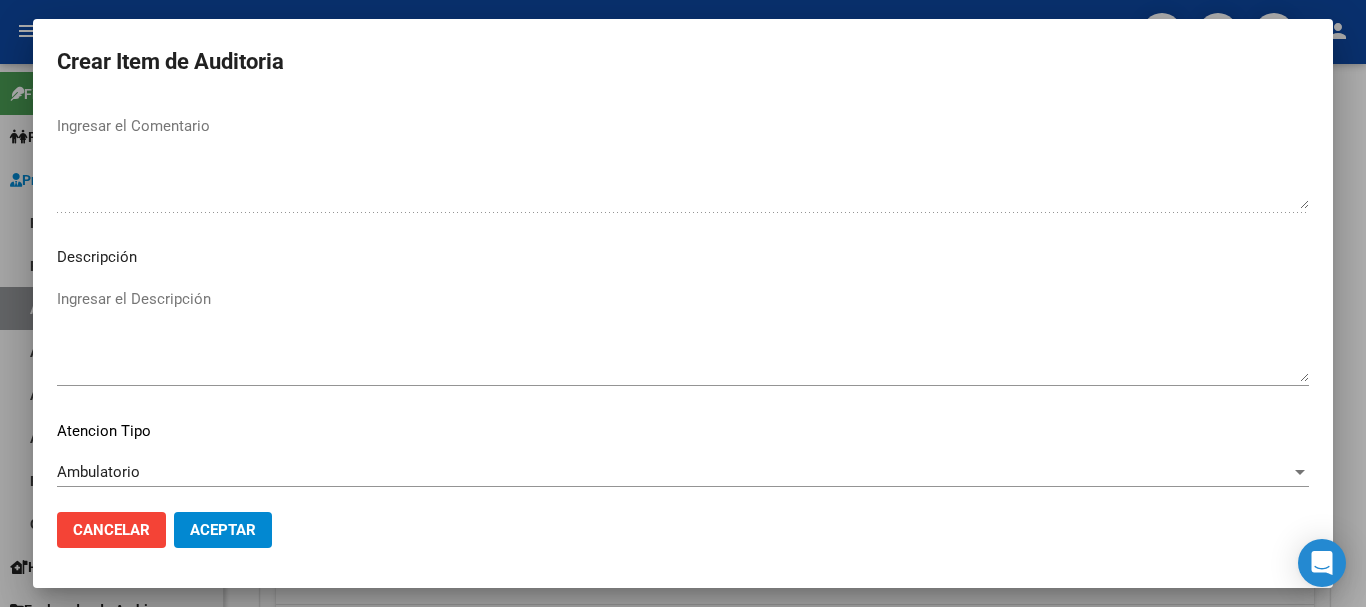 scroll, scrollTop: 1233, scrollLeft: 0, axis: vertical 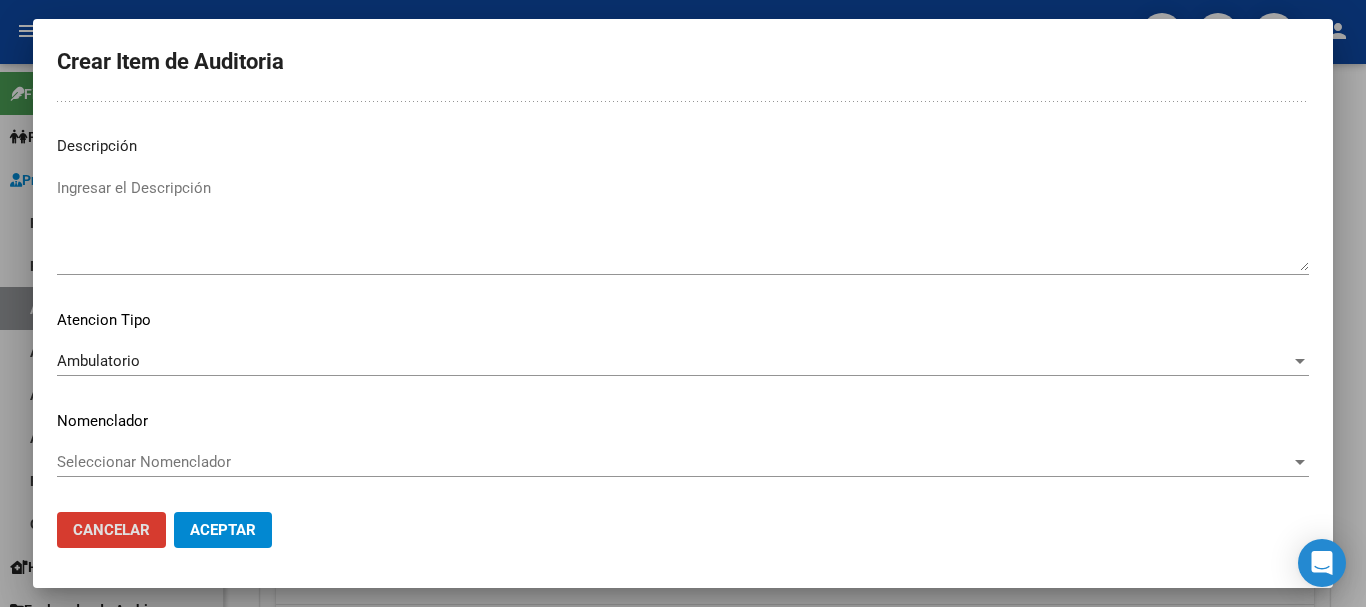 type 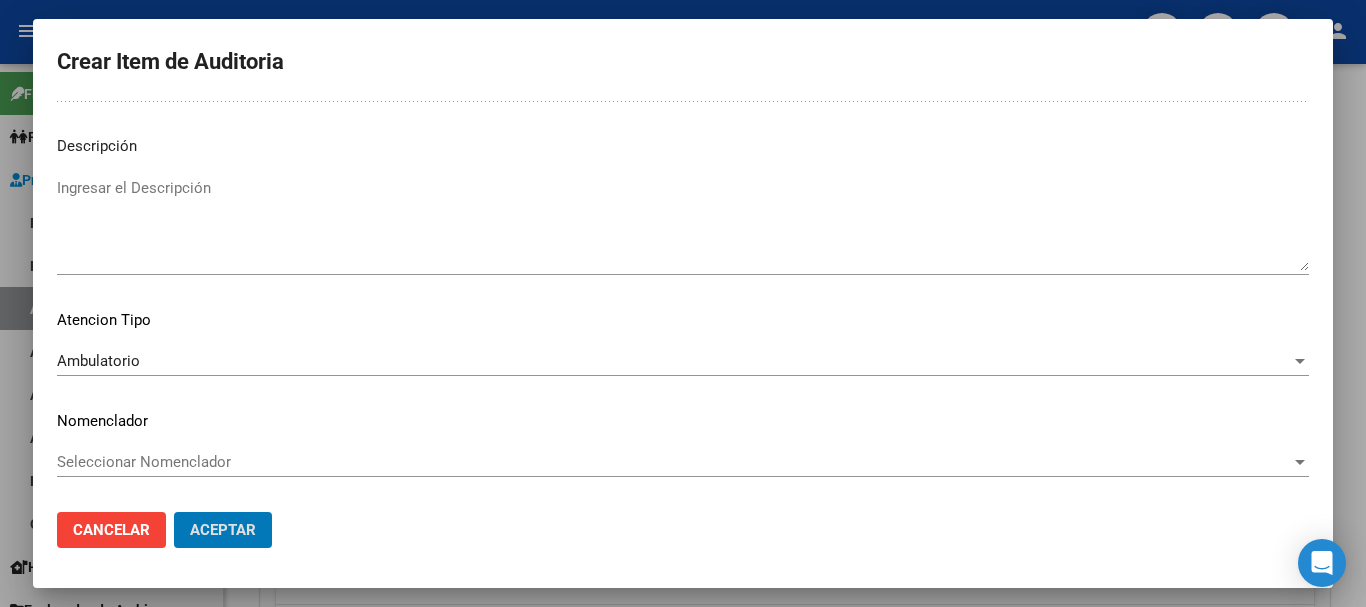 click on "Aceptar" 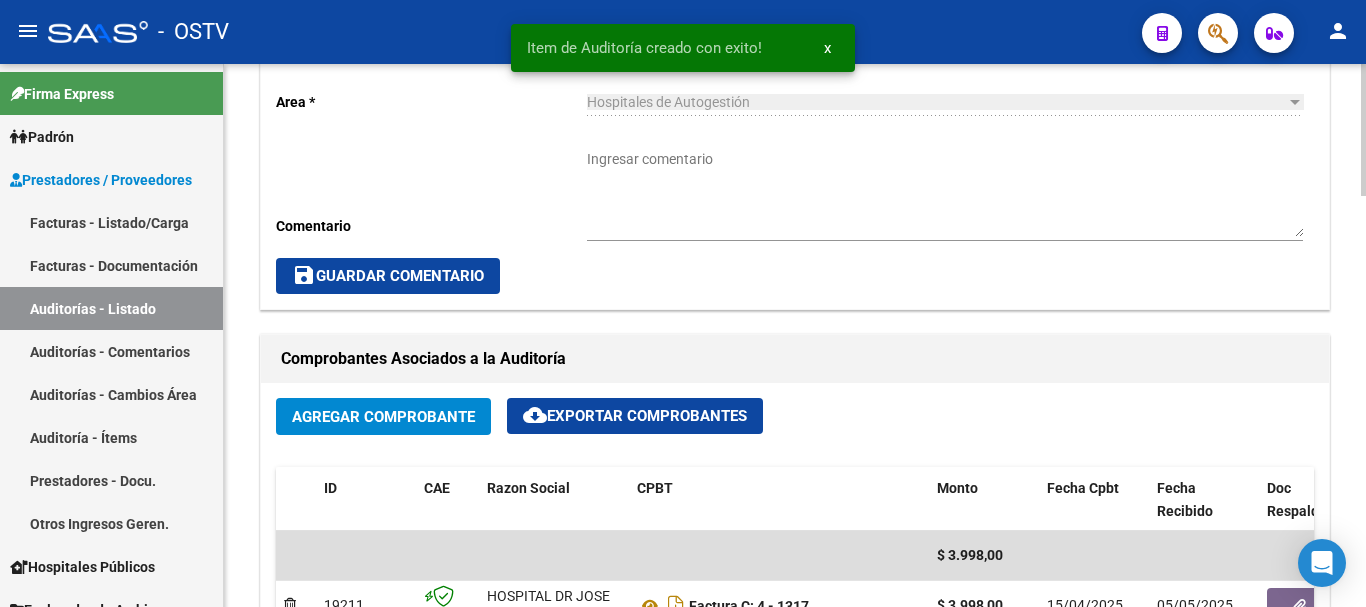scroll, scrollTop: 601, scrollLeft: 0, axis: vertical 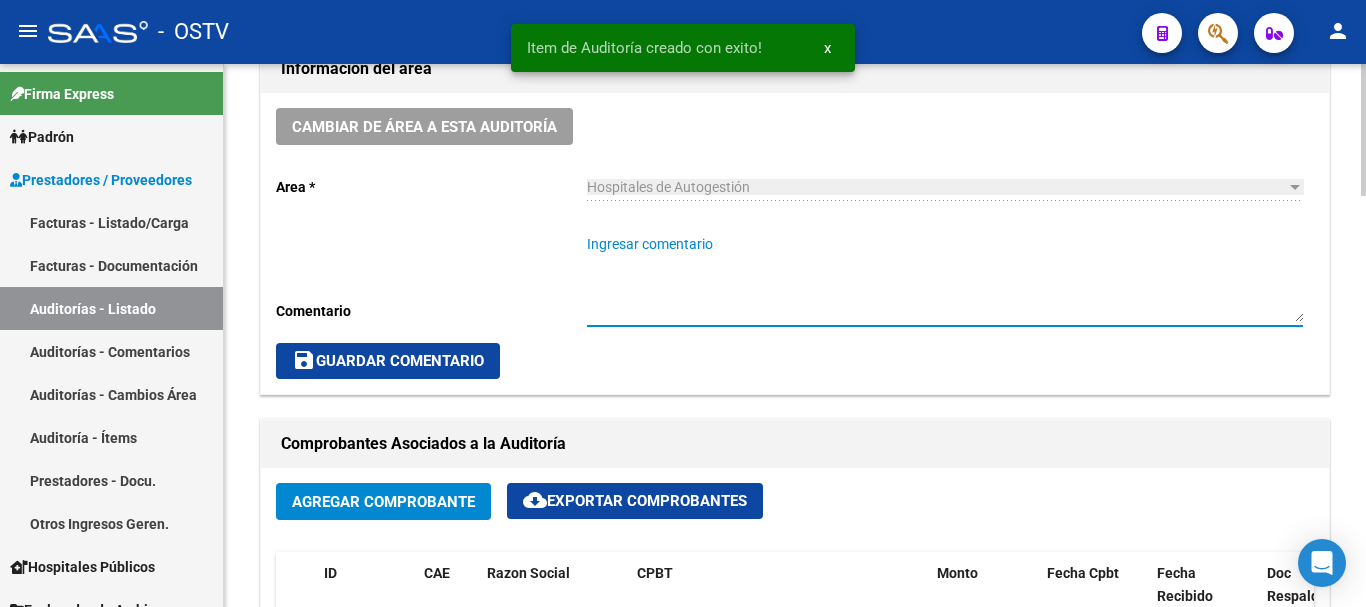 click on "Ingresar comentario" at bounding box center [945, 278] 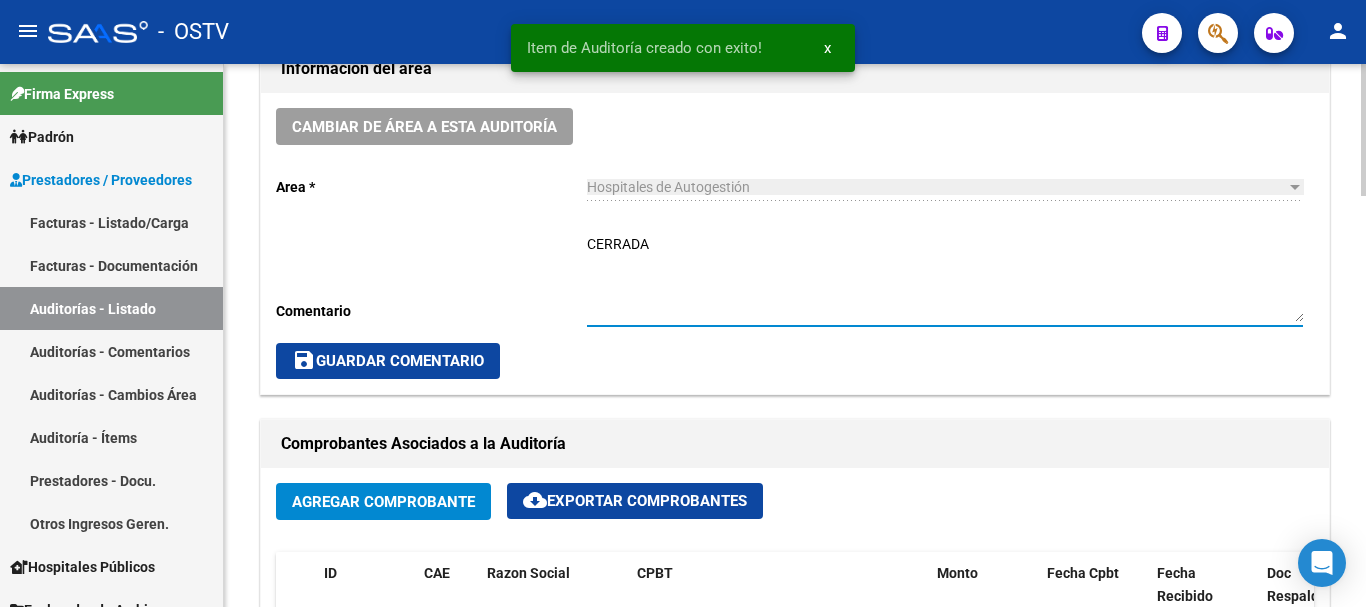 type on "CERRADA" 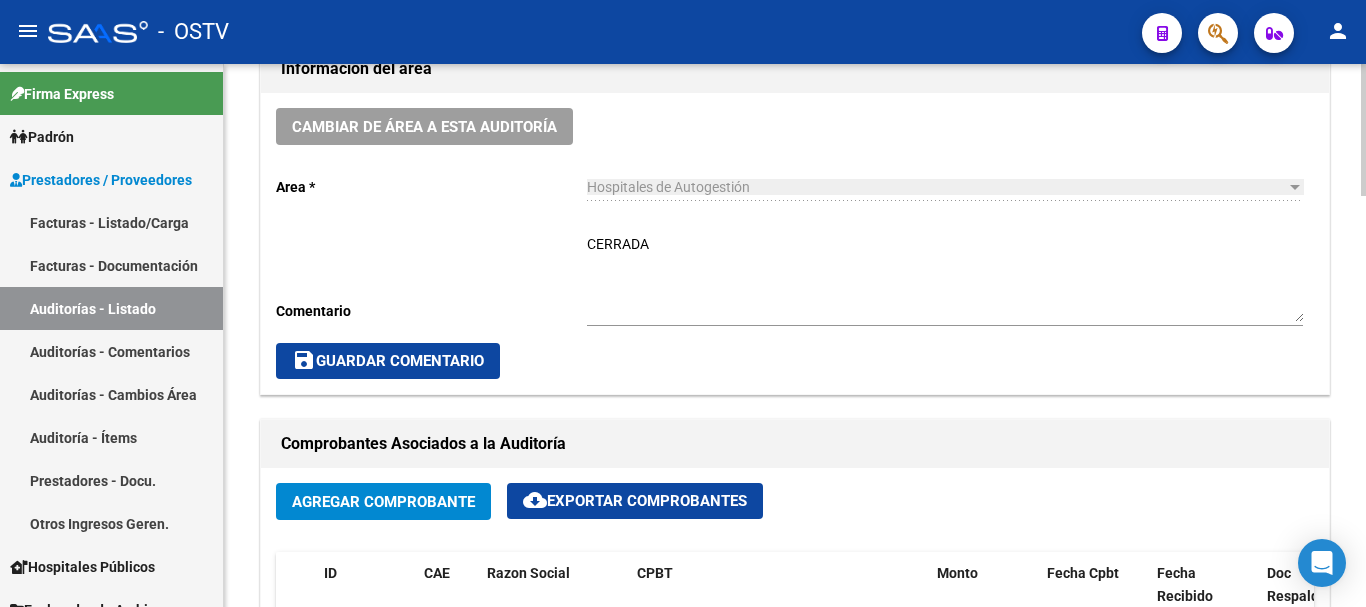 click on "save  Guardar Comentario" 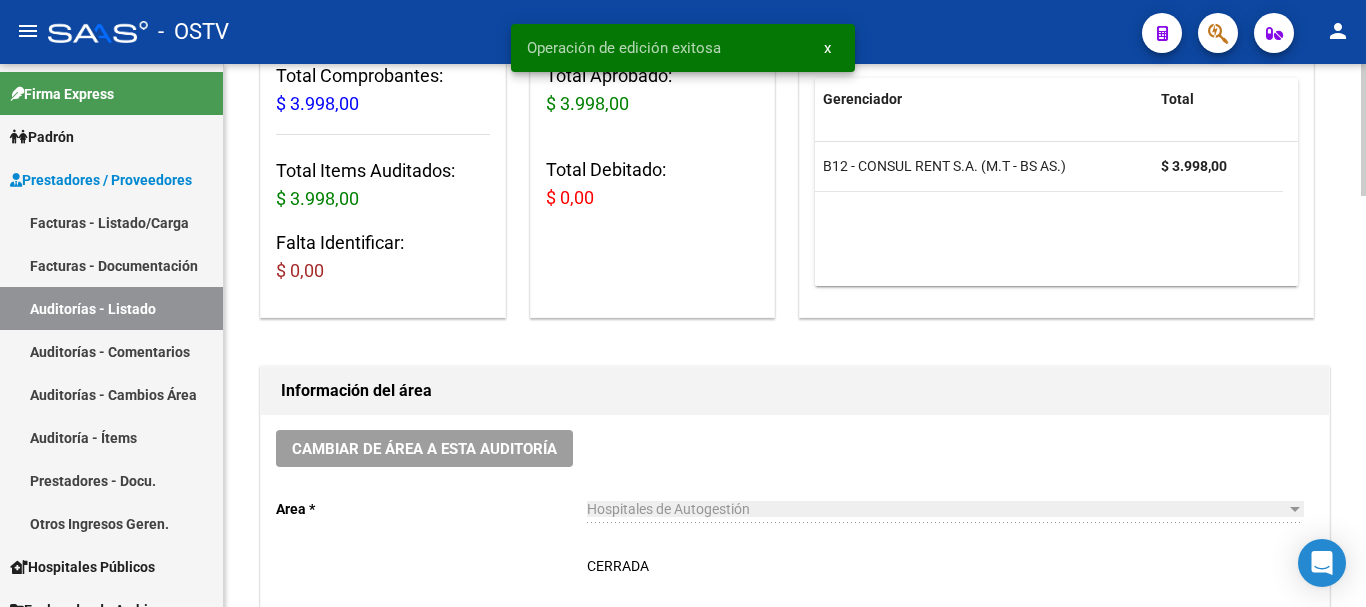 scroll, scrollTop: 0, scrollLeft: 0, axis: both 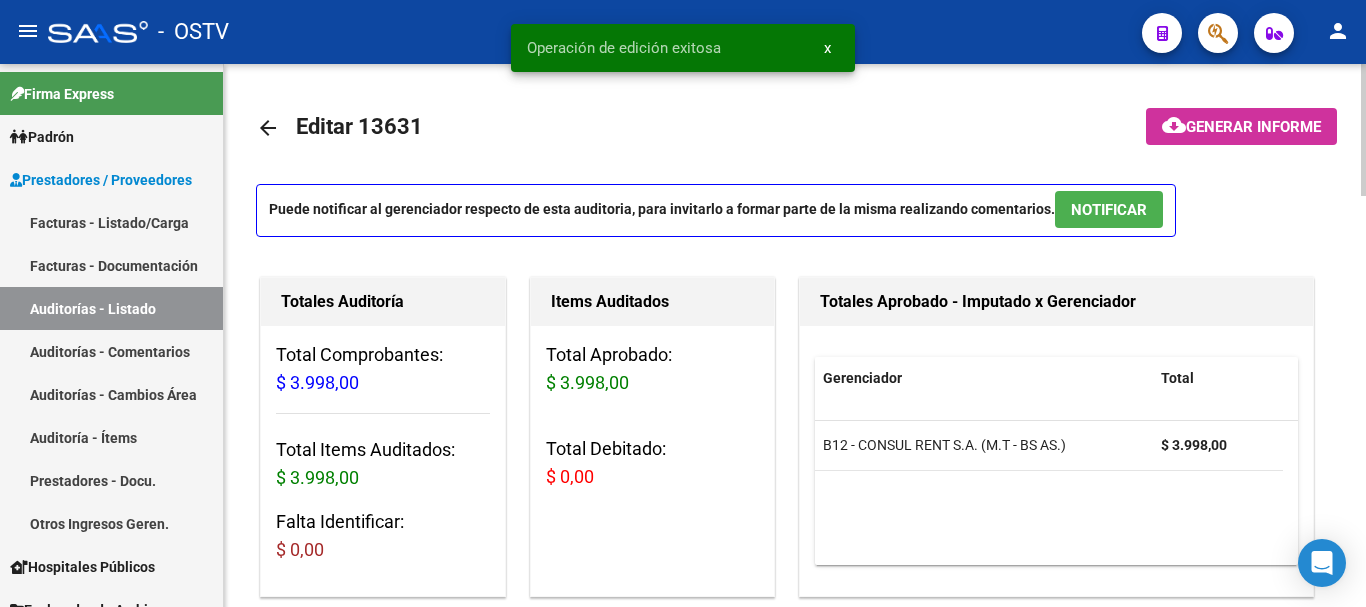 click on "arrow_back" 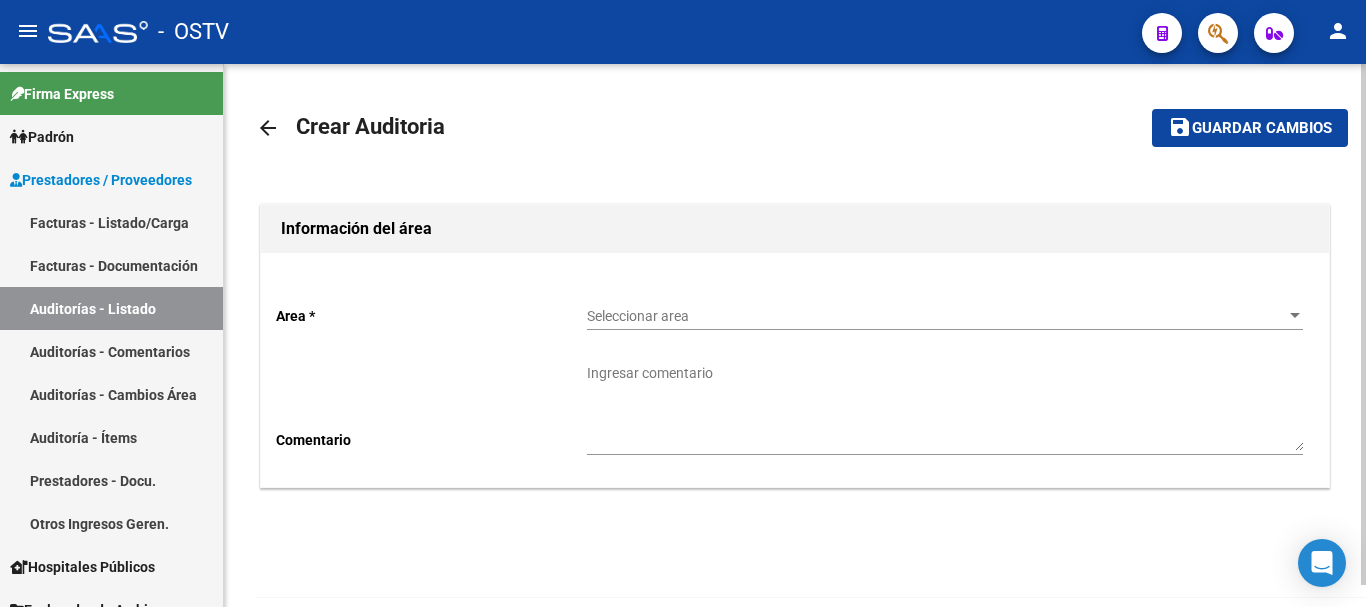 click on "Seleccionar area" at bounding box center [936, 316] 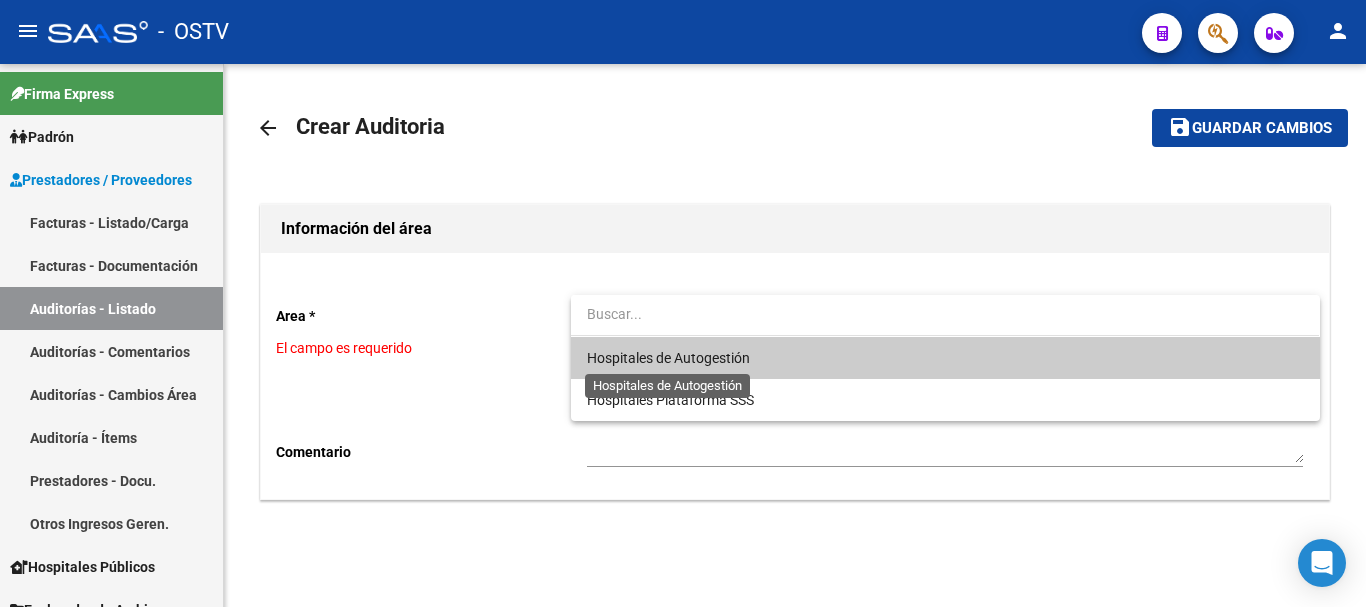 click on "Hospitales de Autogestión" at bounding box center [668, 358] 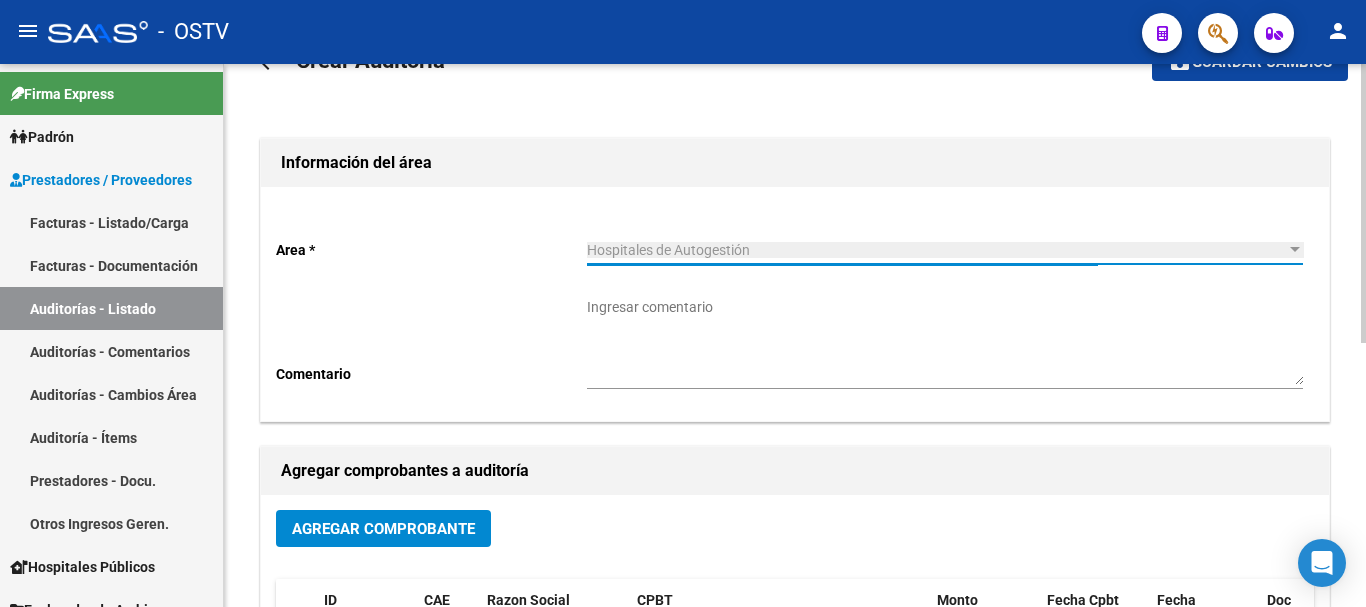 scroll, scrollTop: 100, scrollLeft: 0, axis: vertical 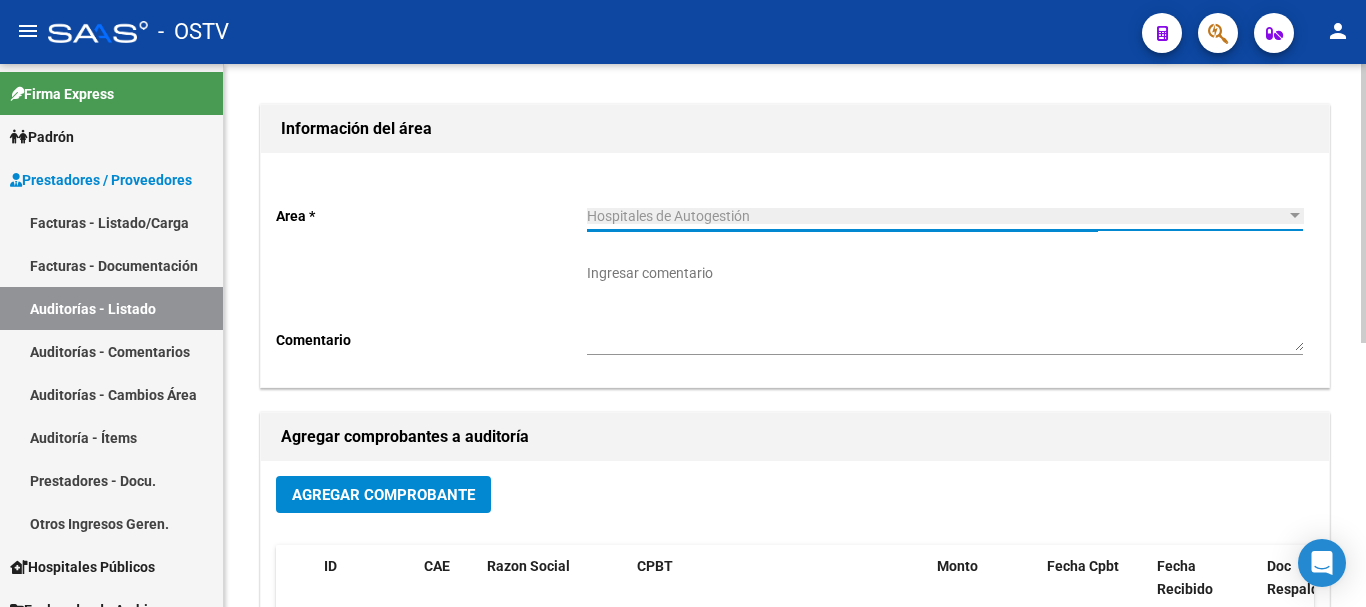 click on "Agregar Comprobante" 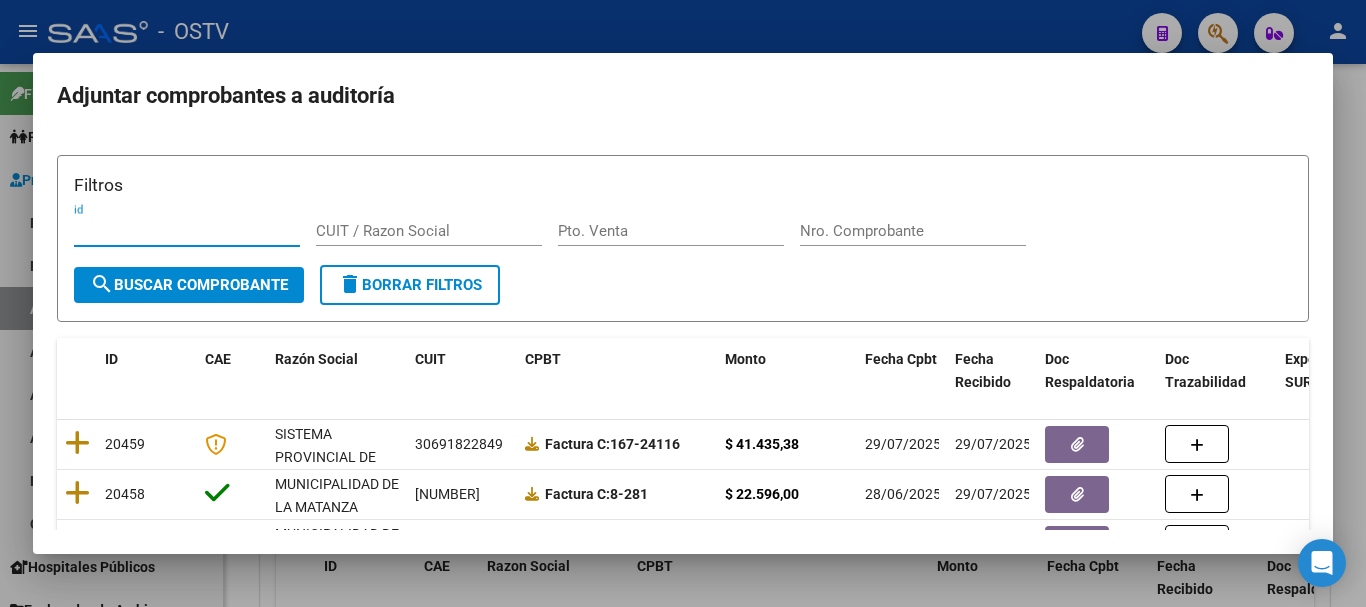 click on "Nro. Comprobante" at bounding box center [913, 231] 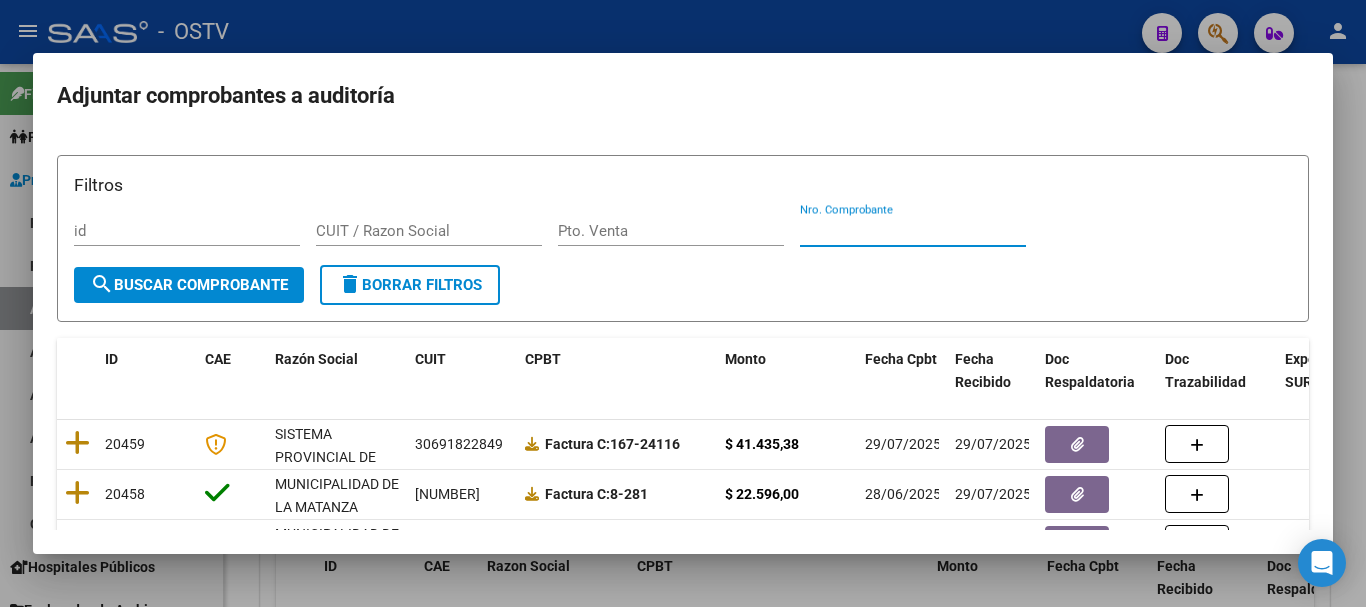 paste on "48402" 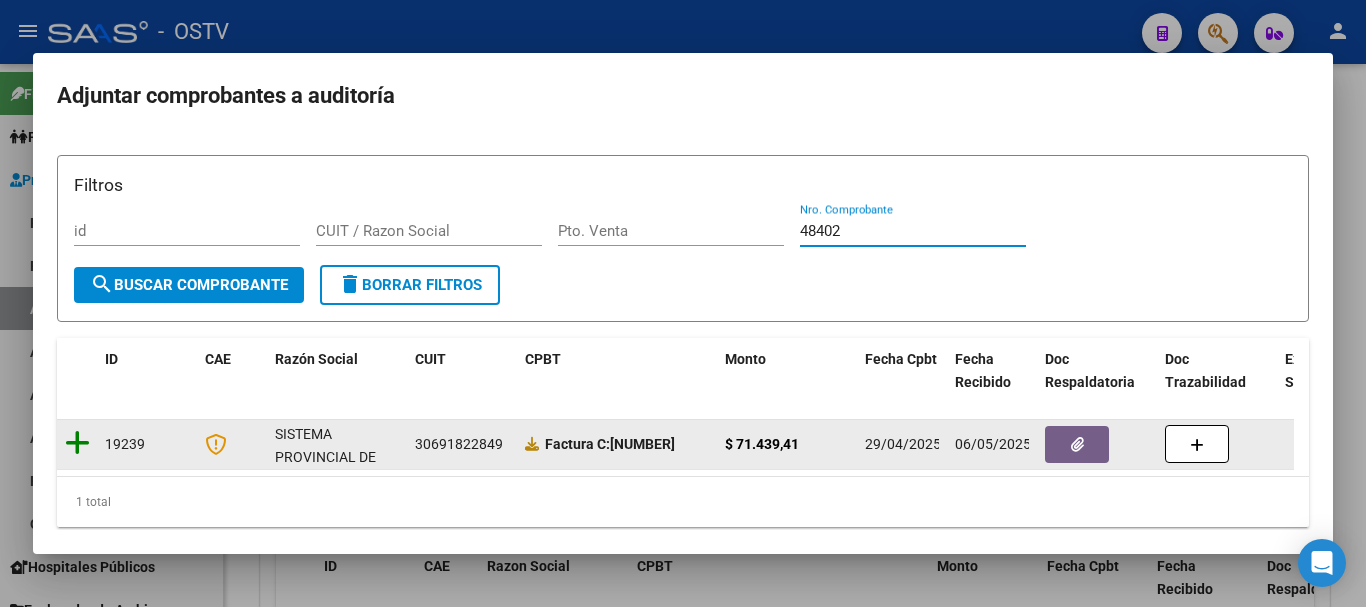 type on "48402" 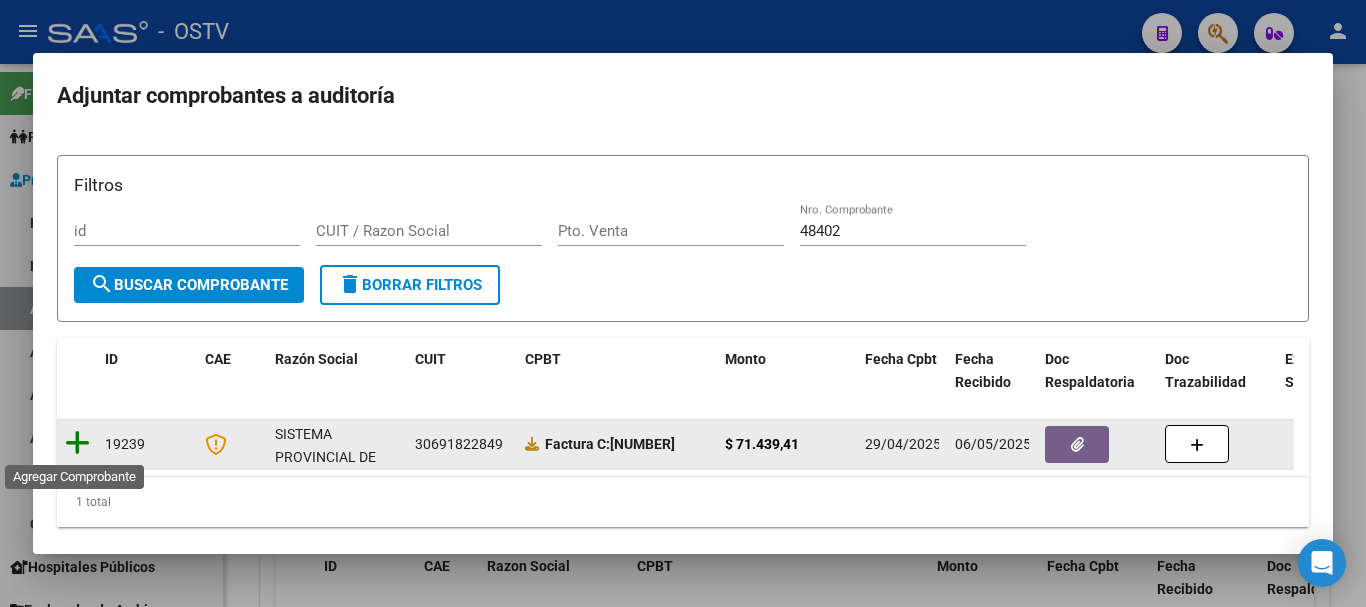 click 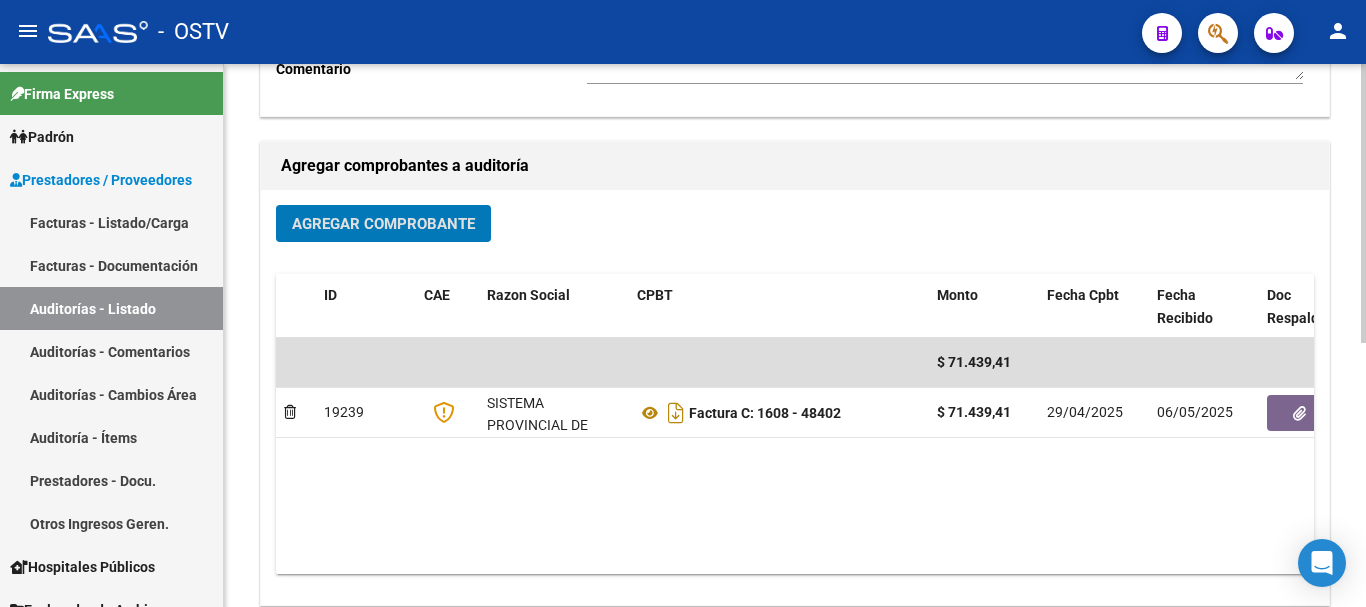 scroll, scrollTop: 500, scrollLeft: 0, axis: vertical 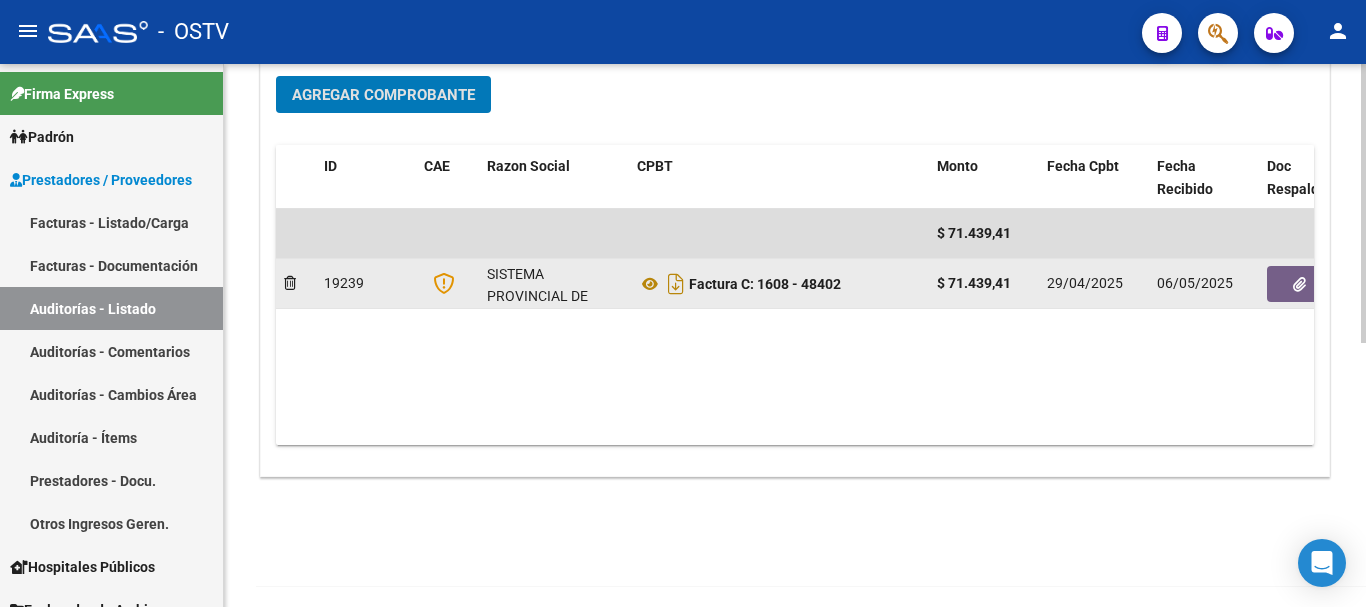 click 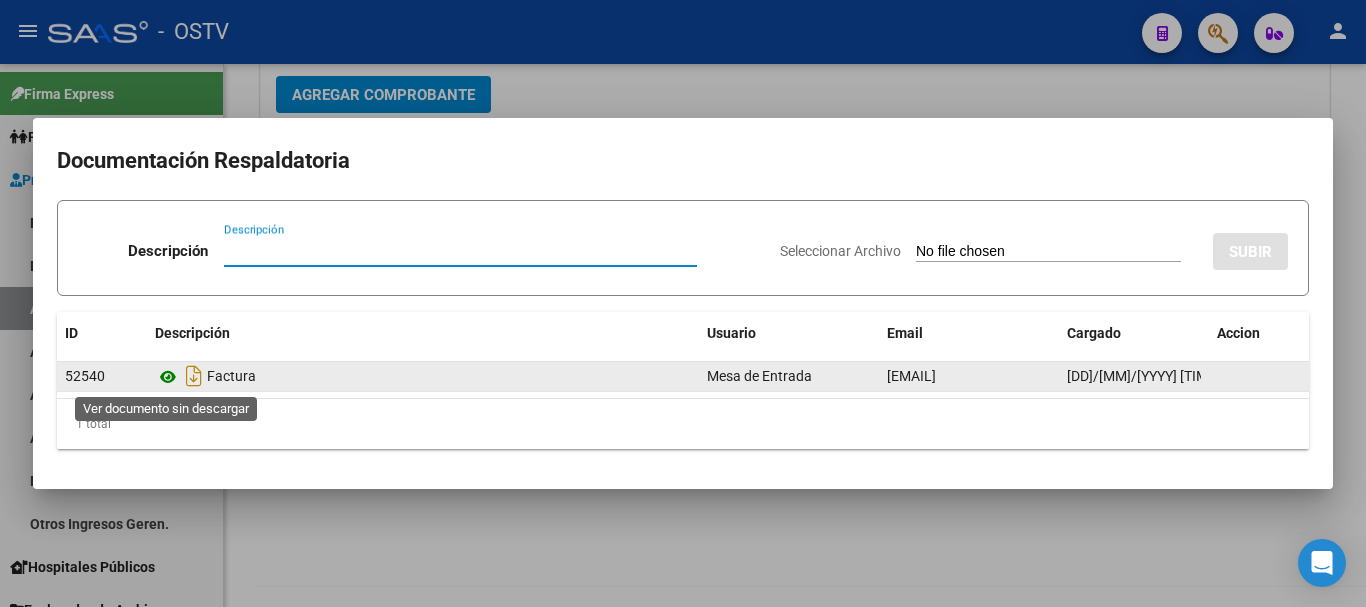 click 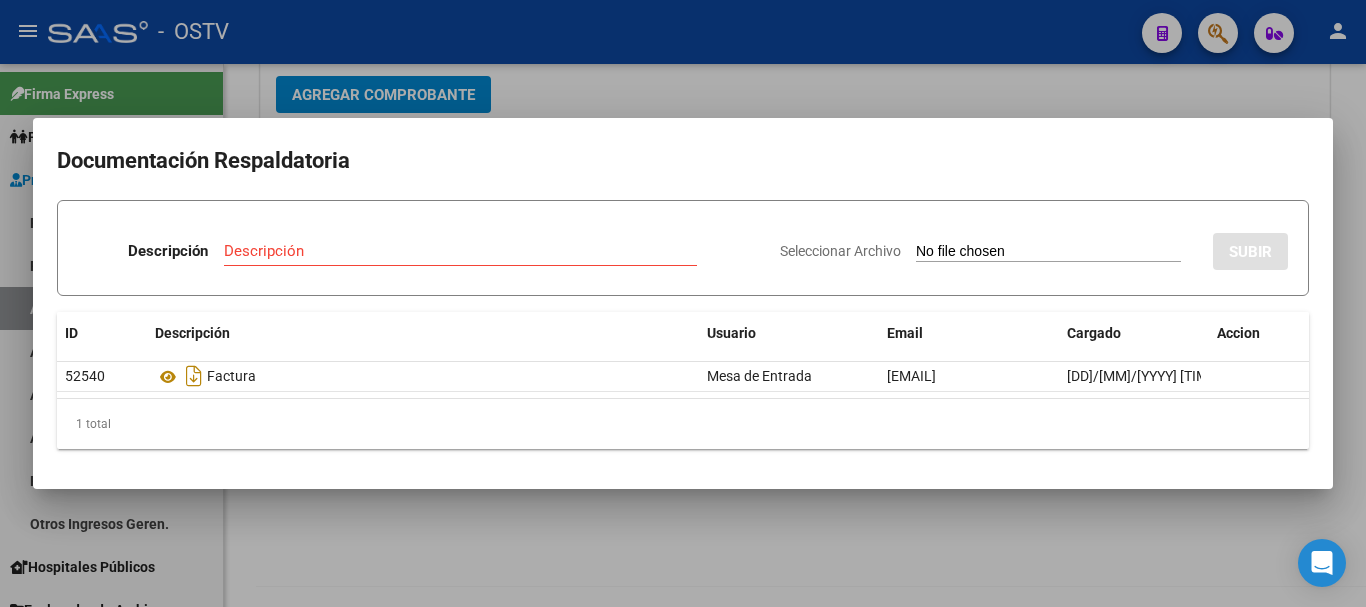 click at bounding box center (683, 303) 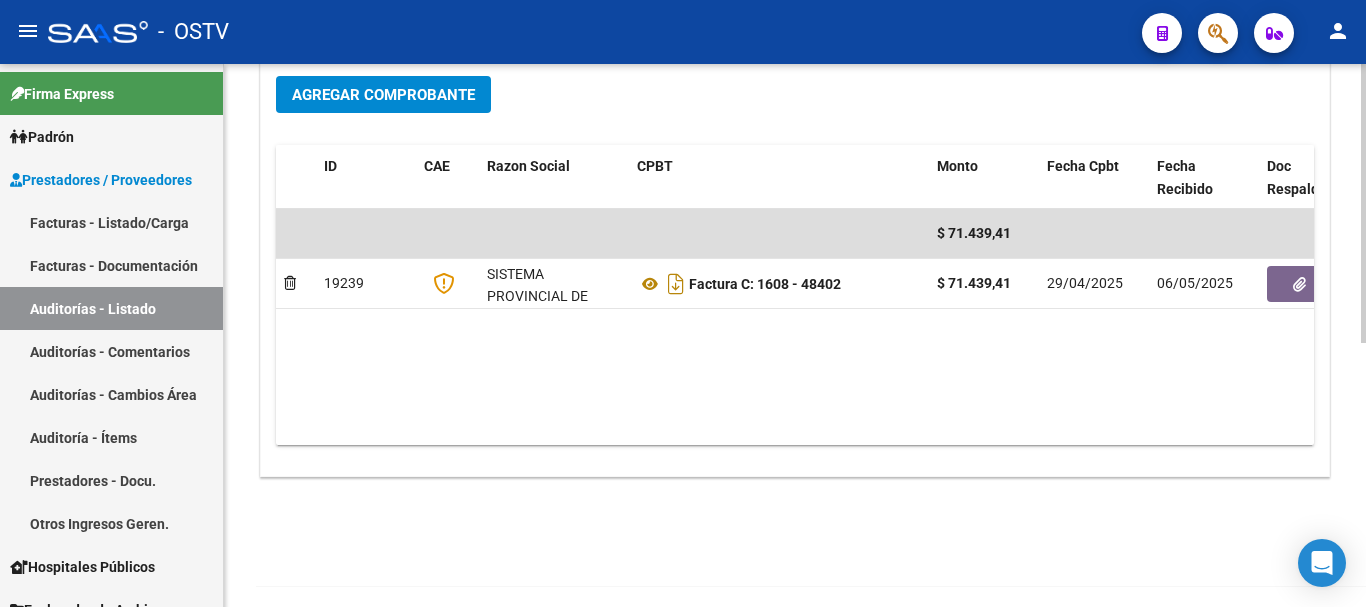 scroll, scrollTop: 0, scrollLeft: 0, axis: both 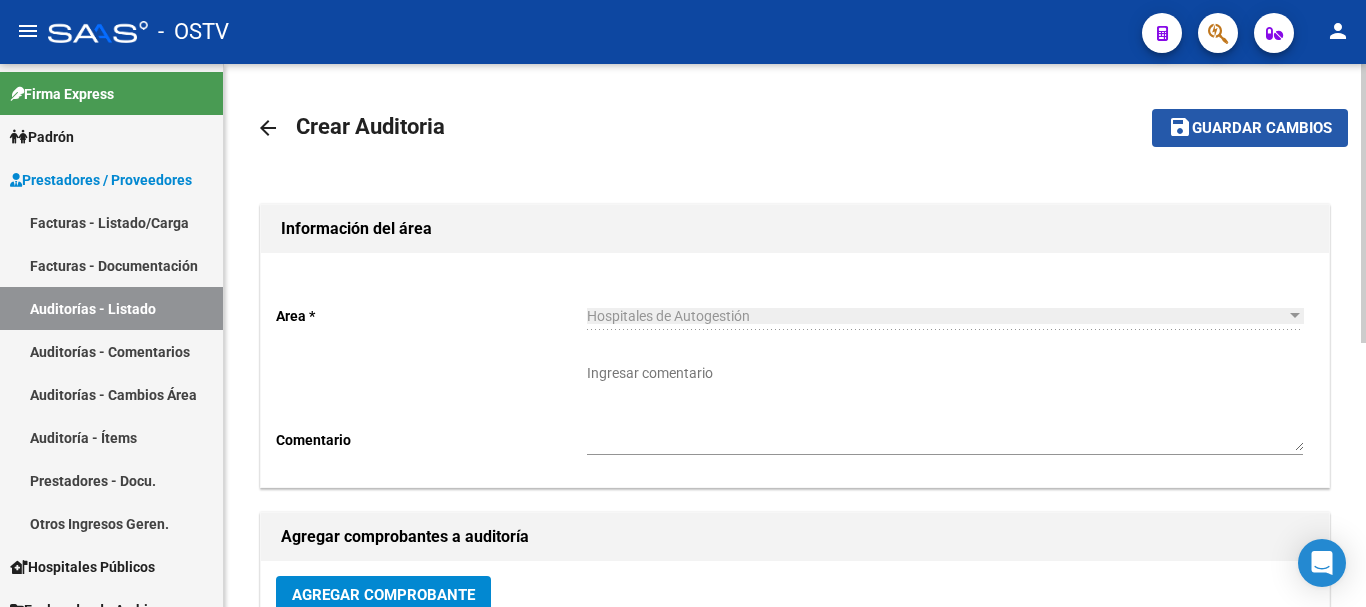 click on "Guardar cambios" 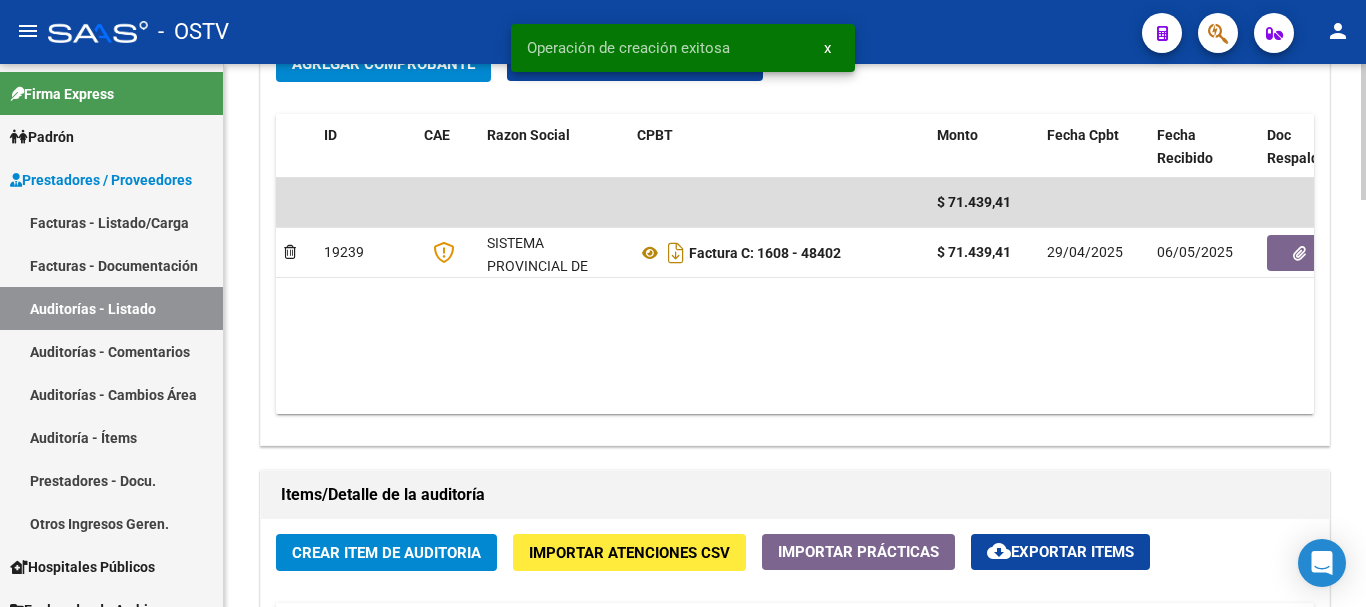 scroll, scrollTop: 1100, scrollLeft: 0, axis: vertical 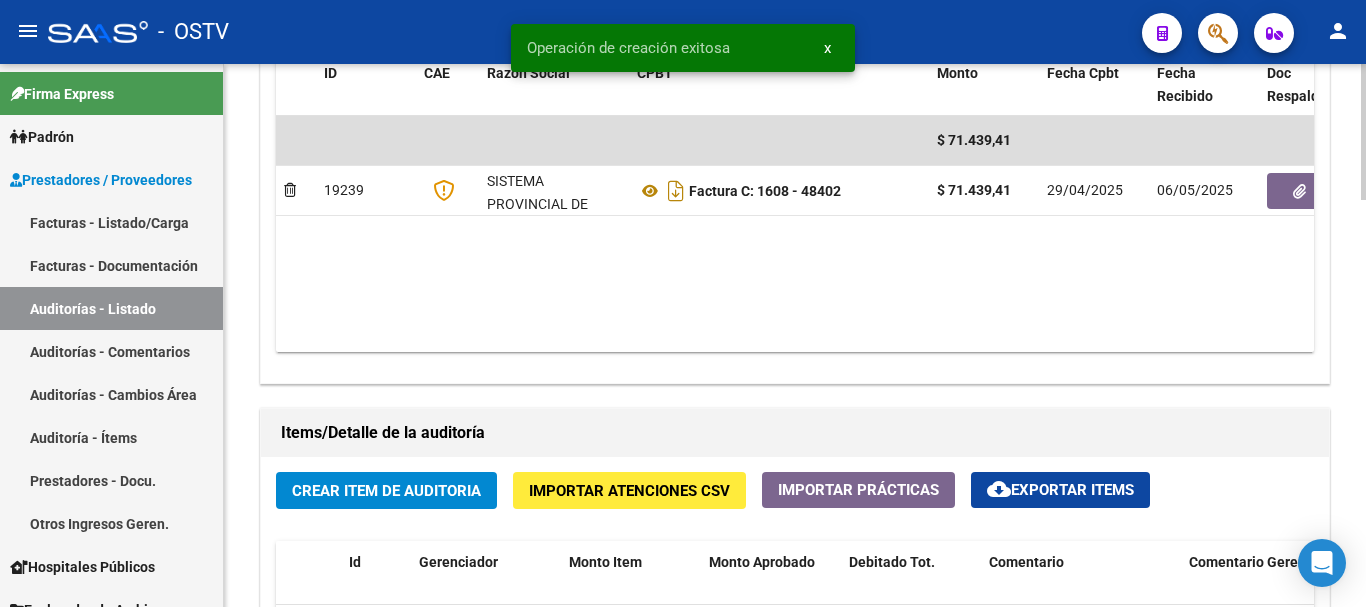 click on "Crear Item de Auditoria" 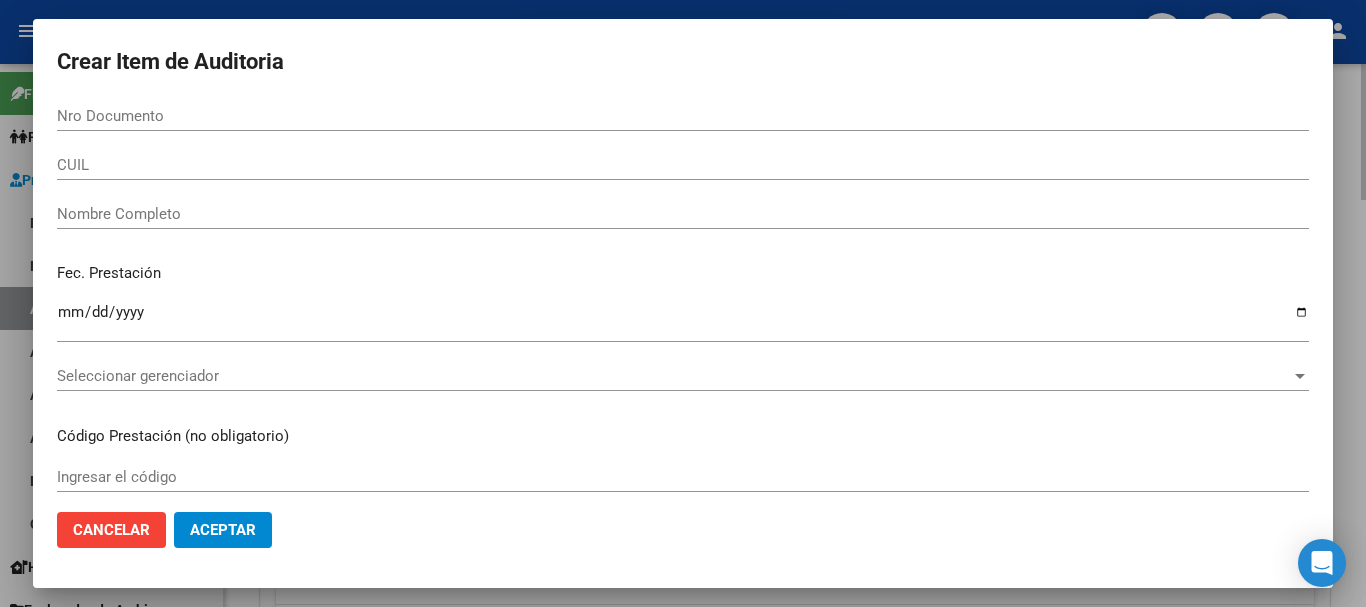 type 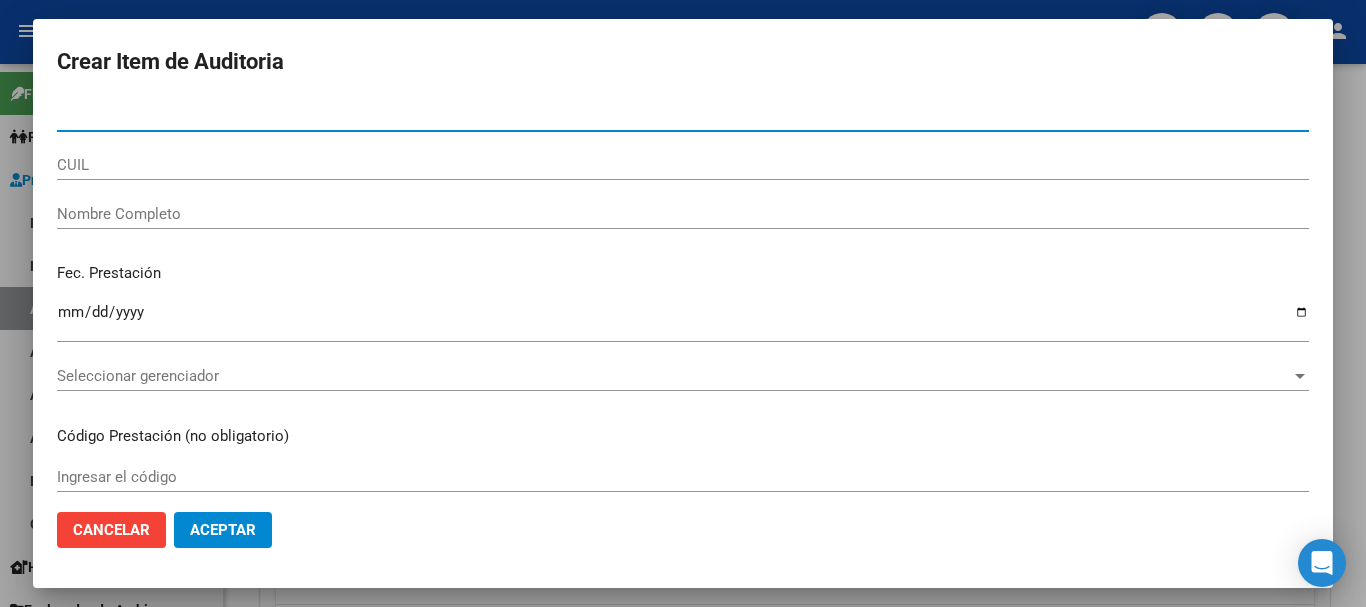 paste on "26676289" 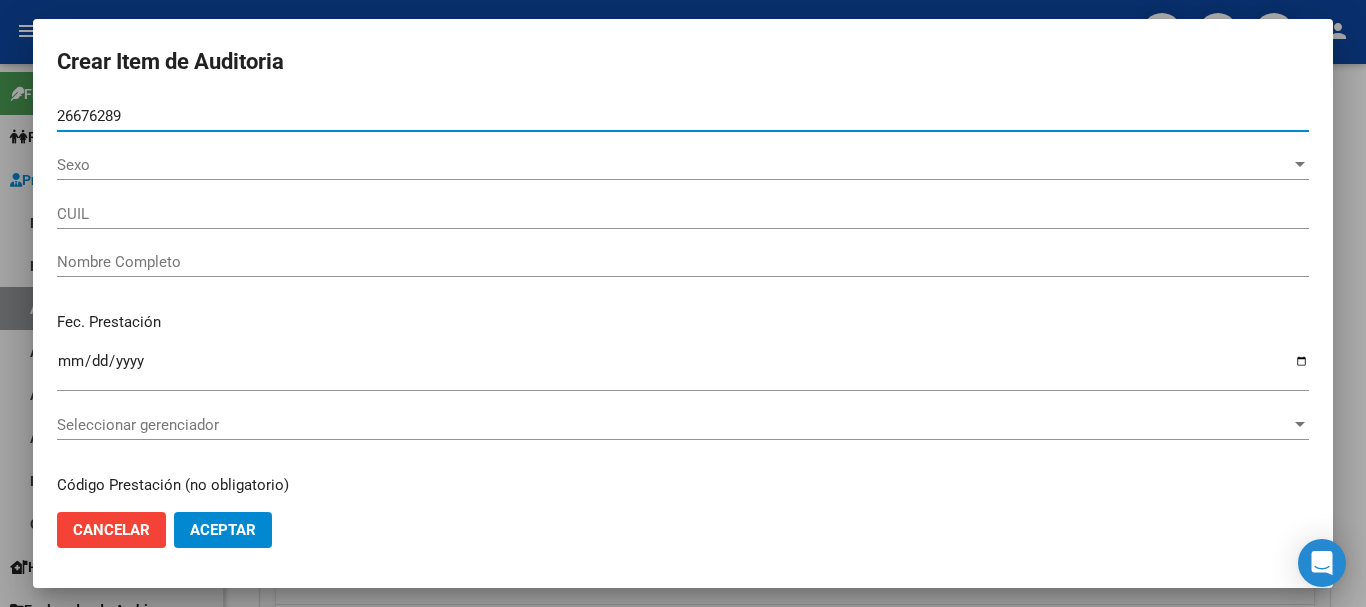 type on "26676289" 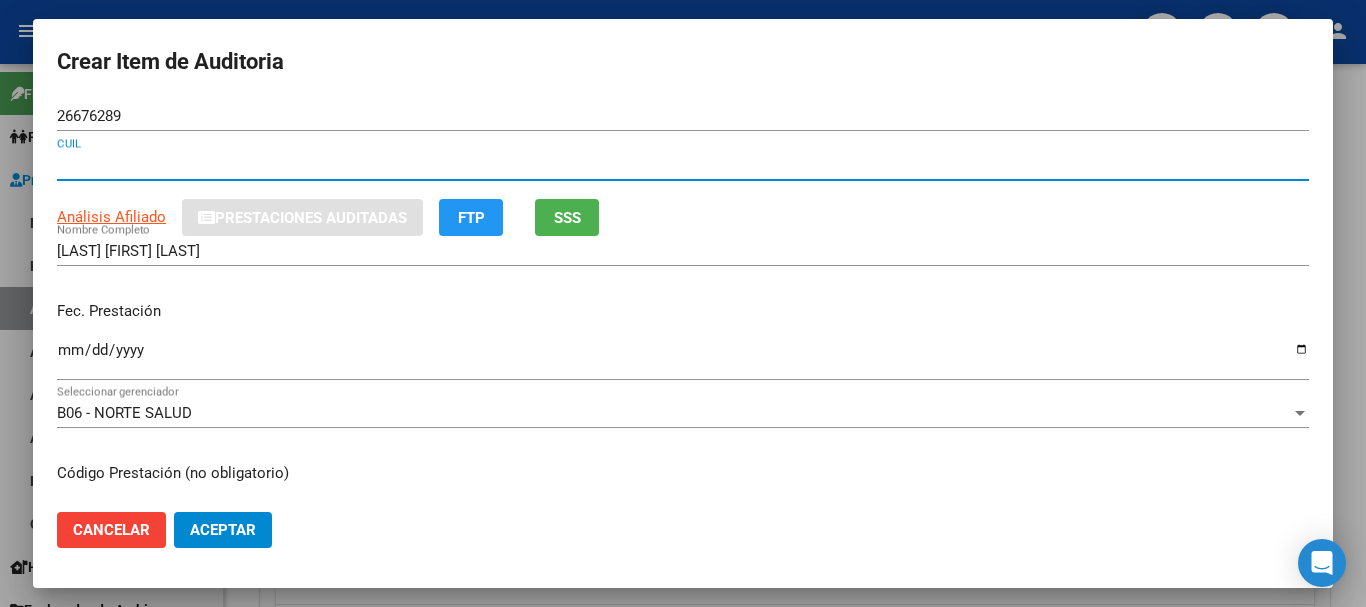 type 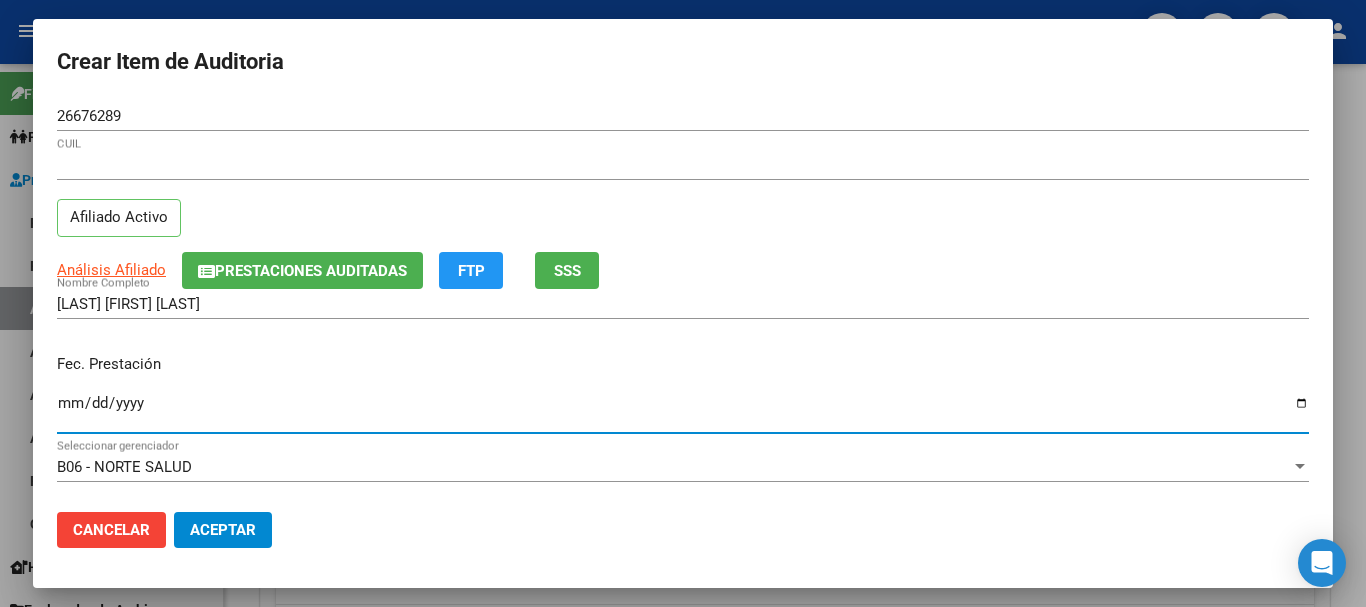 type on "[YYYY]-[MM]-[DD]" 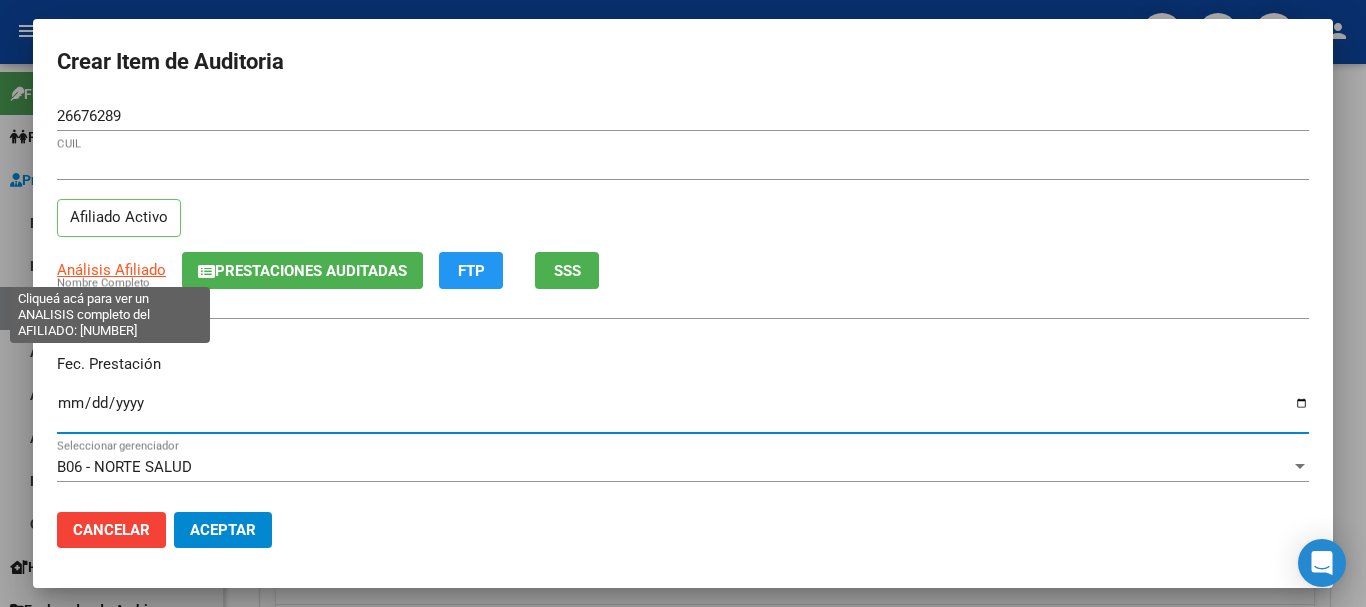 click on "Análisis Afiliado" at bounding box center (111, 270) 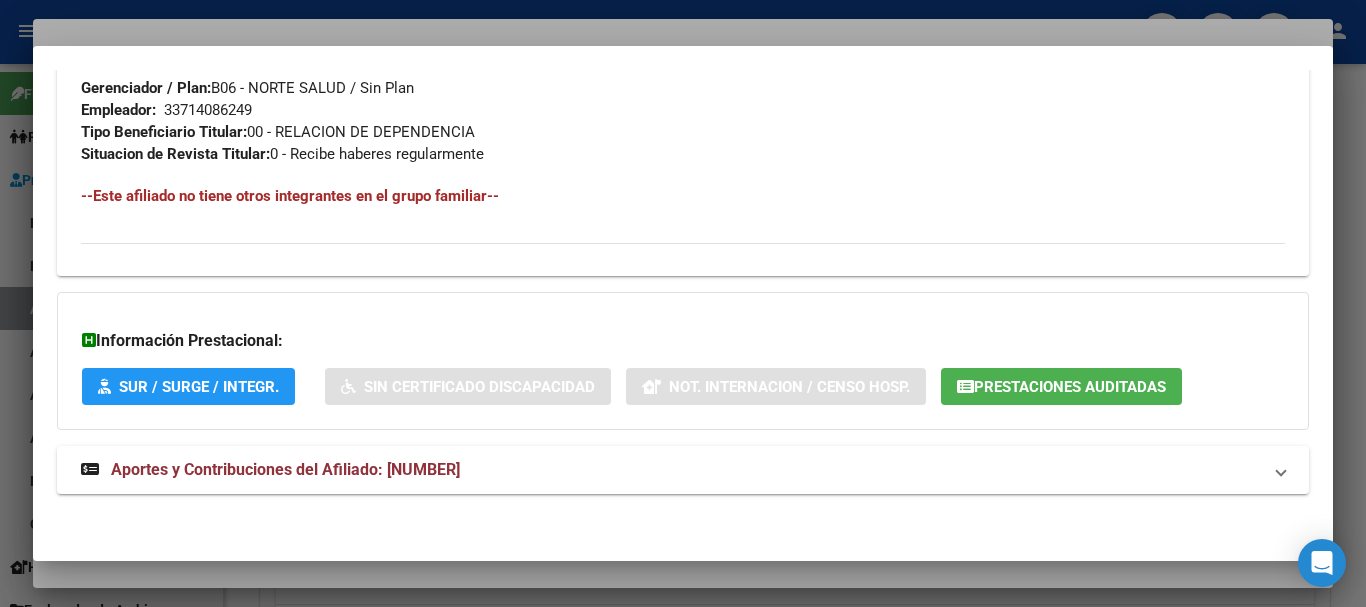 scroll, scrollTop: 1009, scrollLeft: 0, axis: vertical 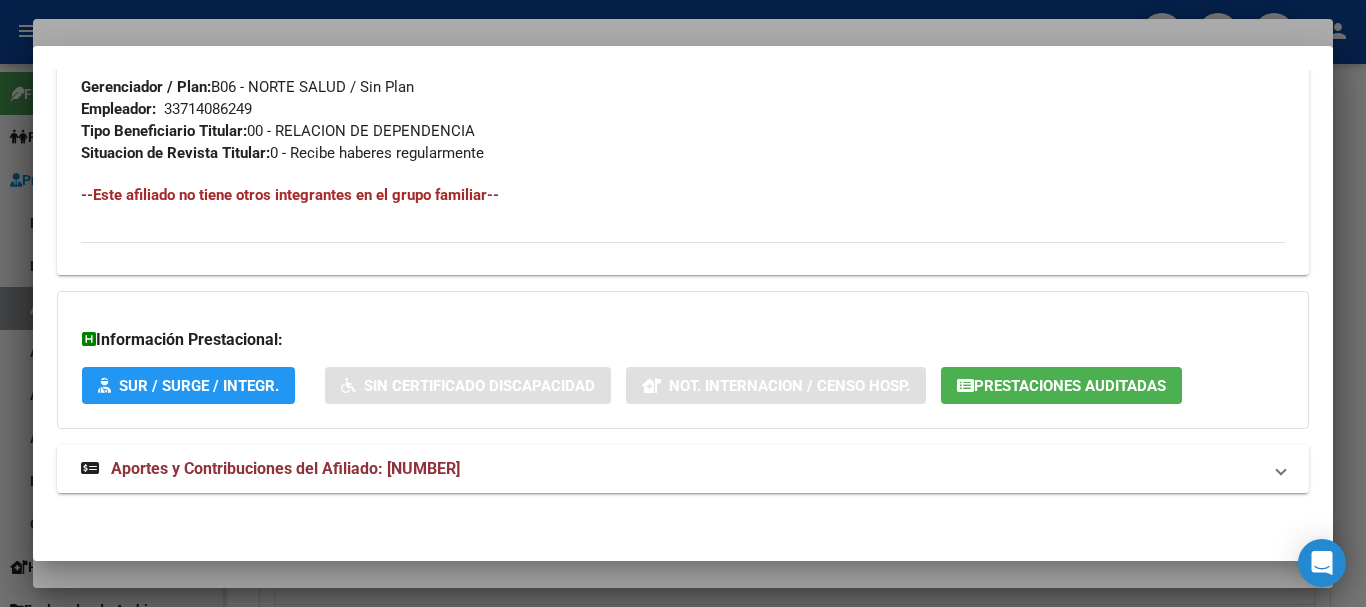 click on "Aportes y Contribuciones del Afiliado: [NUMBER]" at bounding box center [683, 469] 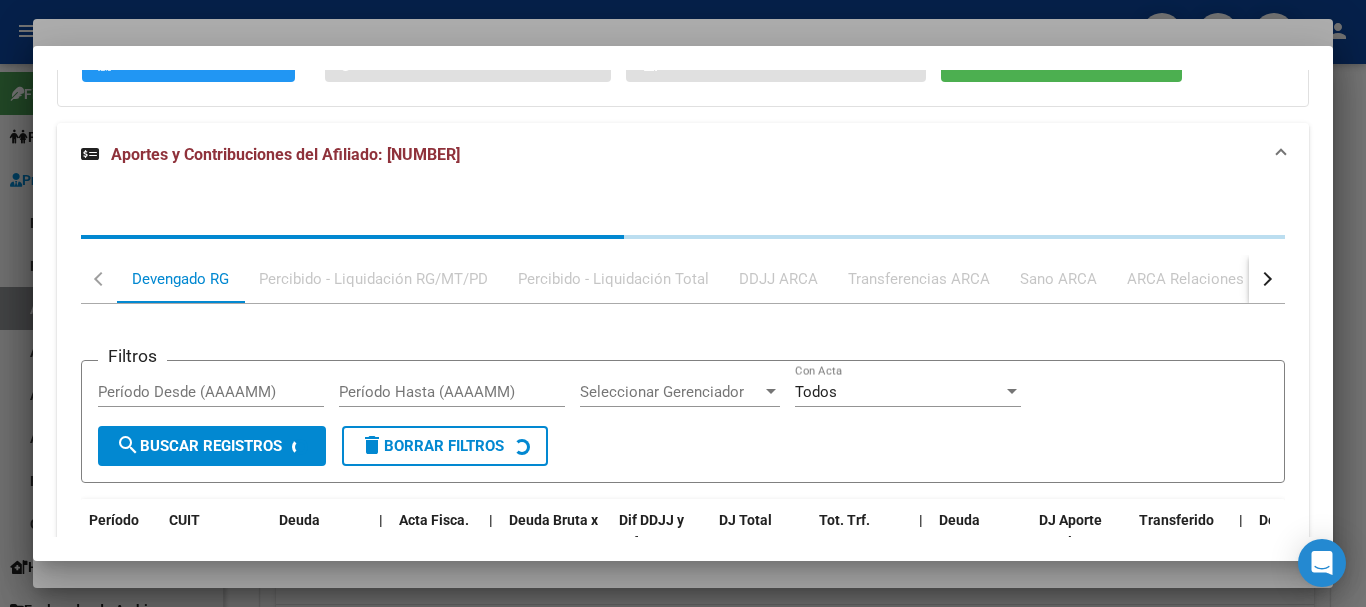 scroll, scrollTop: 1509, scrollLeft: 0, axis: vertical 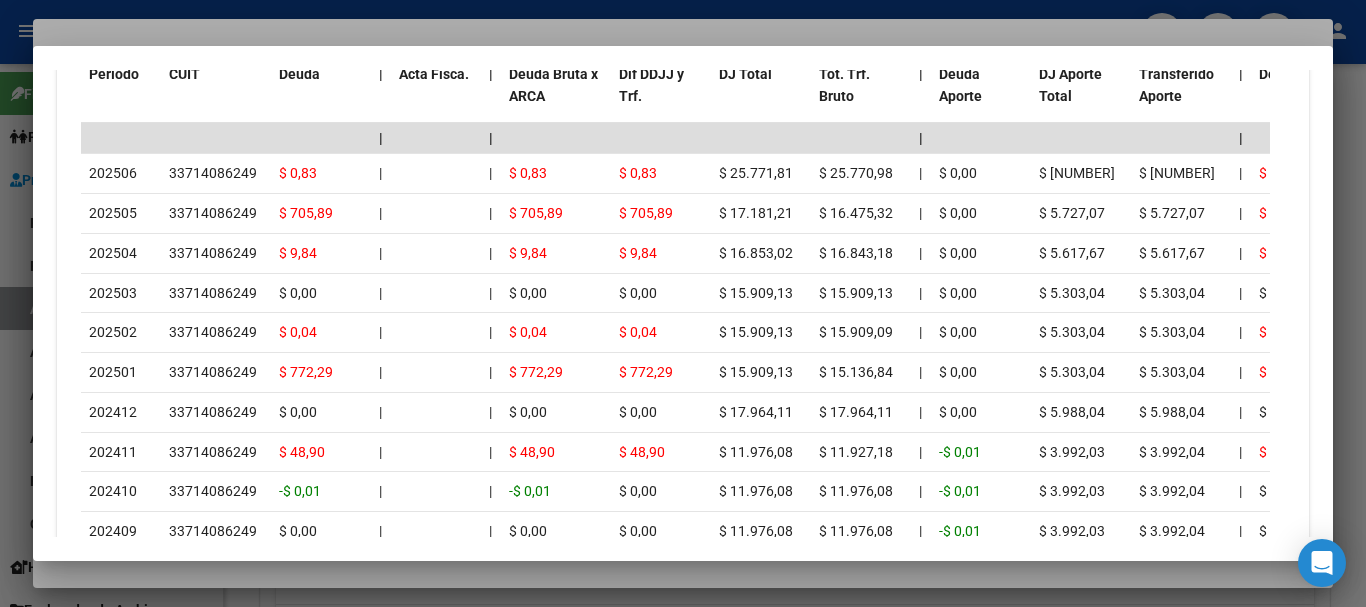 click at bounding box center [683, 303] 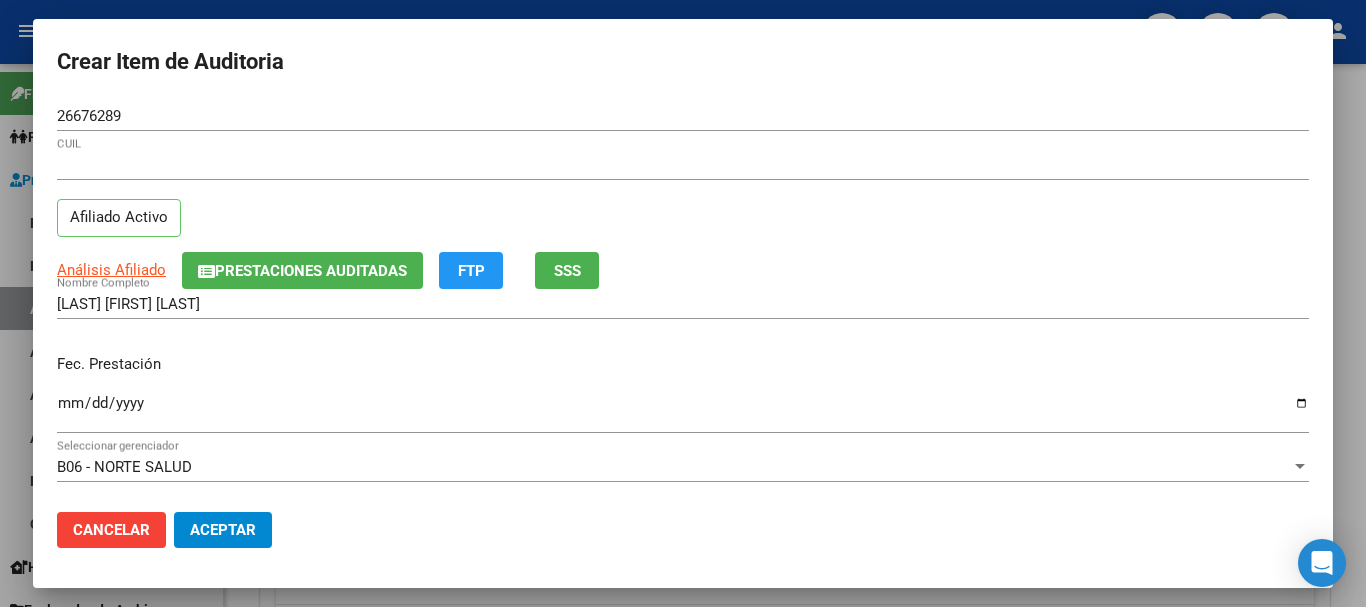 click on "Crear Item de Auditoria   [NUMBER] Nro Documento    [NUMBER] CUIL   Afiliado Activo  Análisis Afiliado  Prestaciones Auditadas FTP SSS   [LAST] [FIRST] [MIDDLE] Nombre Completo  Fec. Prestación    [YYYY]-[MM]-[DD] Ingresar la fecha  B06 - NORTE SALUD Seleccionar gerenciador Código Prestación (no obligatorio)    Ingresar el código  Precio  *   $ [NUMBER] Ingresar el precio  Cantidad  *   1 Ingresar la cantidad  Monto Item  *   $ [NUMBER] Ingresar el monto  Monto Debitado    $ [NUMBER] Ingresar el monto  Comentario Operador    Ingresar el Comentario  Comentario Gerenciador    Ingresar el Comentario  Descripción    Ingresar el Descripción   Atencion Tipo  Seleccionar tipo Seleccionar tipo  Nomenclador  Seleccionar Nomenclador Seleccionar Nomenclador Cancelar Aceptar" at bounding box center (683, 303) 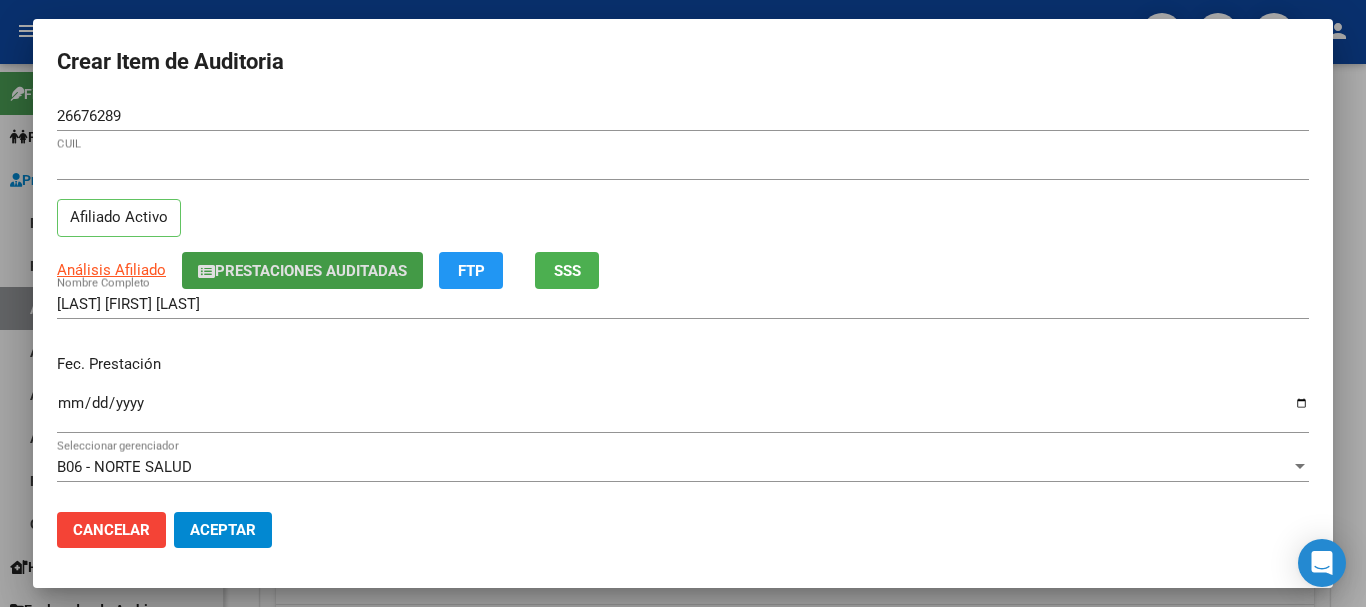 type 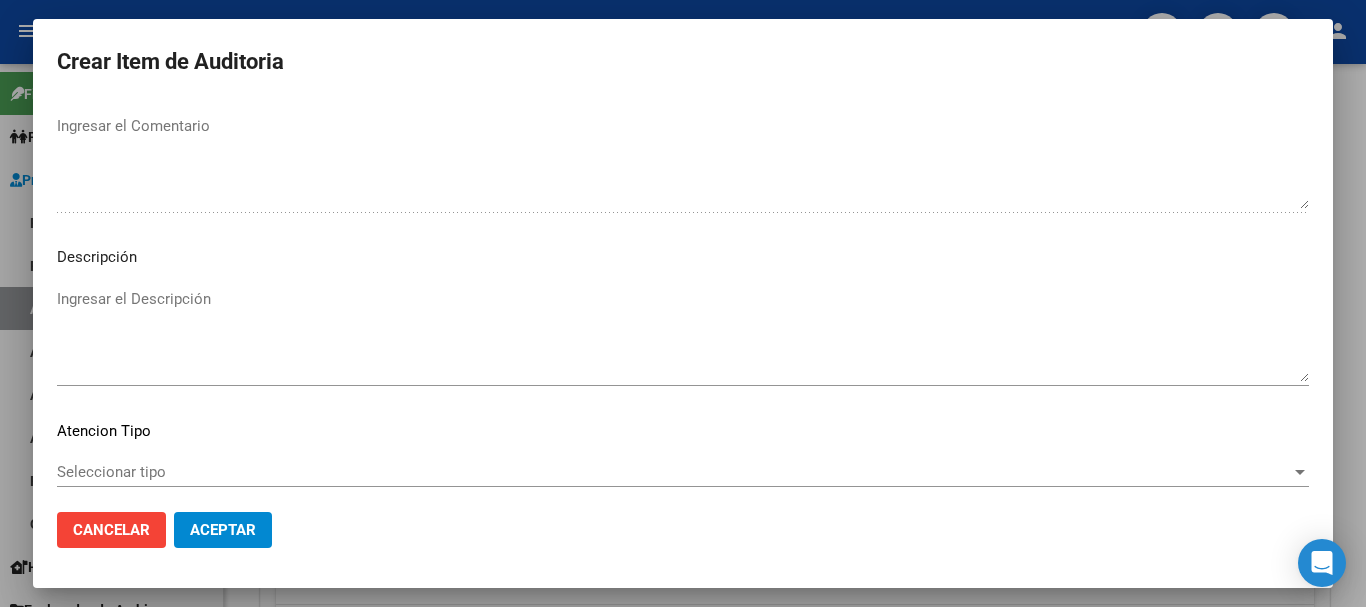 scroll, scrollTop: 1233, scrollLeft: 0, axis: vertical 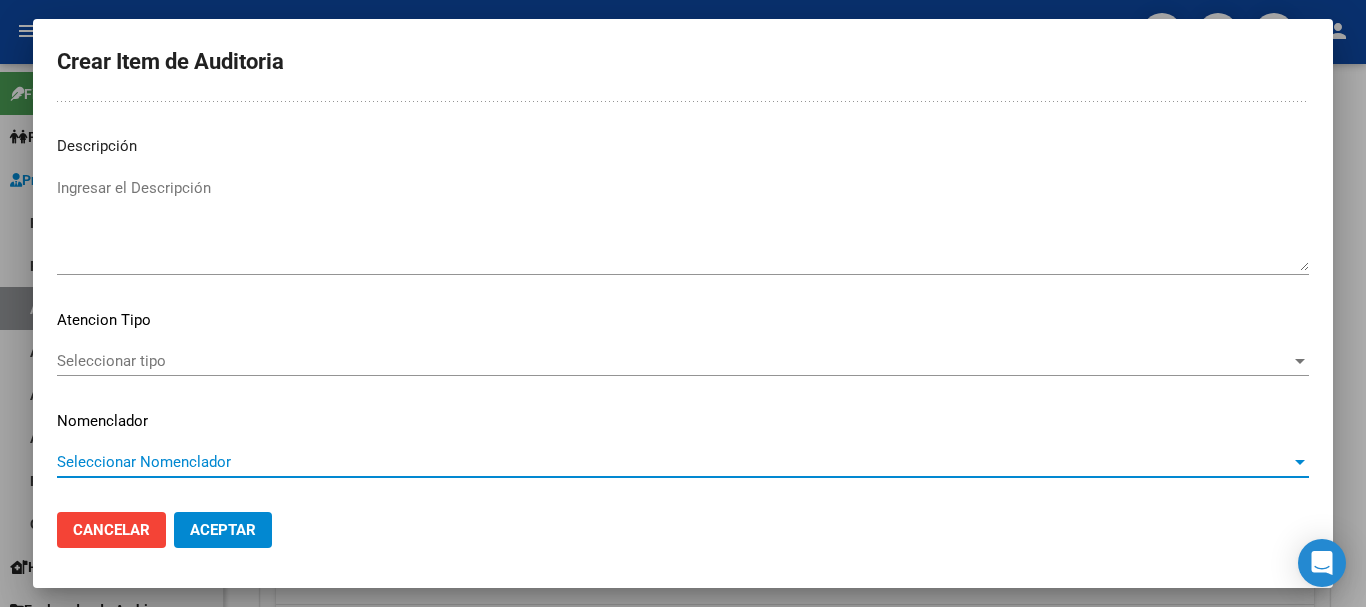 type 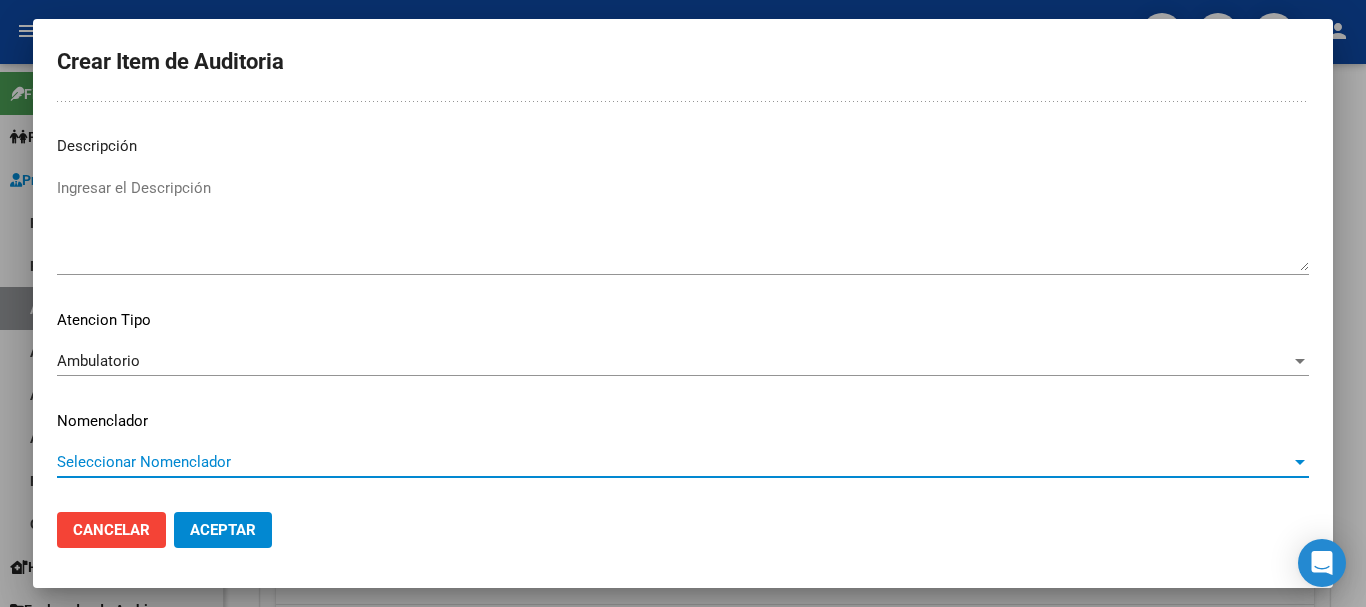 type 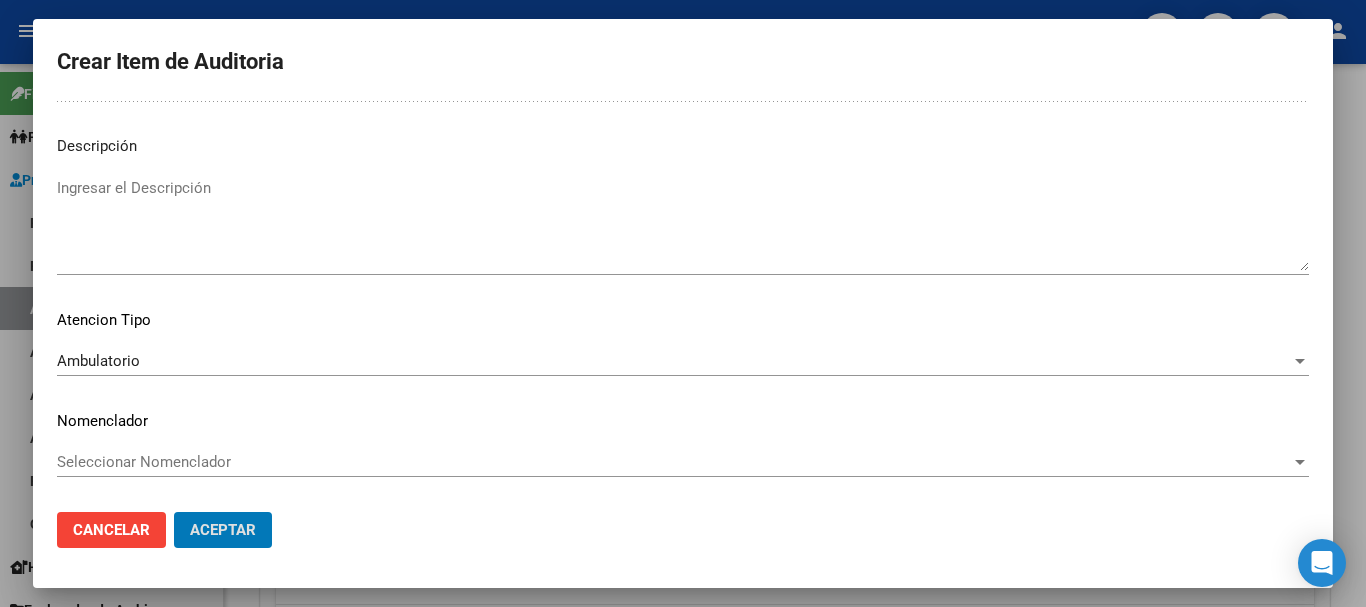 scroll, scrollTop: 0, scrollLeft: 0, axis: both 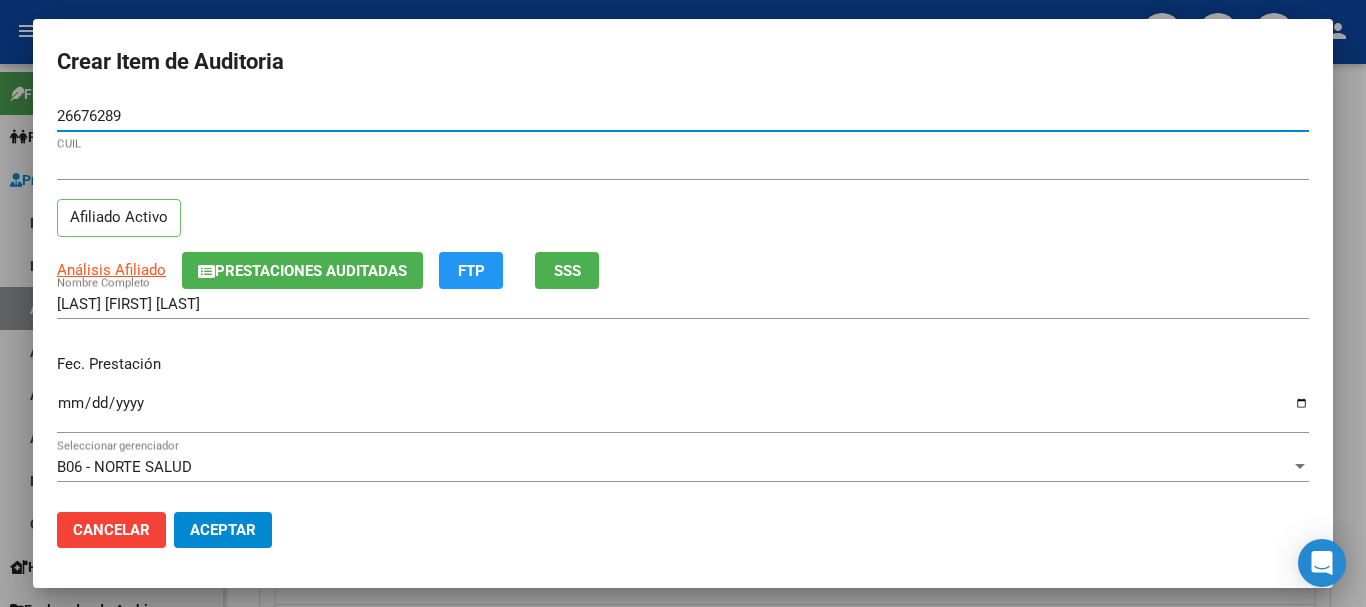 click on "Aceptar" 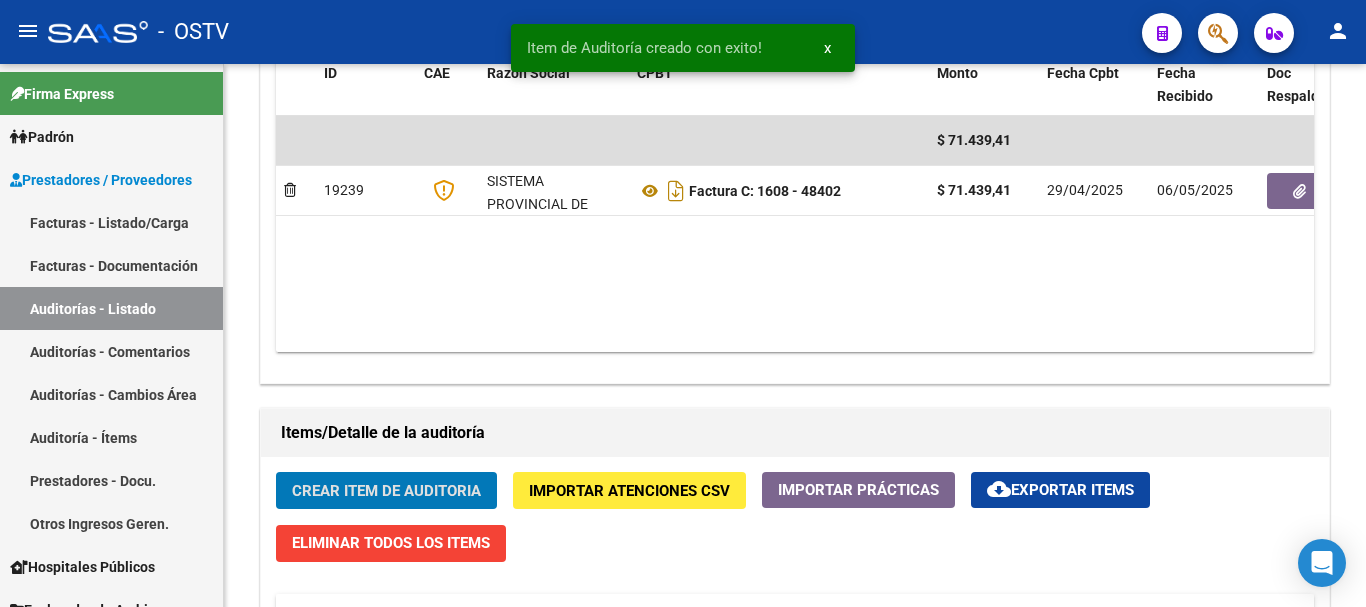 click on "Crear Item de Auditoria" 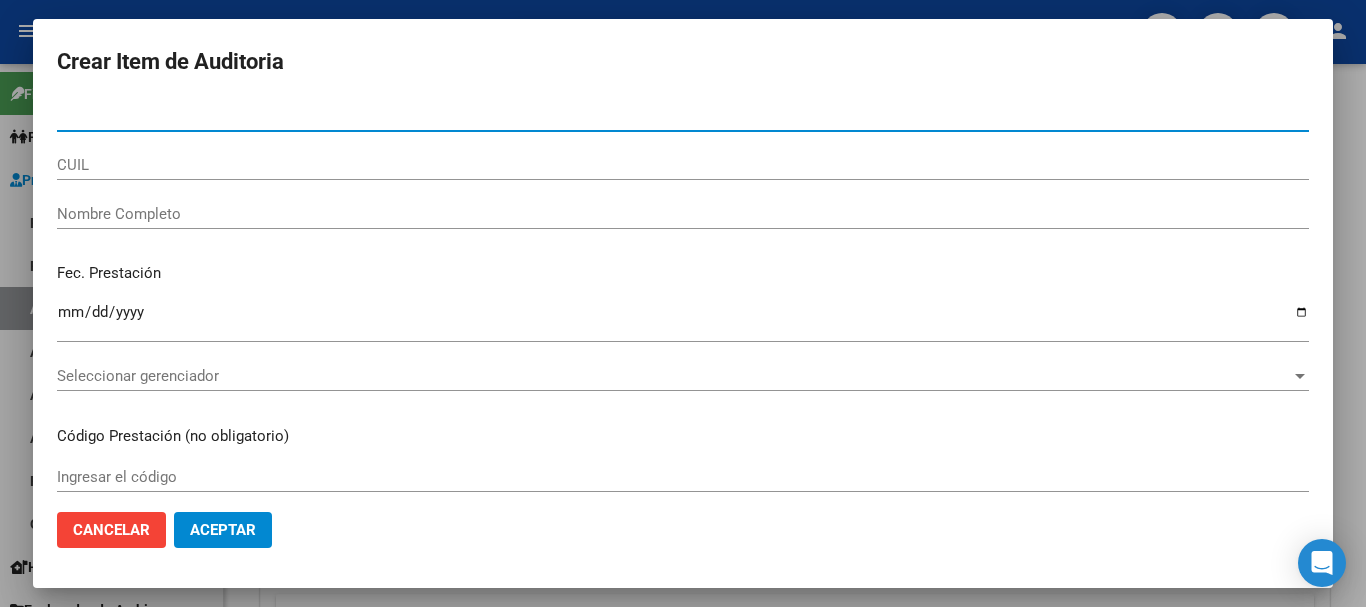 click at bounding box center (683, 303) 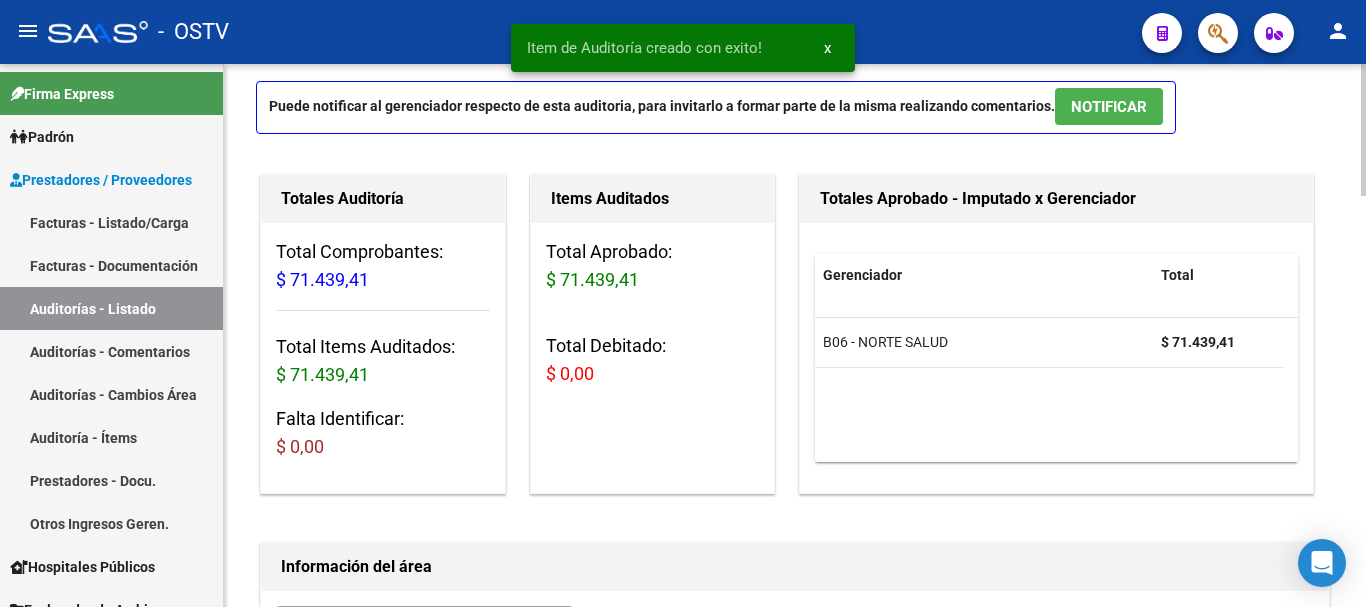 scroll, scrollTop: 0, scrollLeft: 0, axis: both 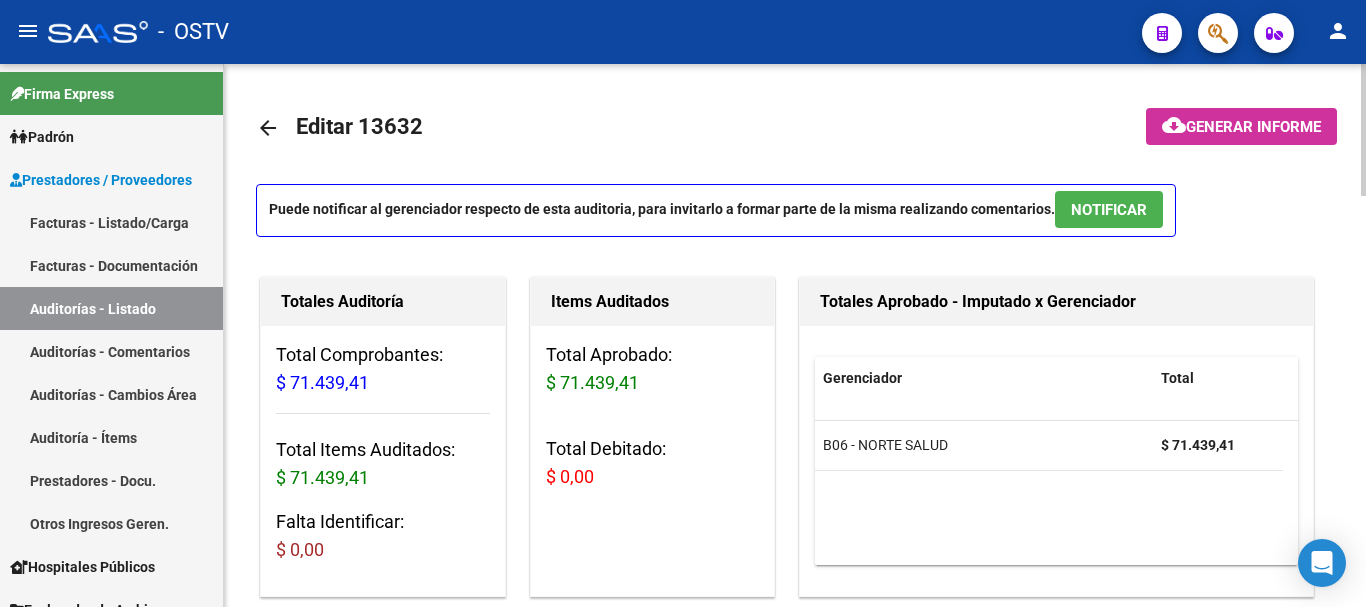 click on "NOTIFICAR" at bounding box center (1109, 209) 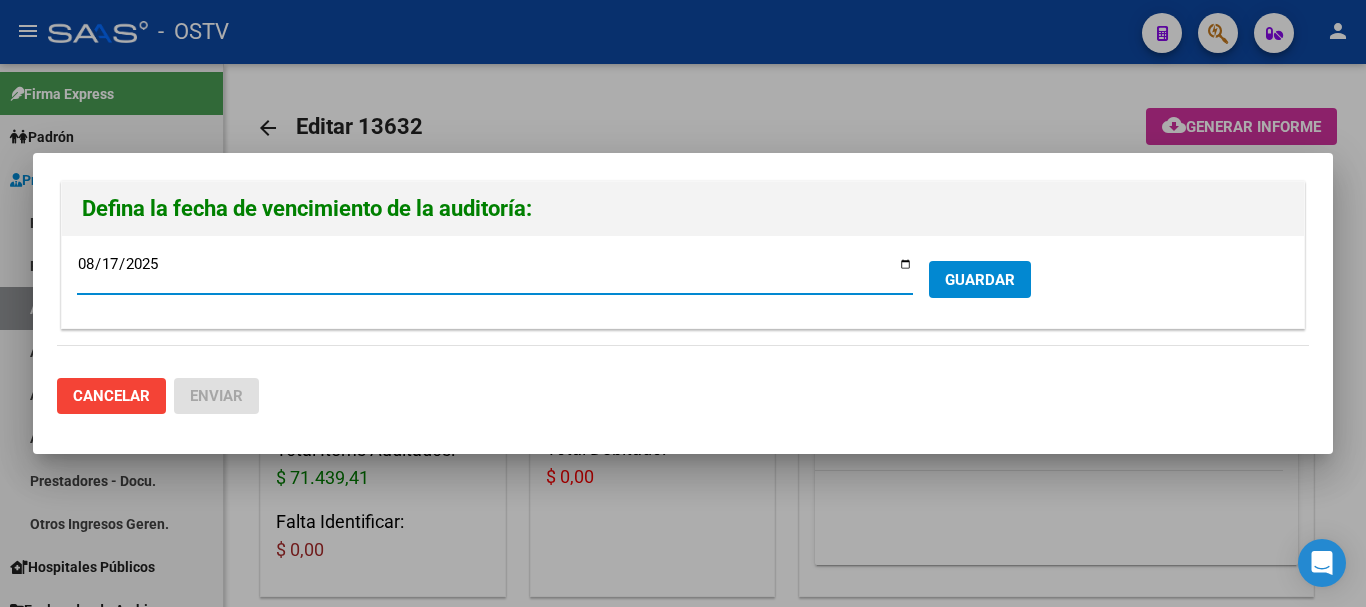 click on "GUARDAR" at bounding box center [980, 280] 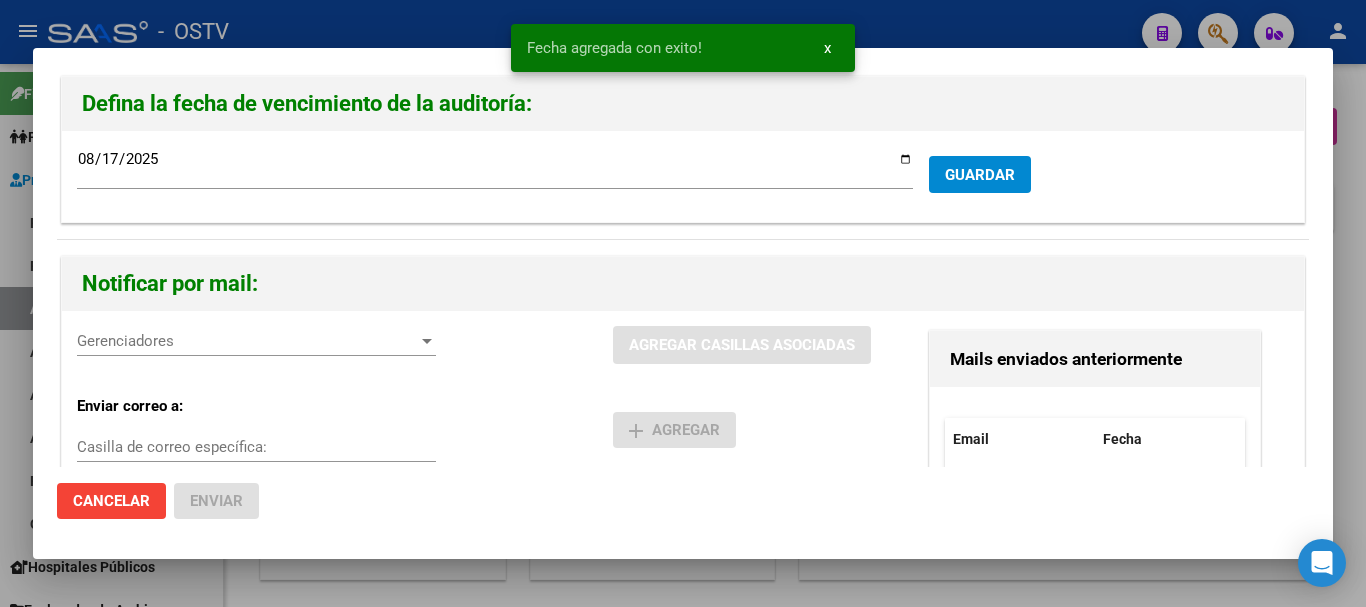 click on "Gerenciadores" at bounding box center [247, 341] 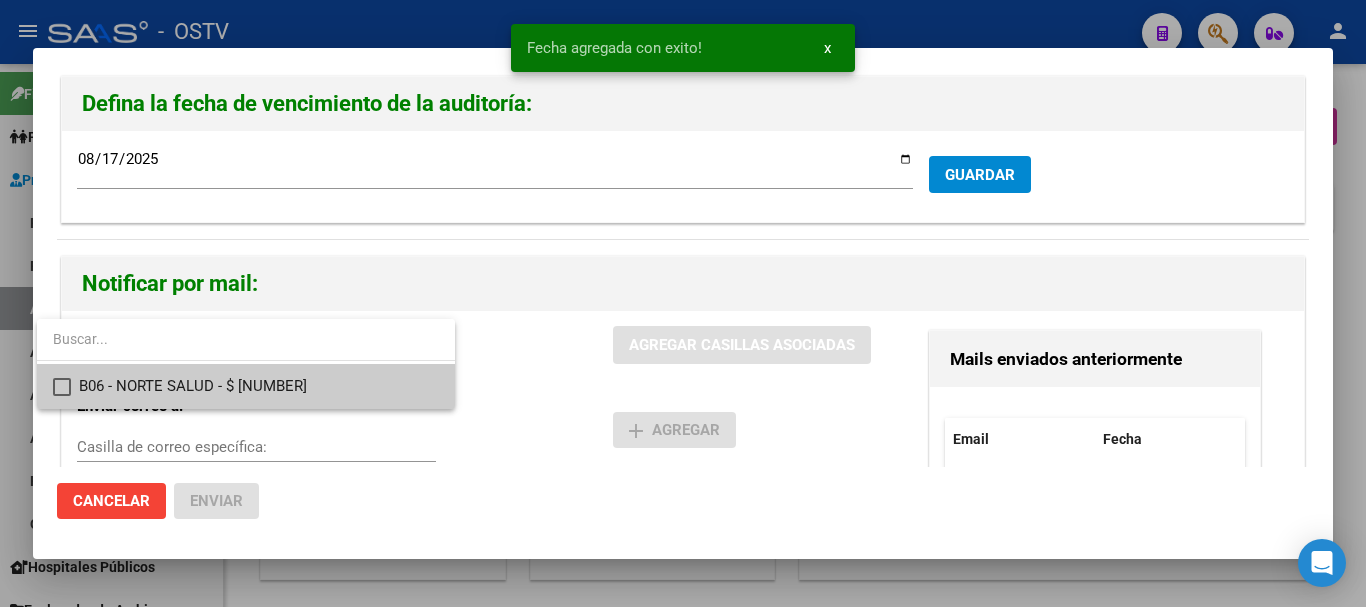 click on "B06 - NORTE SALUD - $ [NUMBER]" at bounding box center (259, 386) 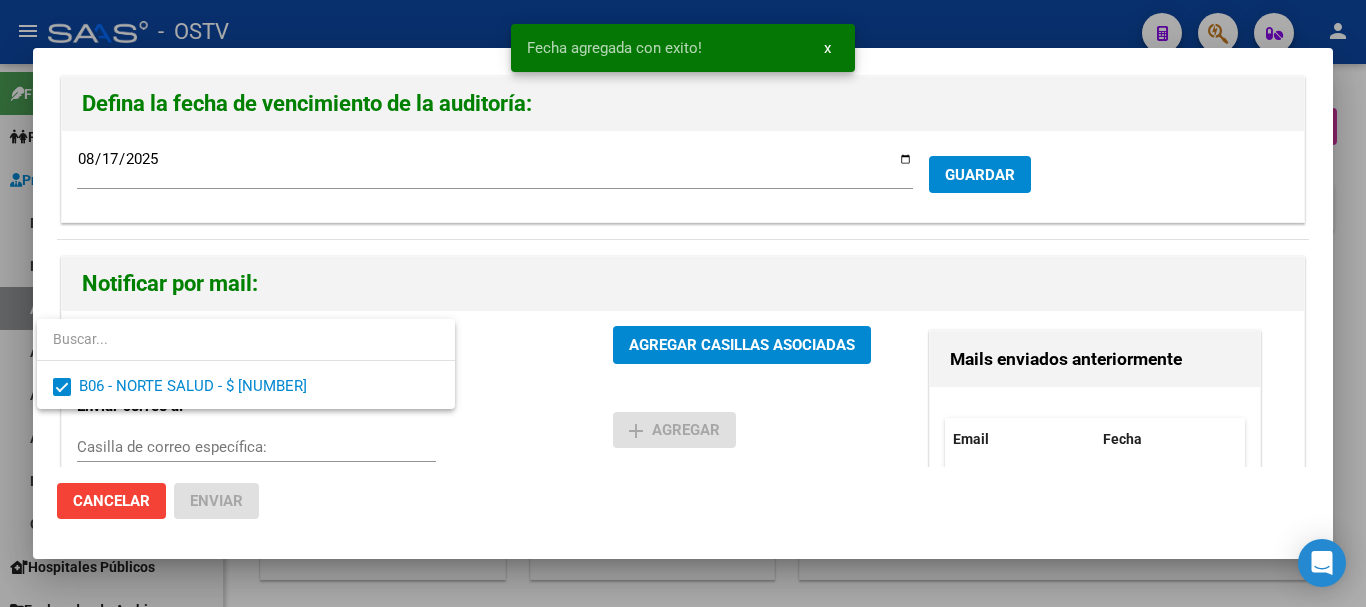 click at bounding box center [683, 303] 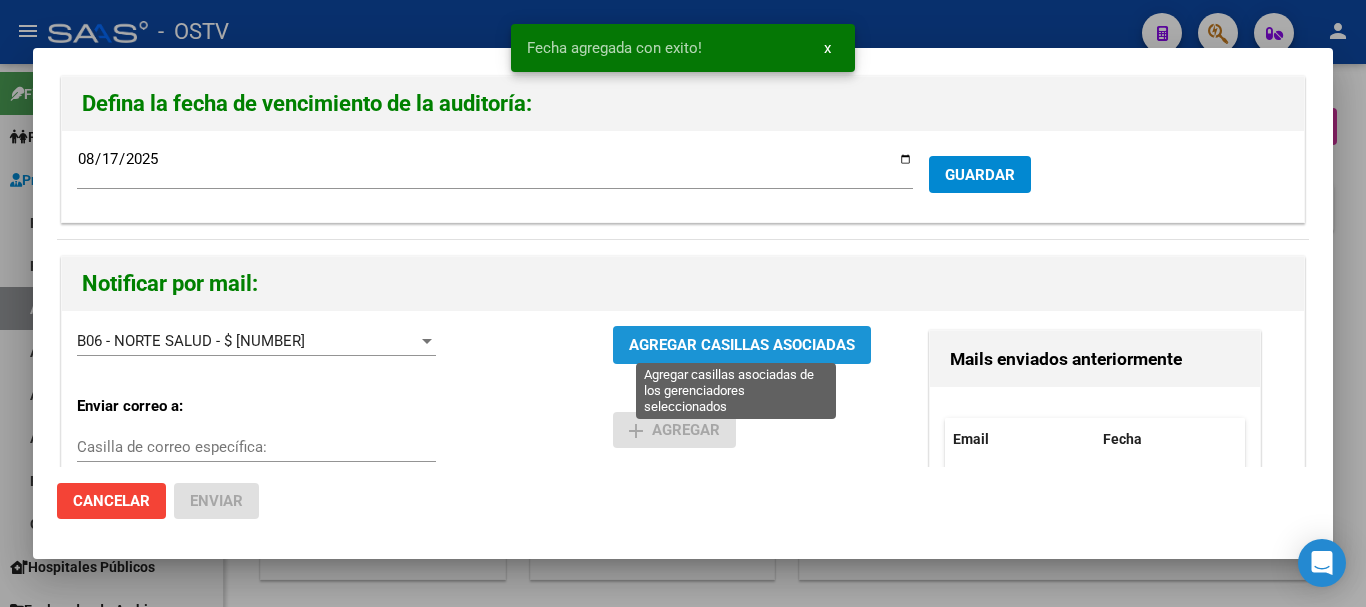 click on "AGREGAR CASILLAS ASOCIADAS" at bounding box center (742, 346) 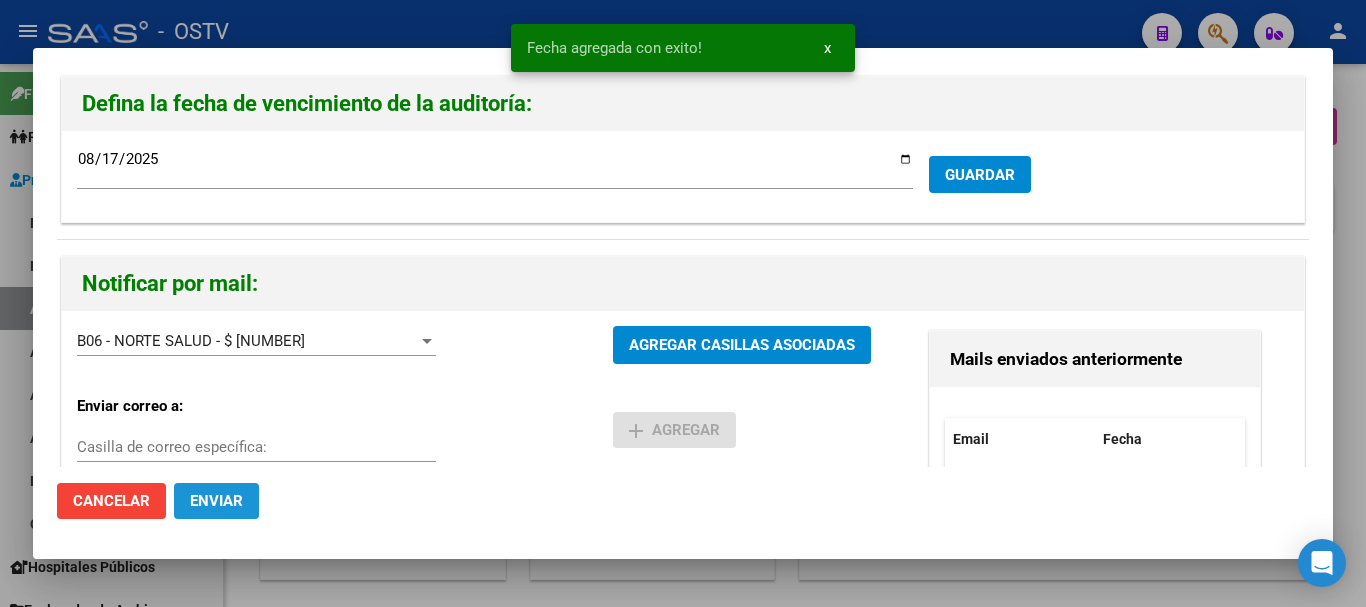 click on "Enviar" 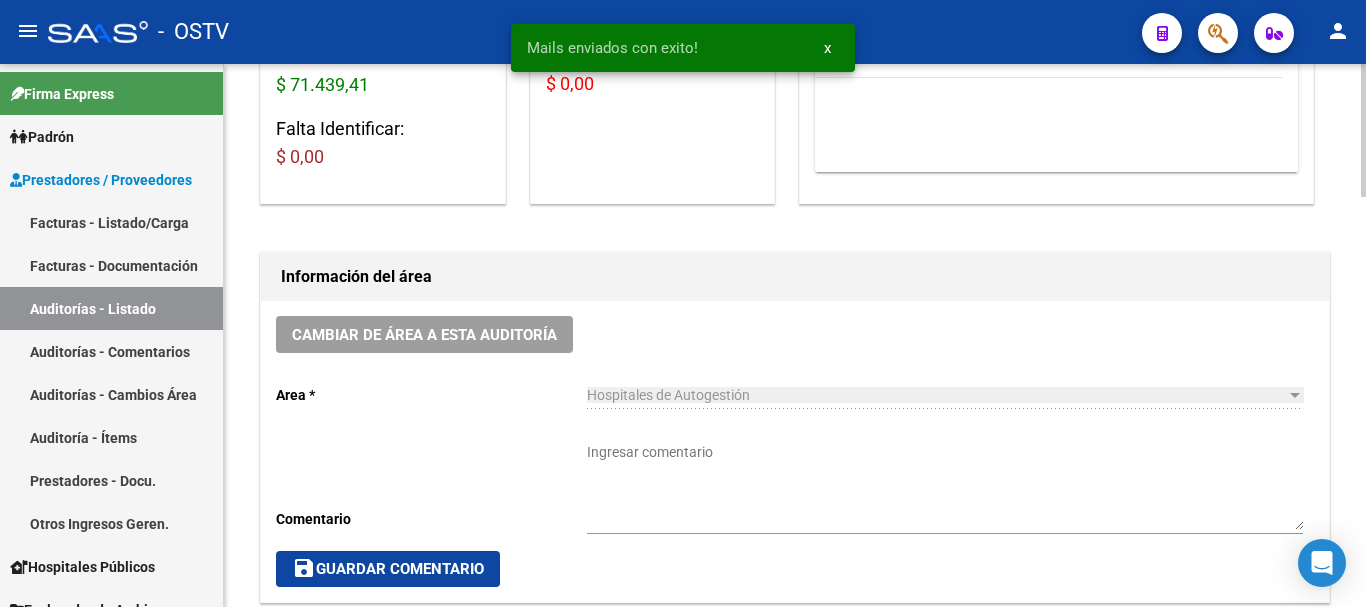 scroll, scrollTop: 500, scrollLeft: 0, axis: vertical 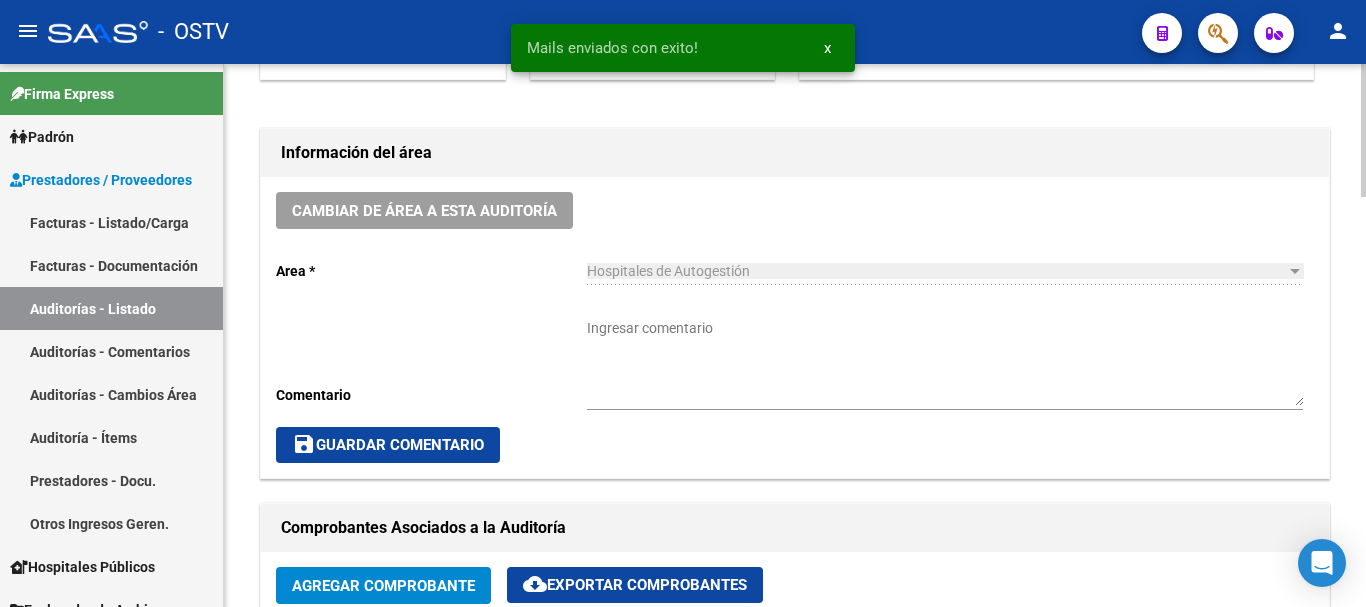 click on "Ingresar comentario" at bounding box center [945, 362] 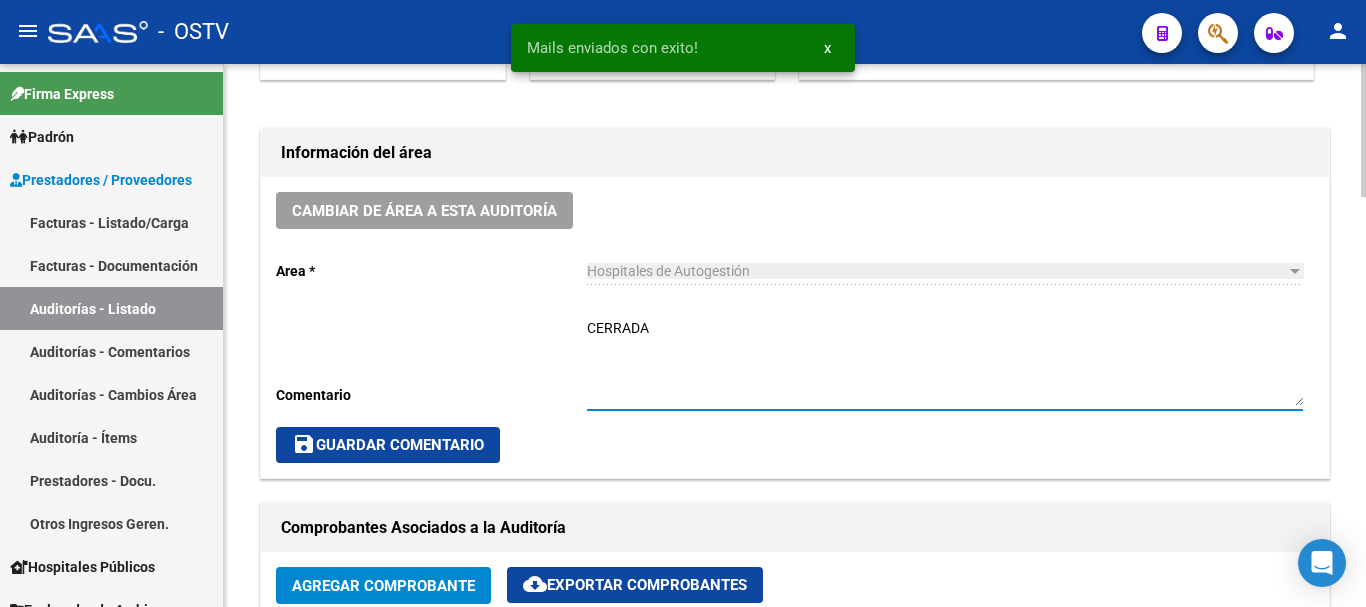 type on "CERRADA" 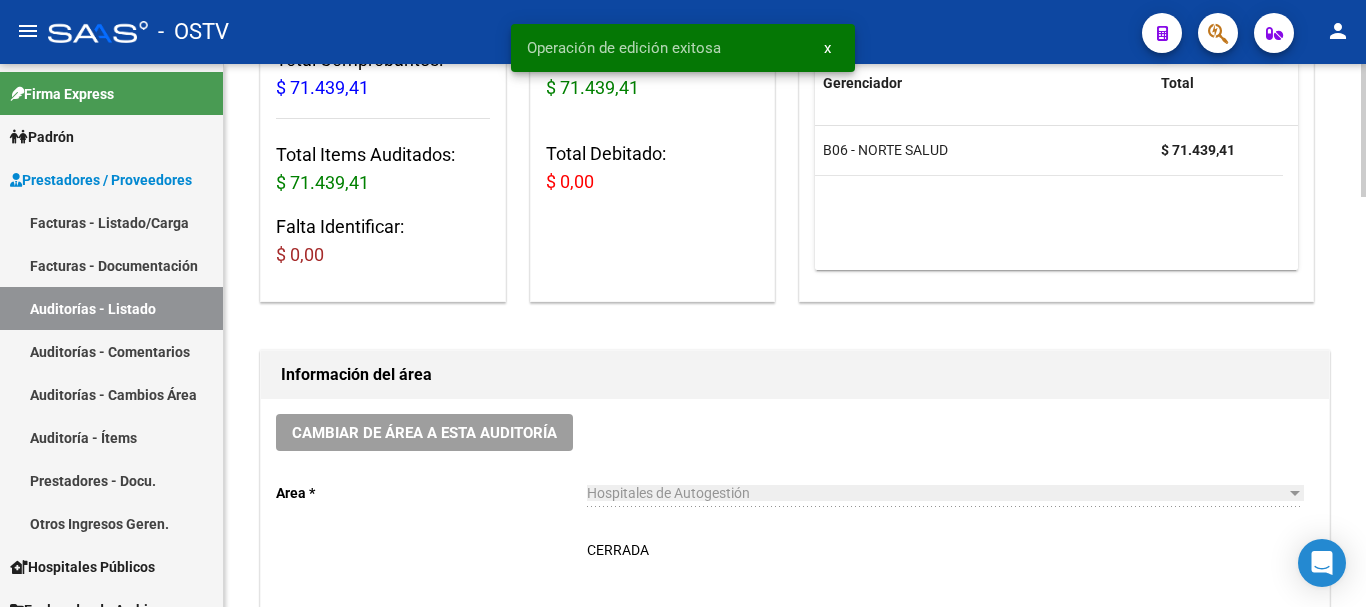 scroll, scrollTop: 0, scrollLeft: 0, axis: both 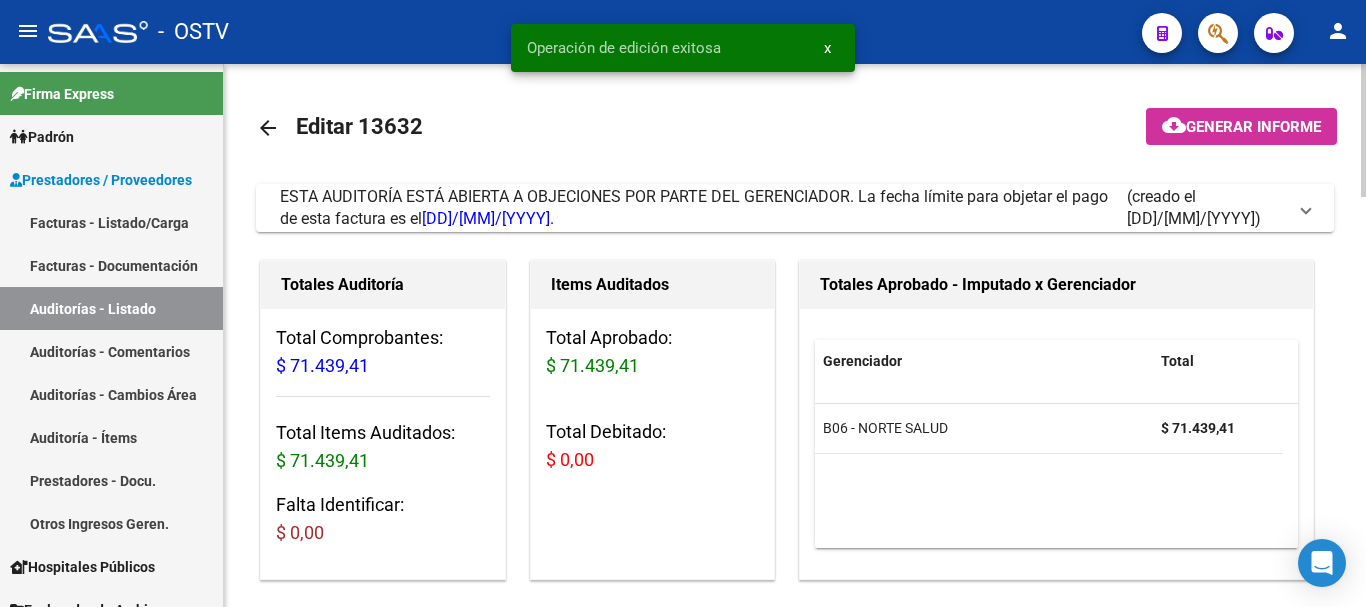 click on "arrow_back" 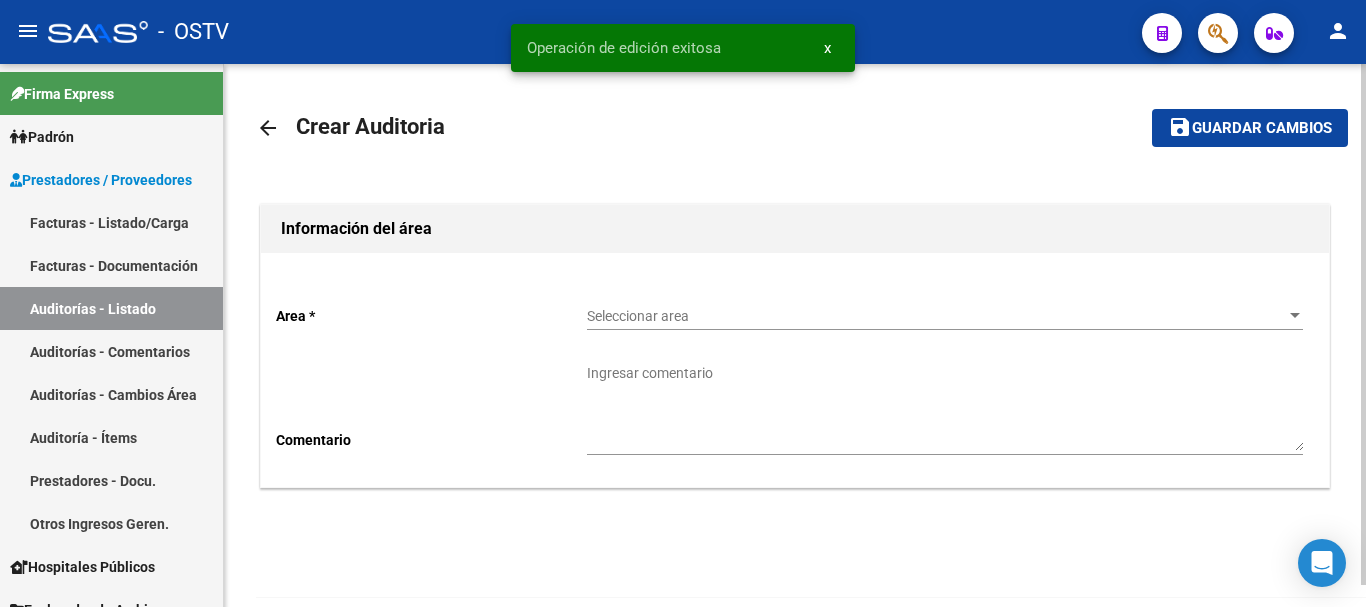 click on "Seleccionar area" at bounding box center [936, 316] 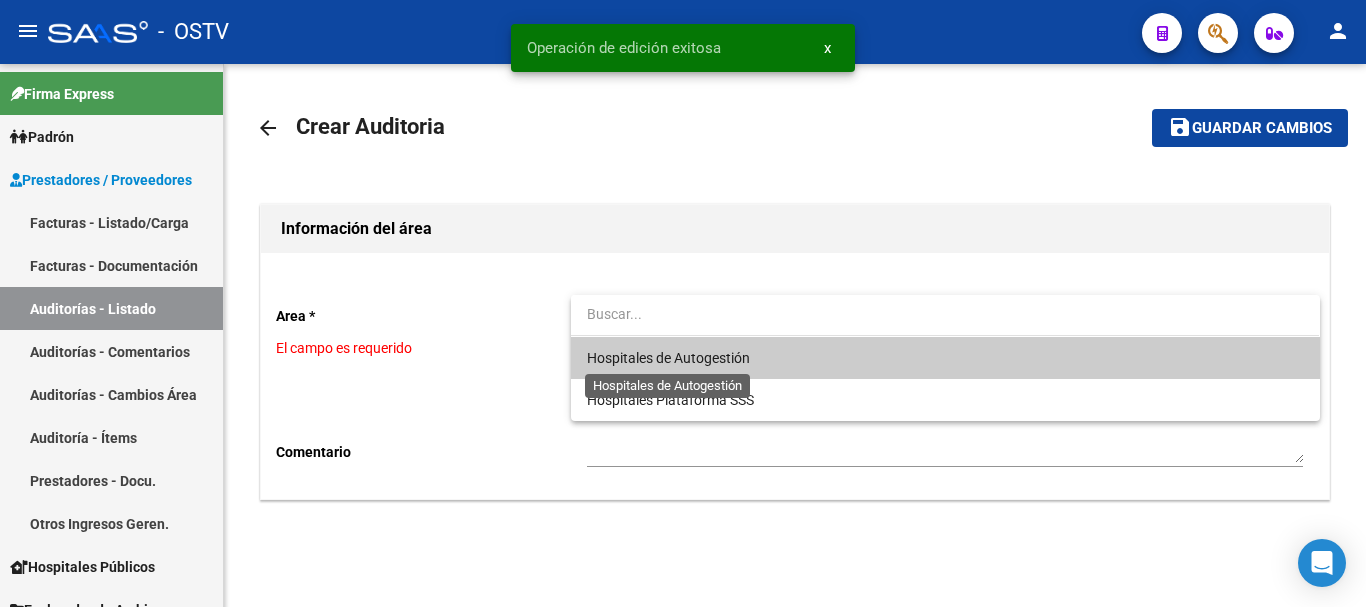 click on "Hospitales de Autogestión" at bounding box center (668, 358) 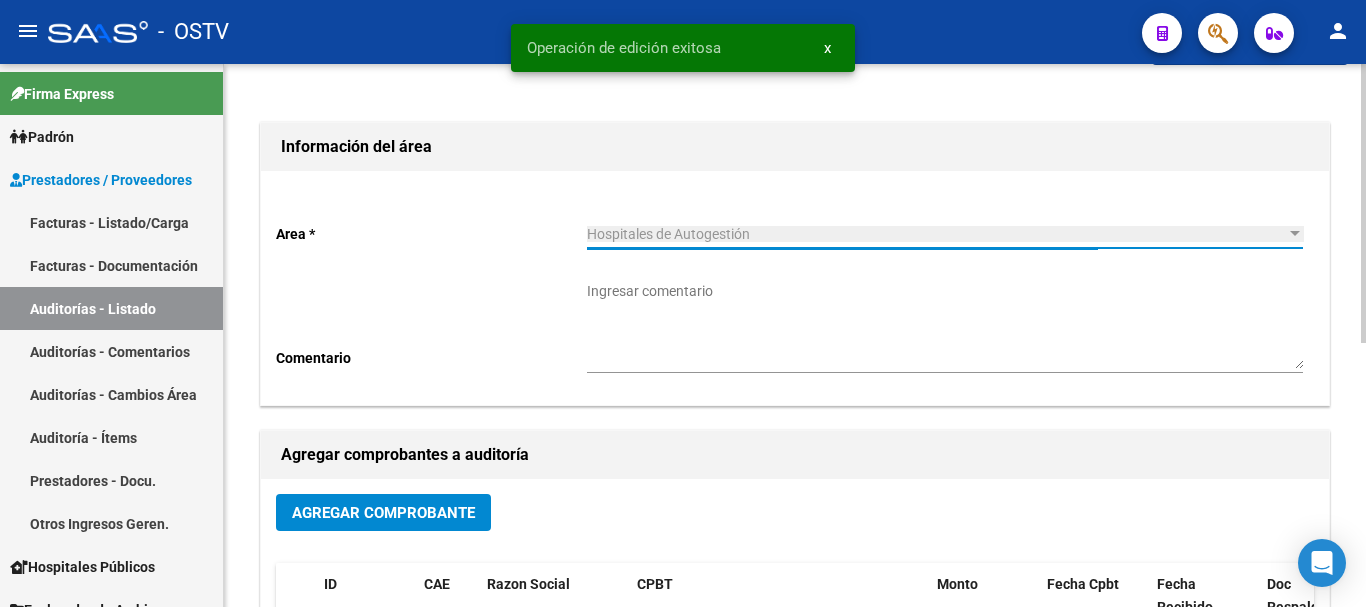 scroll, scrollTop: 200, scrollLeft: 0, axis: vertical 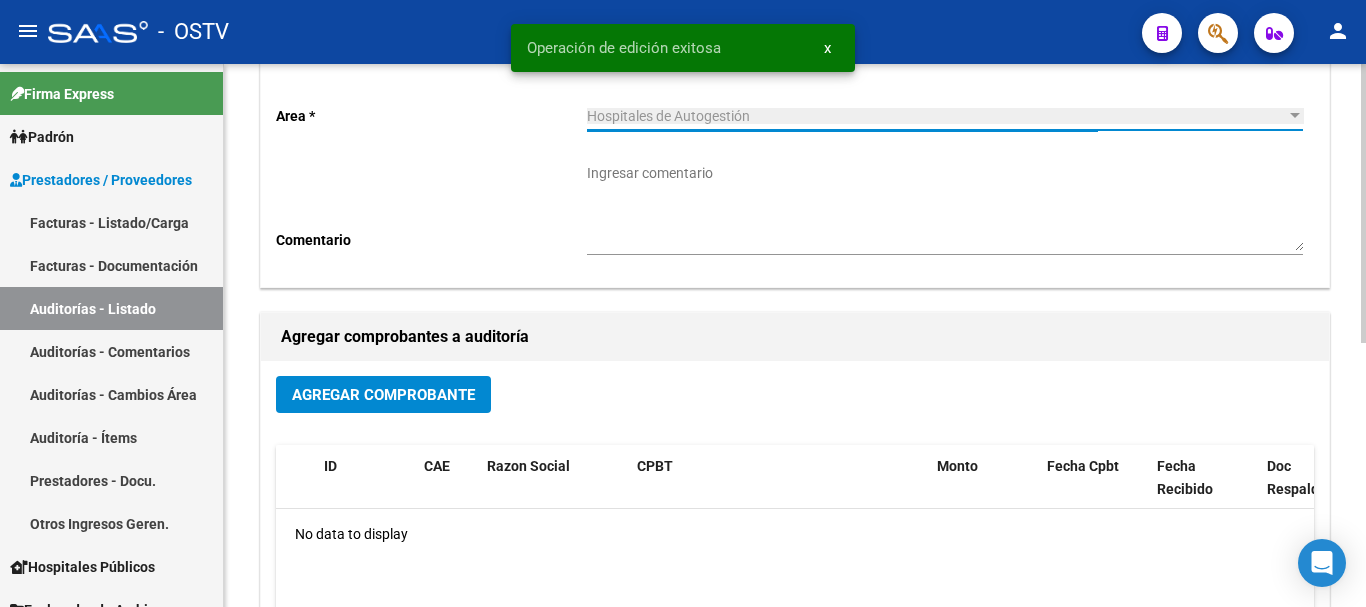 click on "Agregar Comprobante" 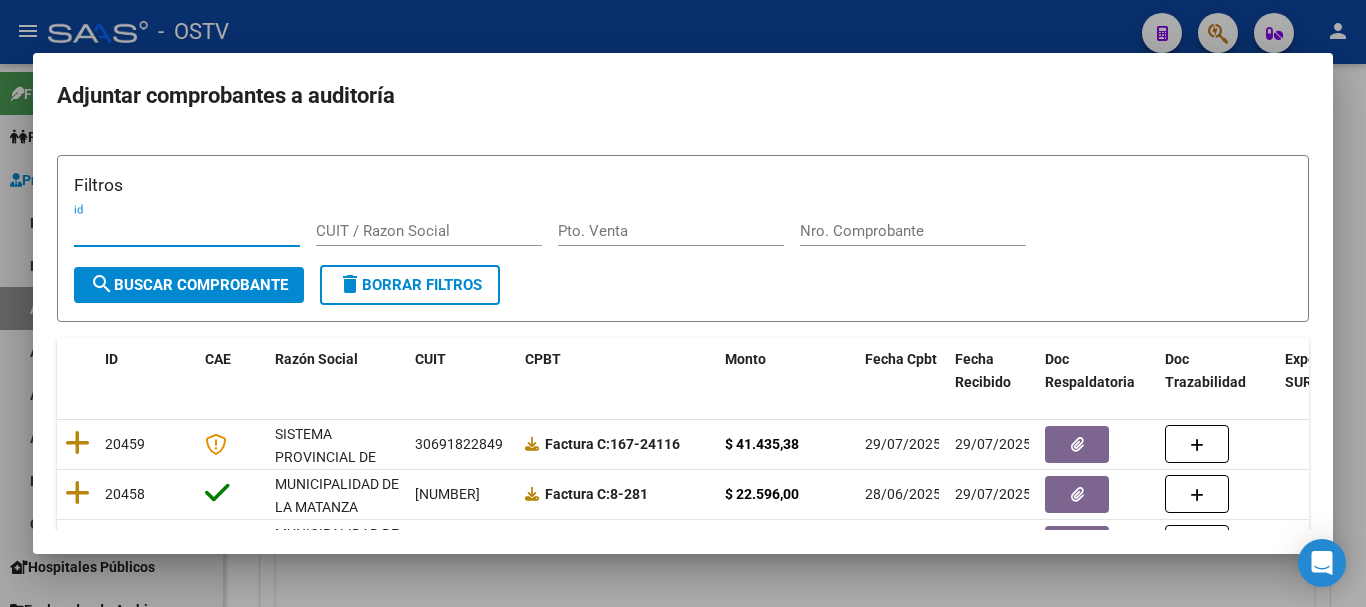 click on "Nro. Comprobante" at bounding box center [913, 231] 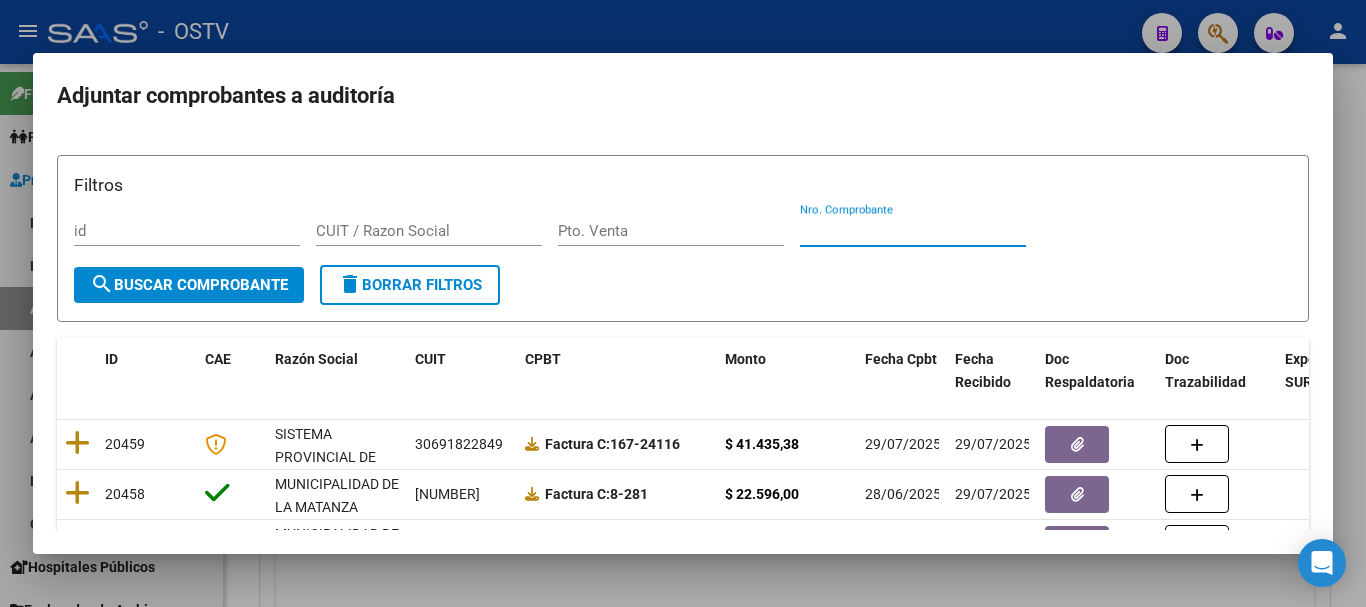 paste on "9664" 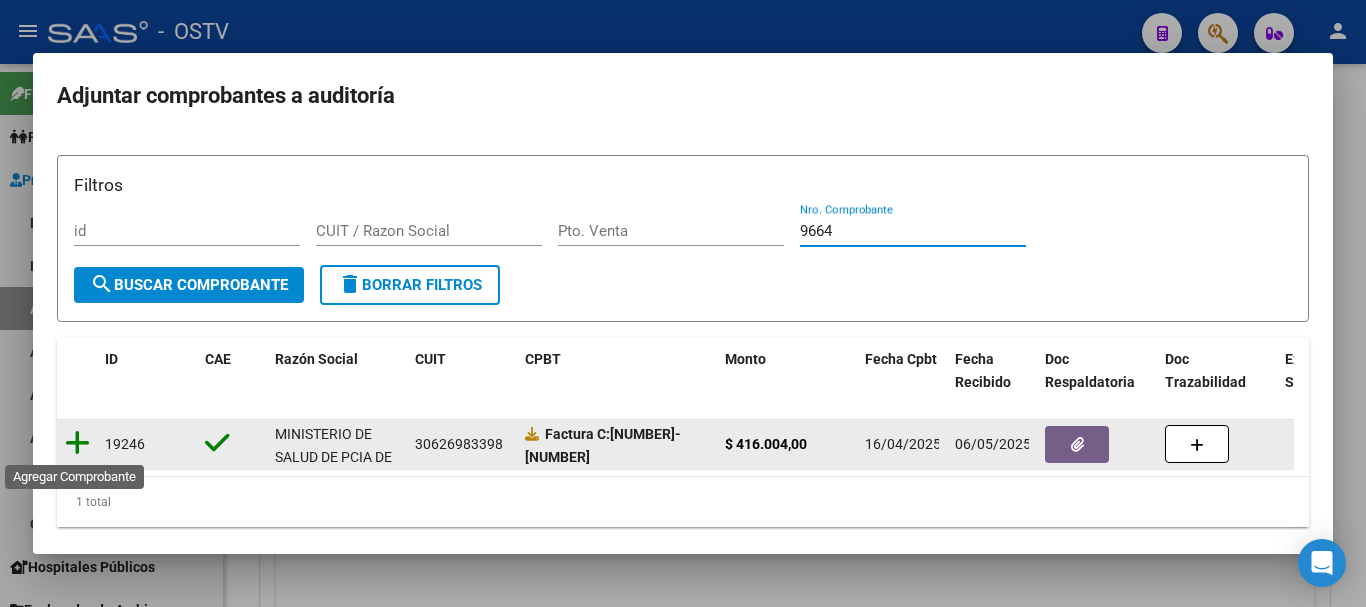 type on "9664" 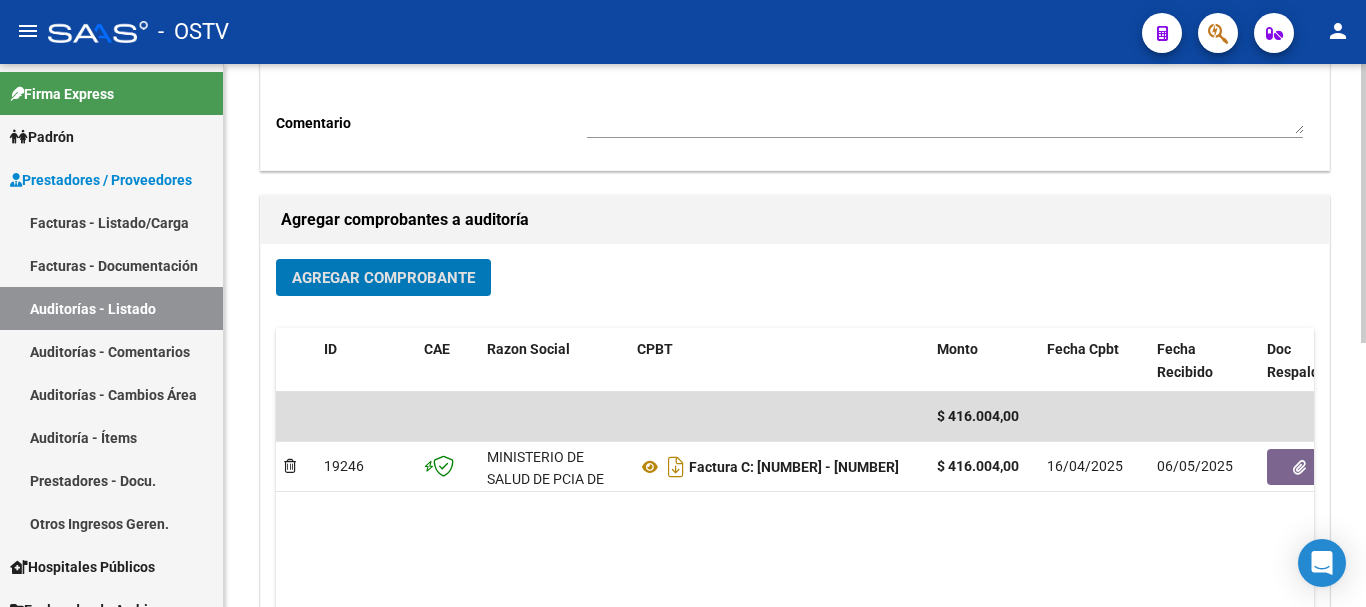 scroll, scrollTop: 512, scrollLeft: 0, axis: vertical 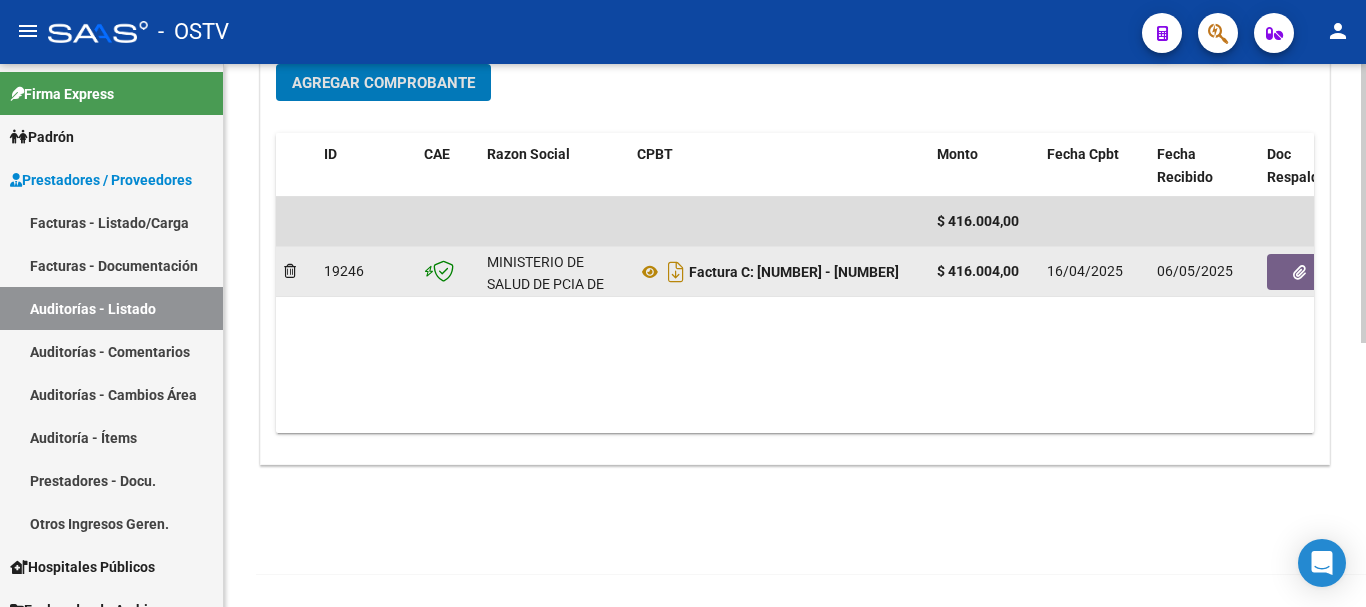 click 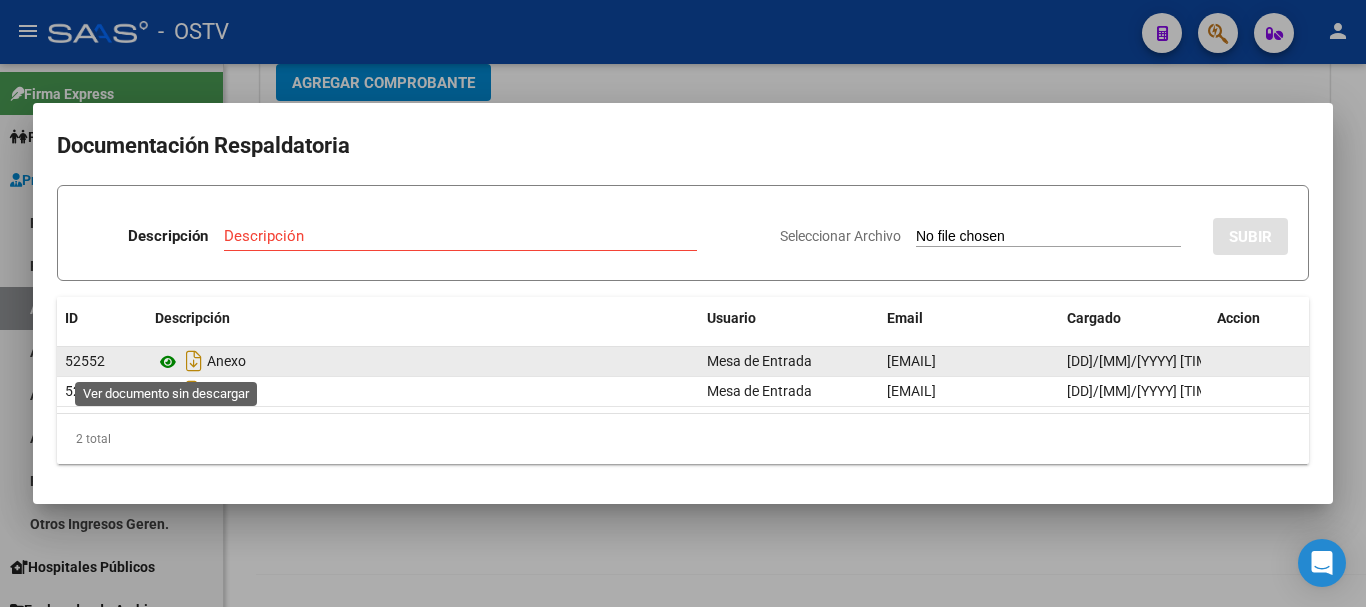 click 